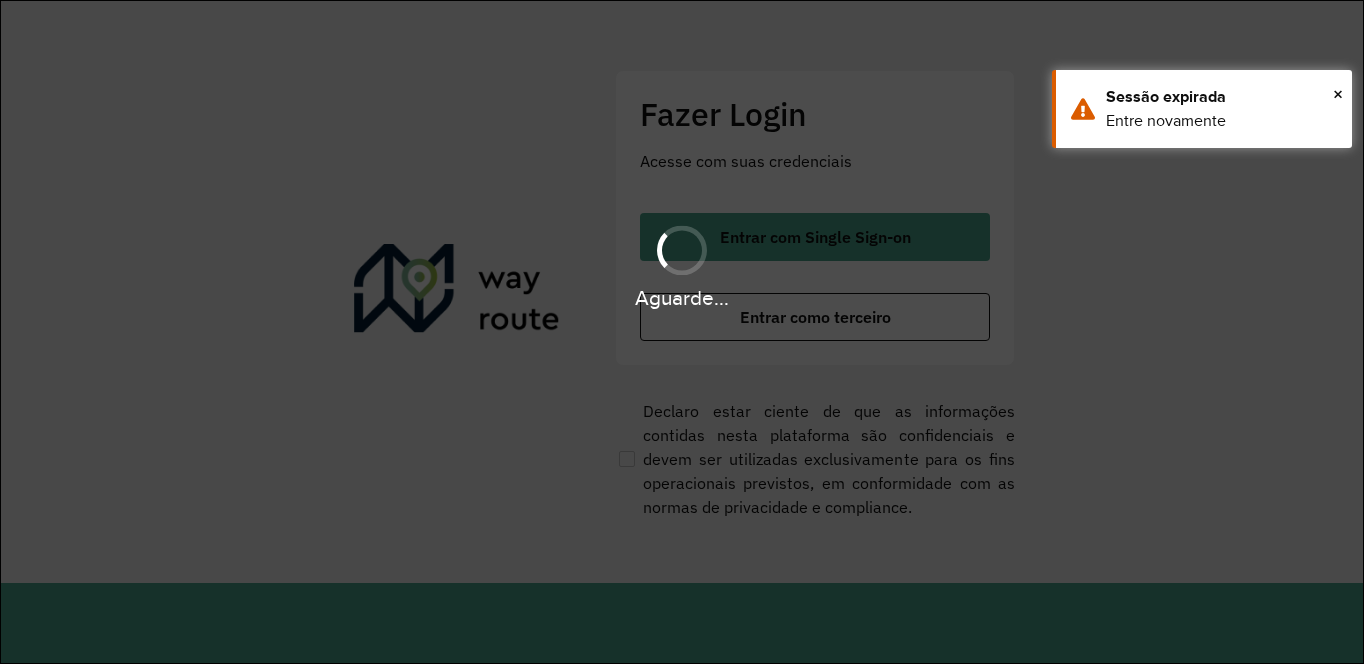 scroll, scrollTop: 0, scrollLeft: 0, axis: both 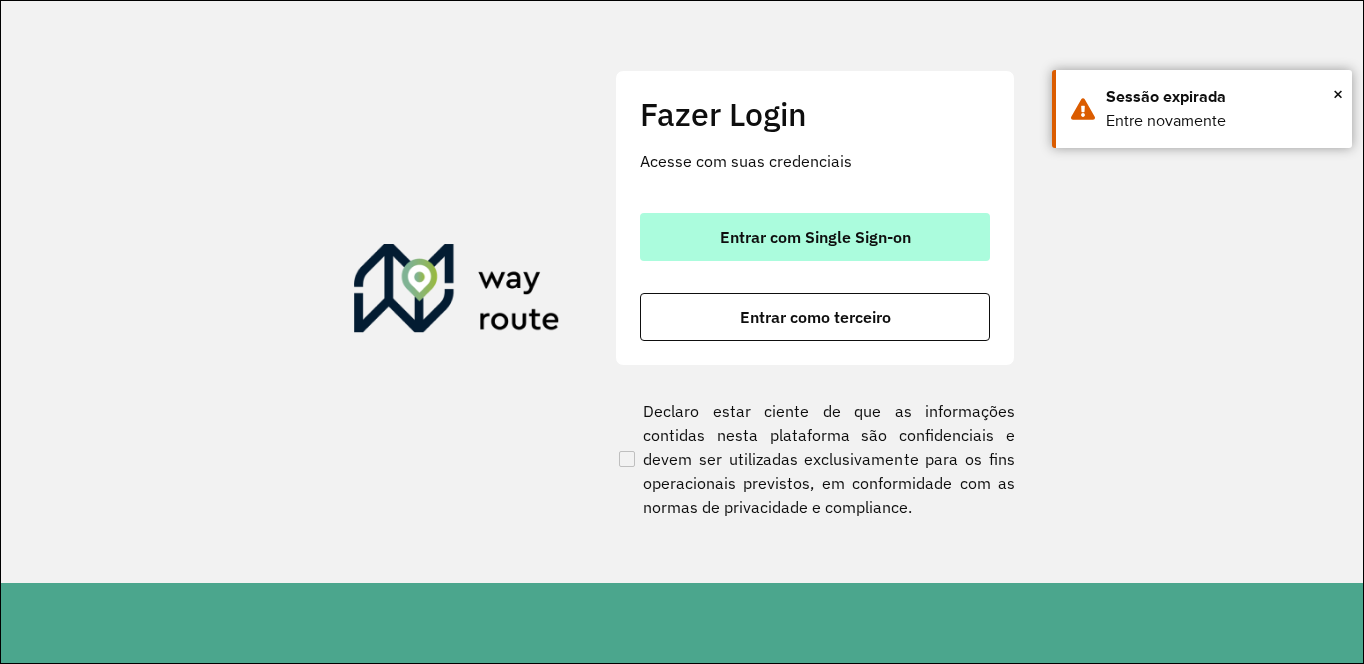 click on "Entrar com Single Sign-on" at bounding box center (815, 237) 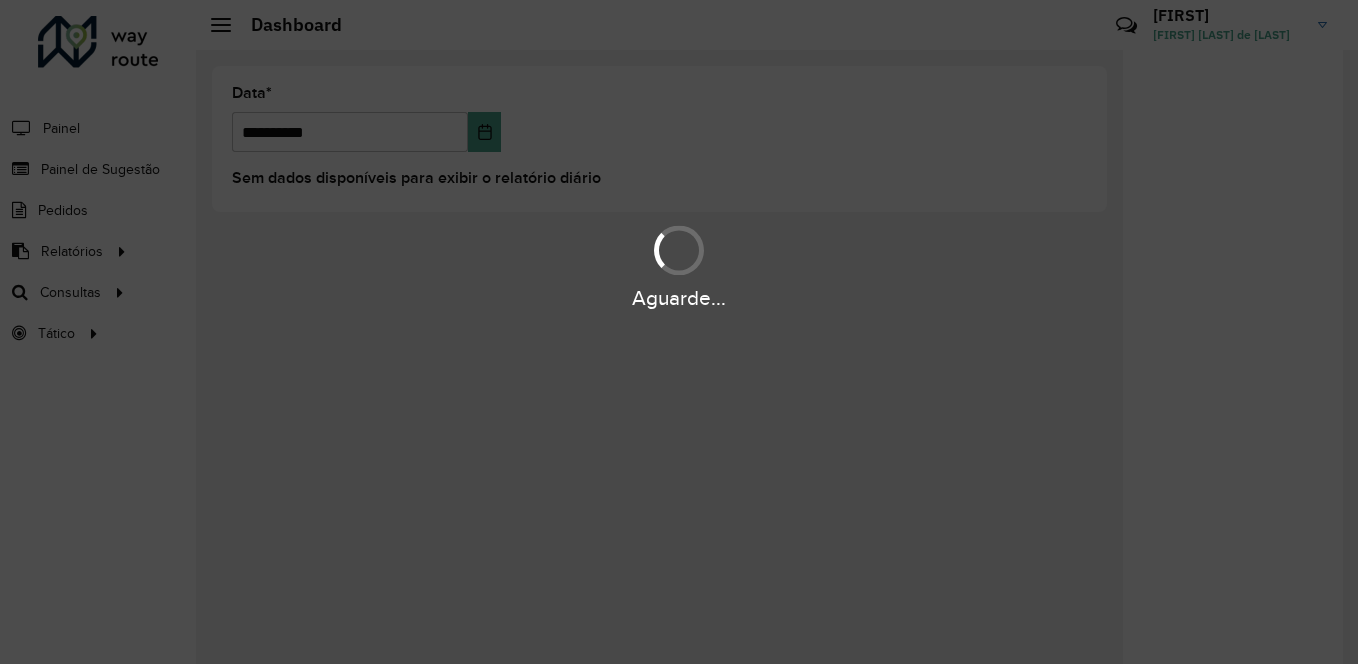 scroll, scrollTop: 0, scrollLeft: 0, axis: both 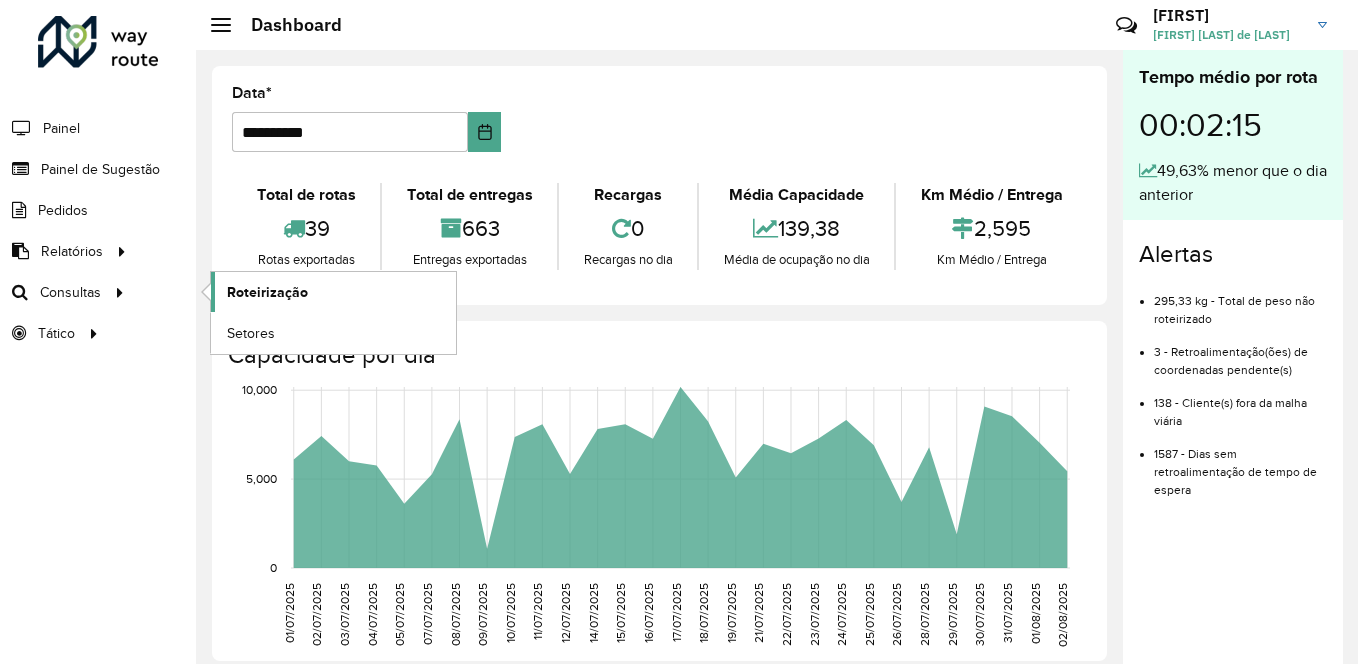 click on "Roteirização" 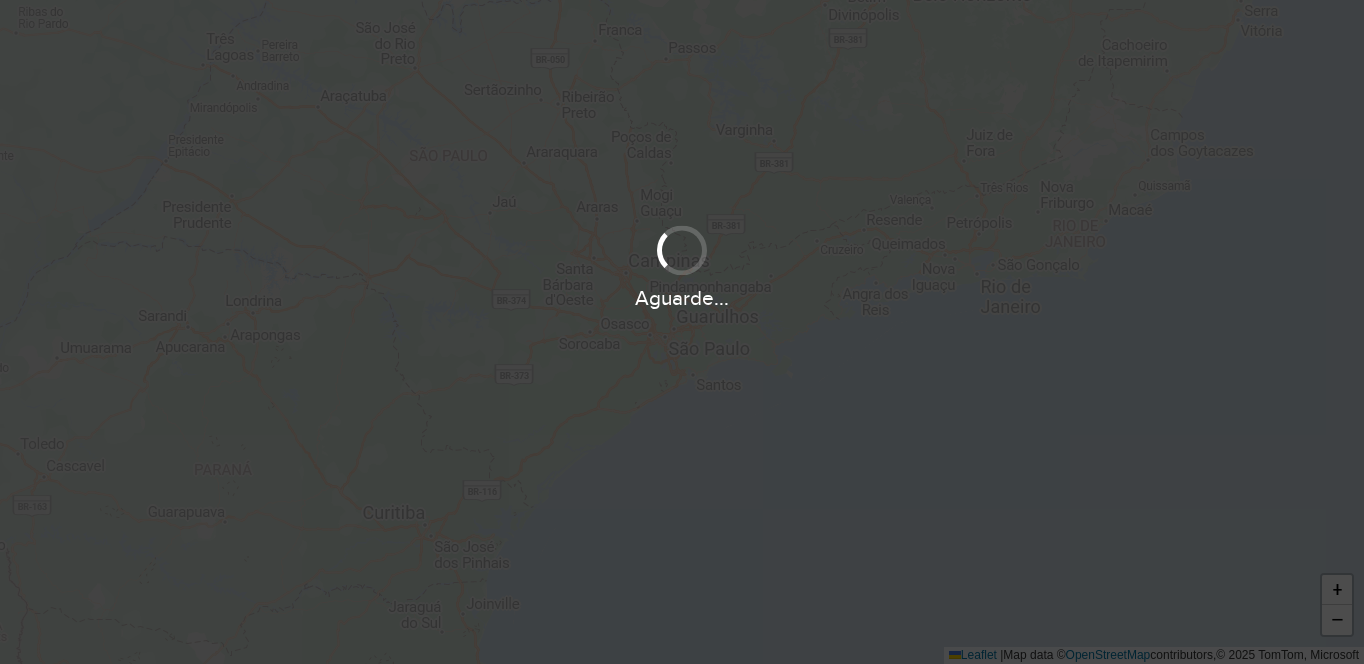 scroll, scrollTop: 0, scrollLeft: 0, axis: both 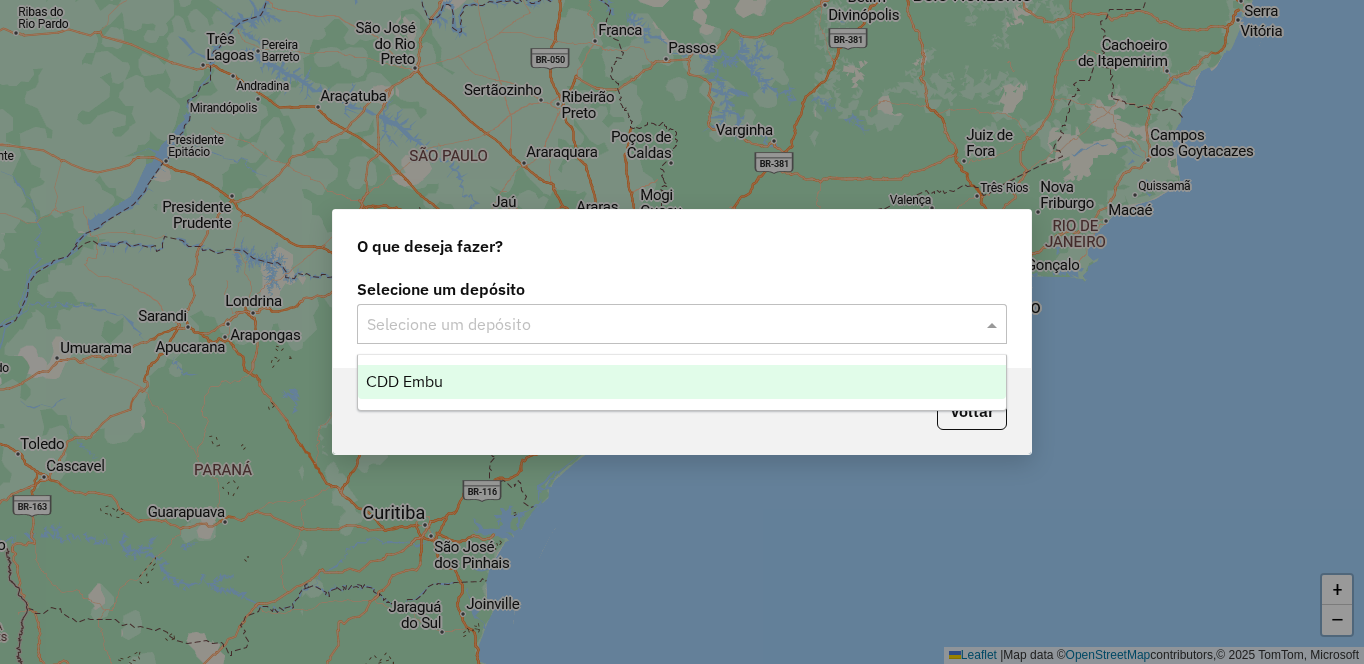 click 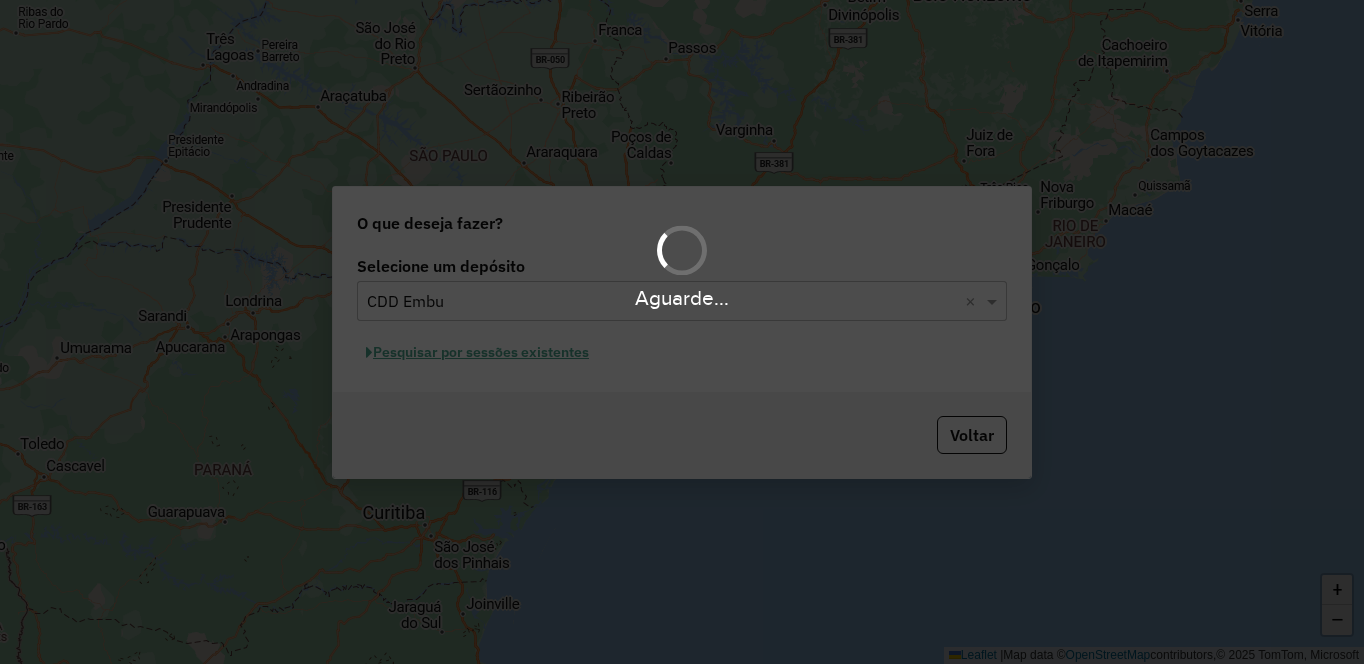 click on "Aguarde..." at bounding box center (682, 332) 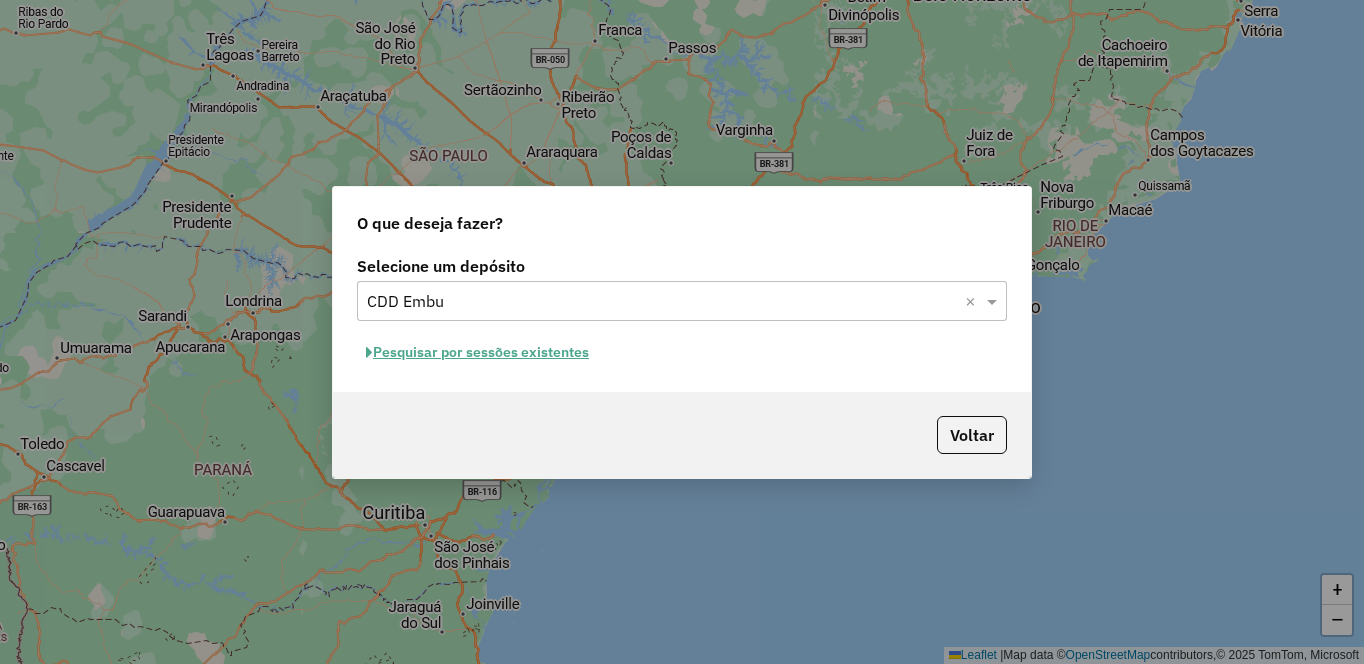 click on "Pesquisar por sessões existentes" 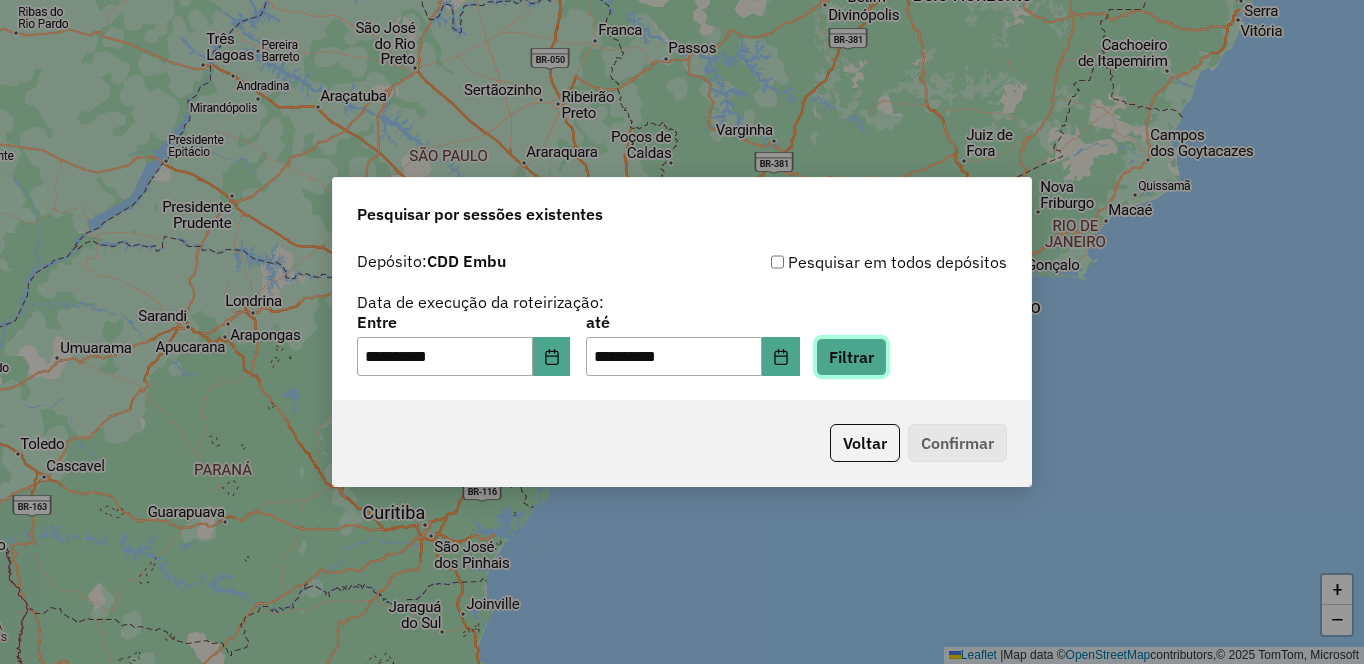 click on "Filtrar" 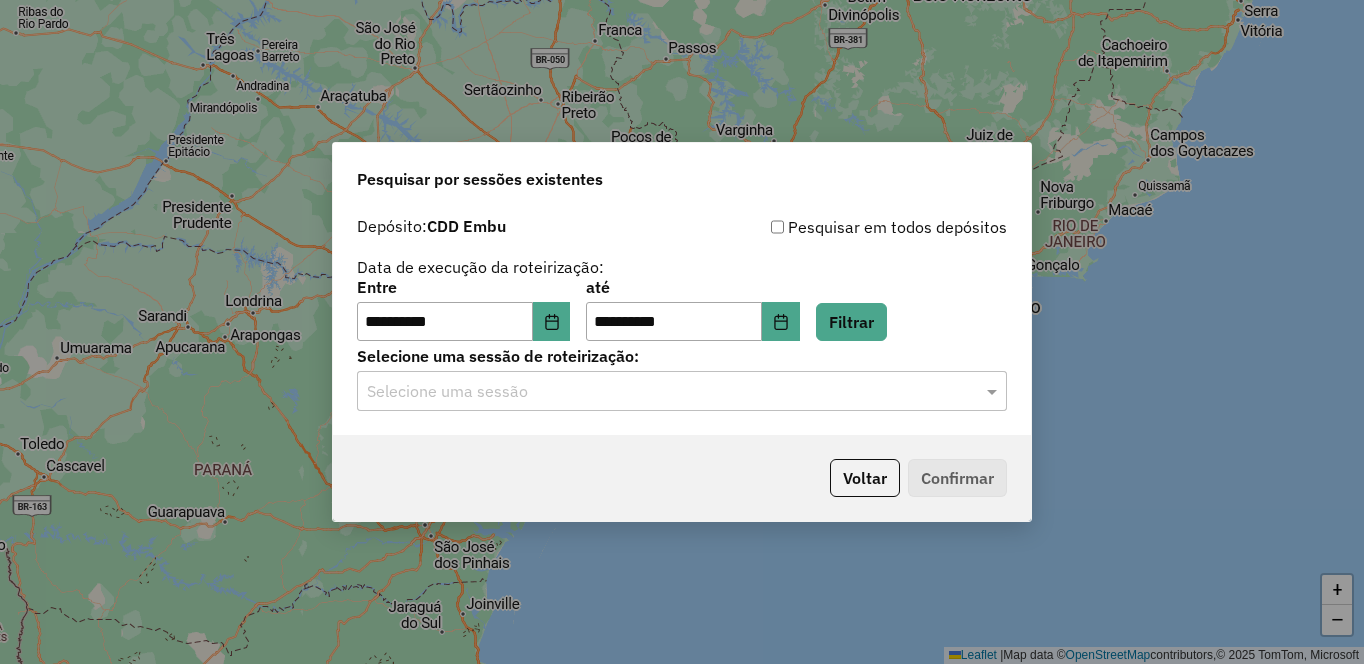 click 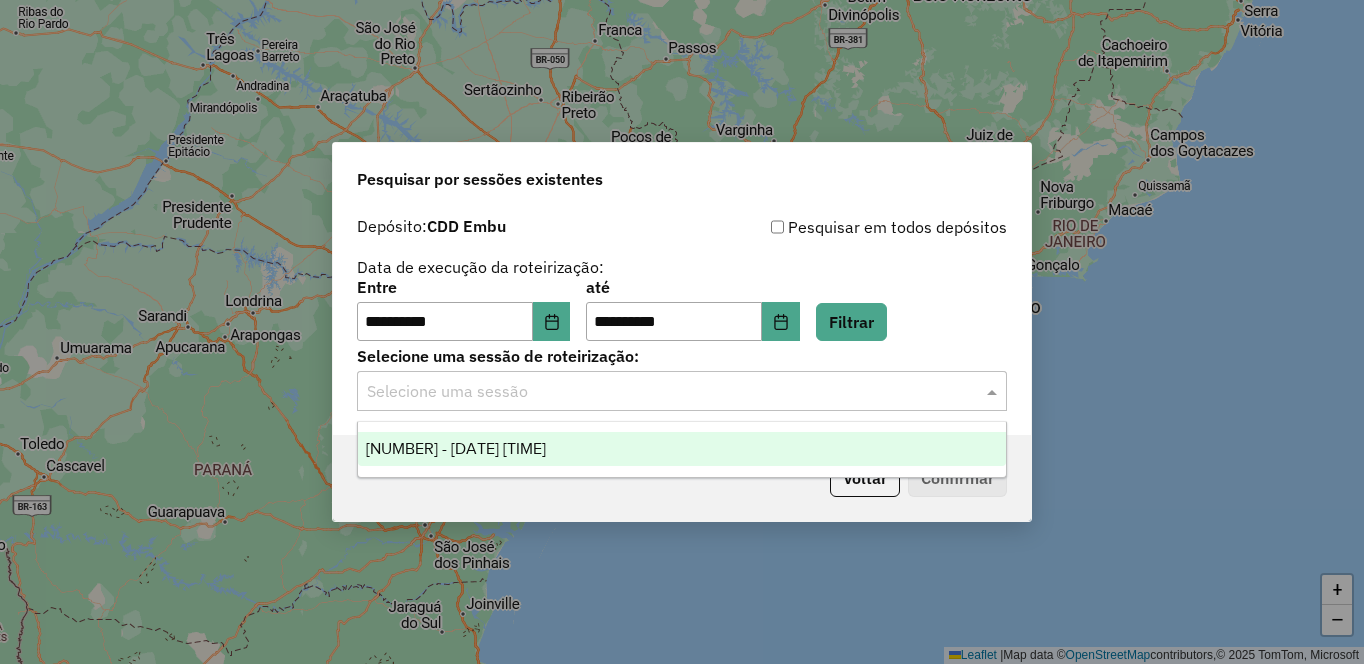 click on "1222390 - 02/08/2025 18:39" at bounding box center (682, 449) 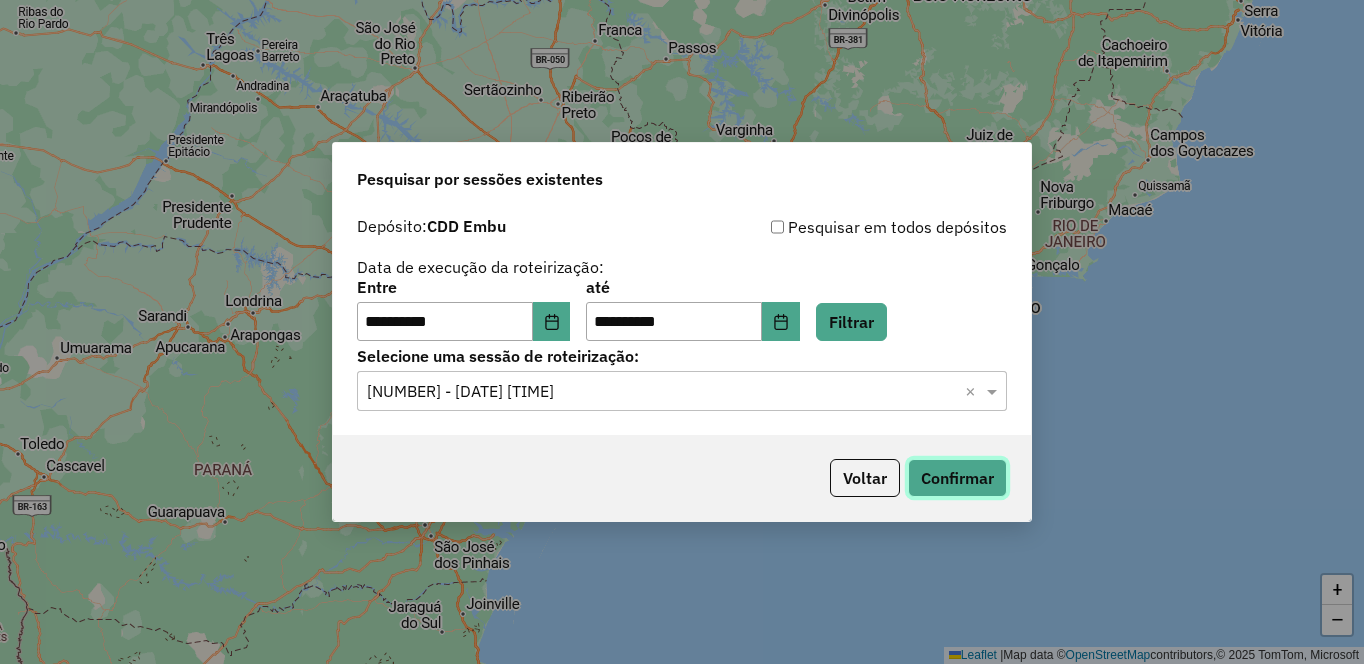 click on "Confirmar" 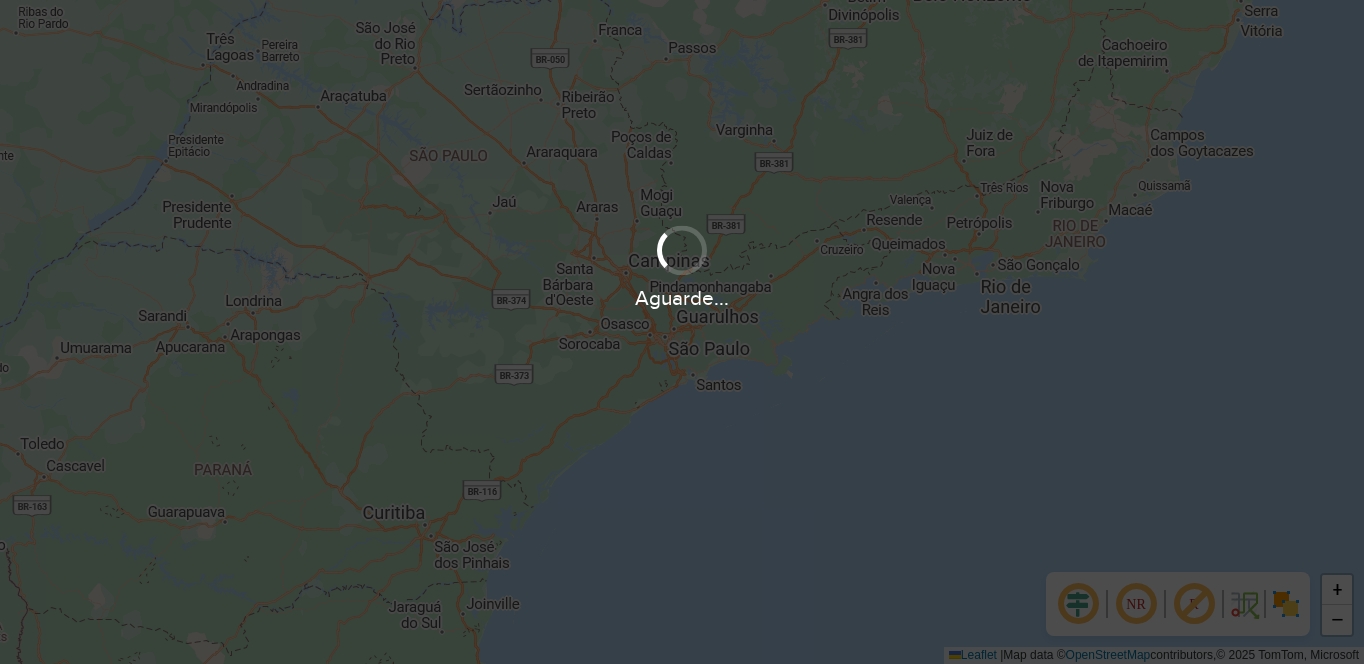 scroll, scrollTop: 0, scrollLeft: 0, axis: both 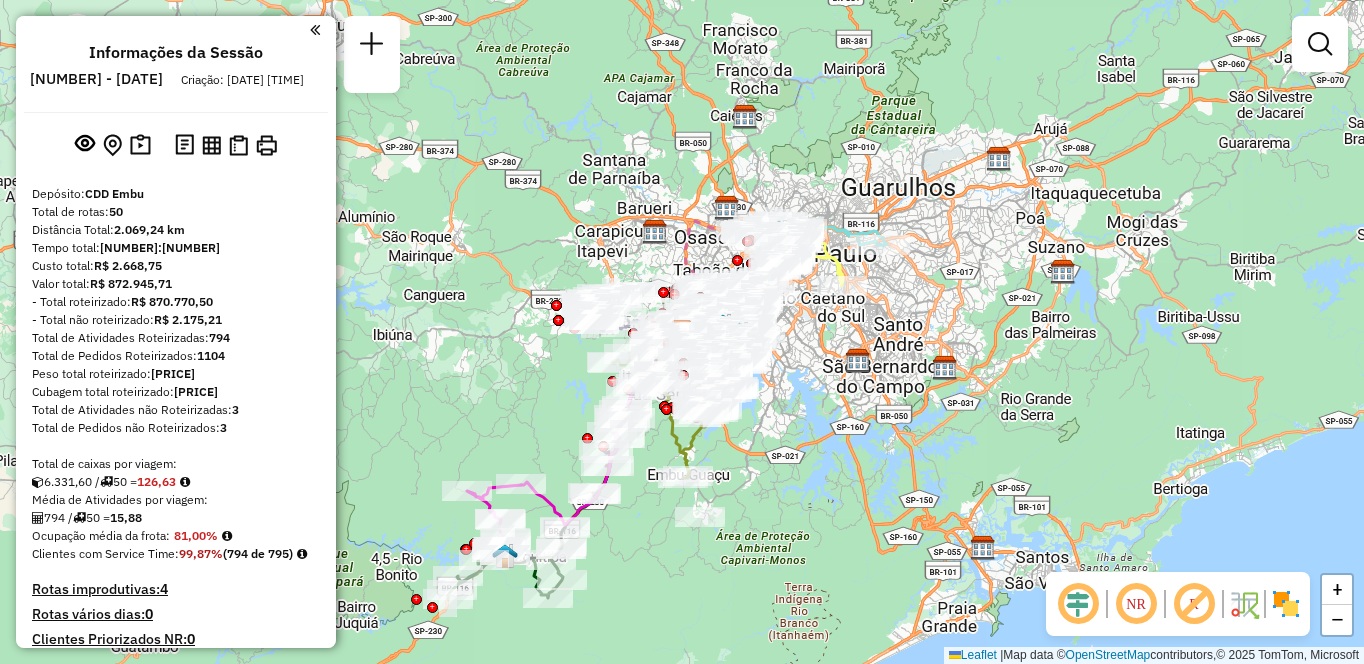 click 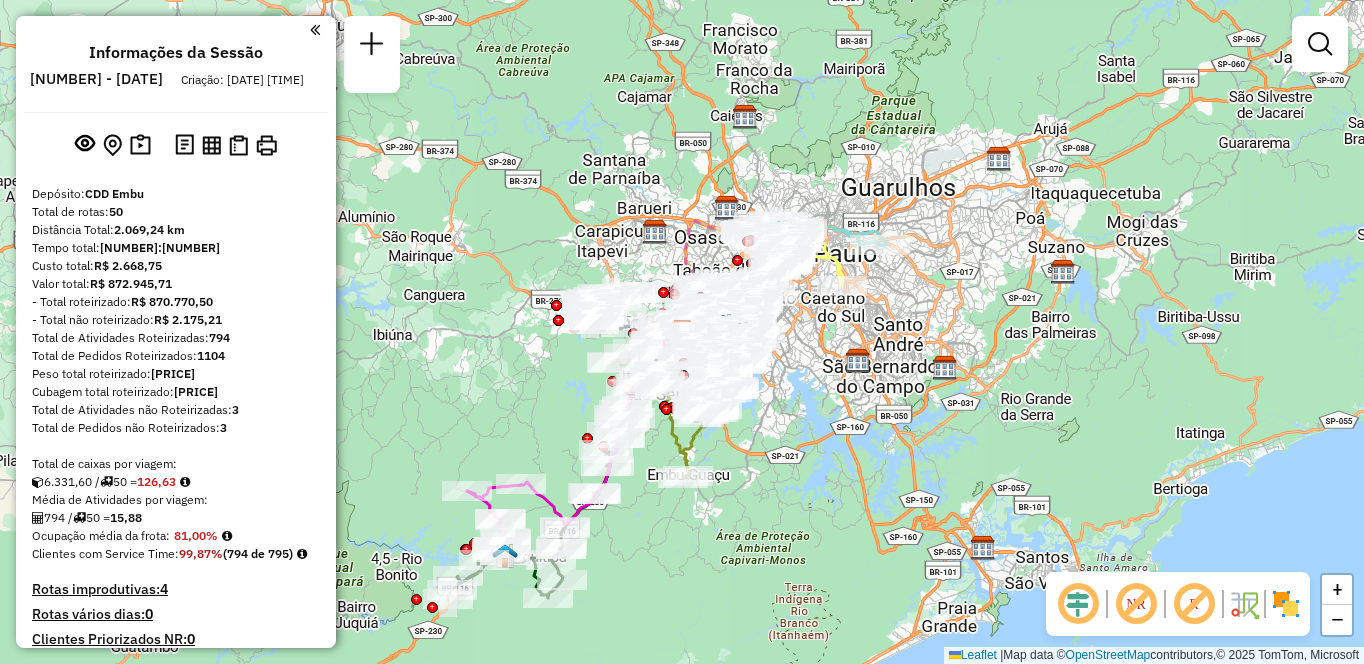 click 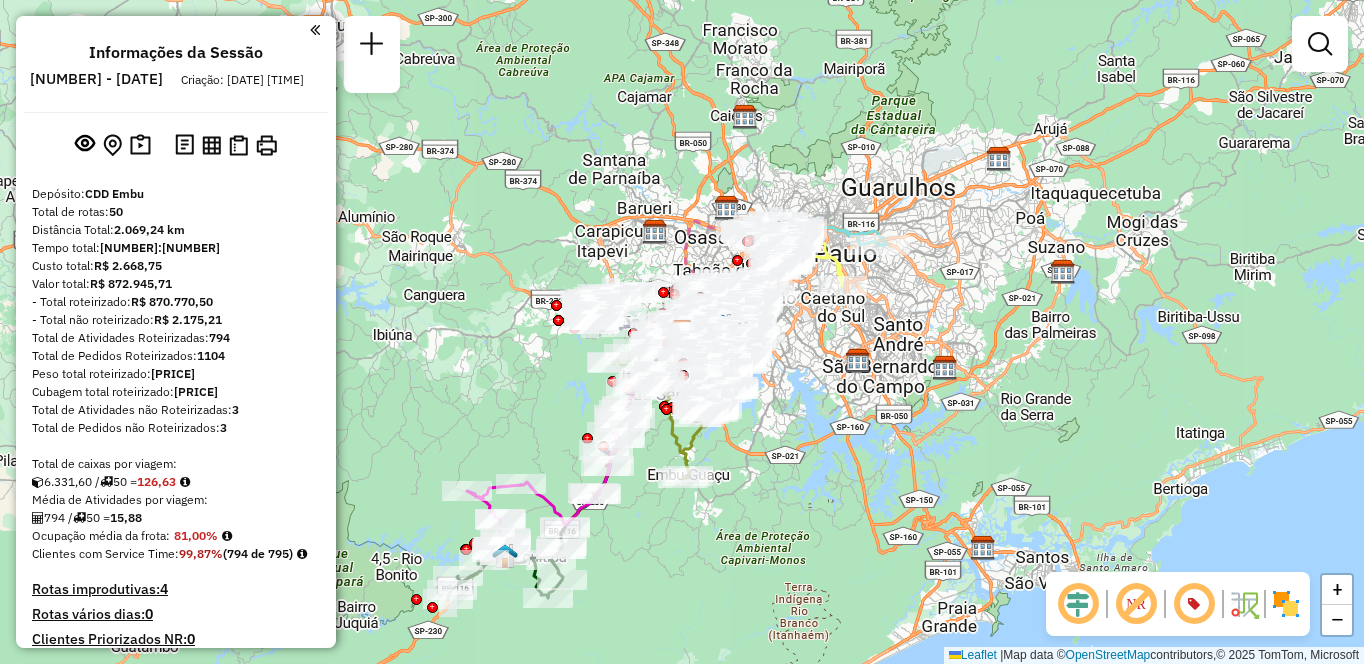 click 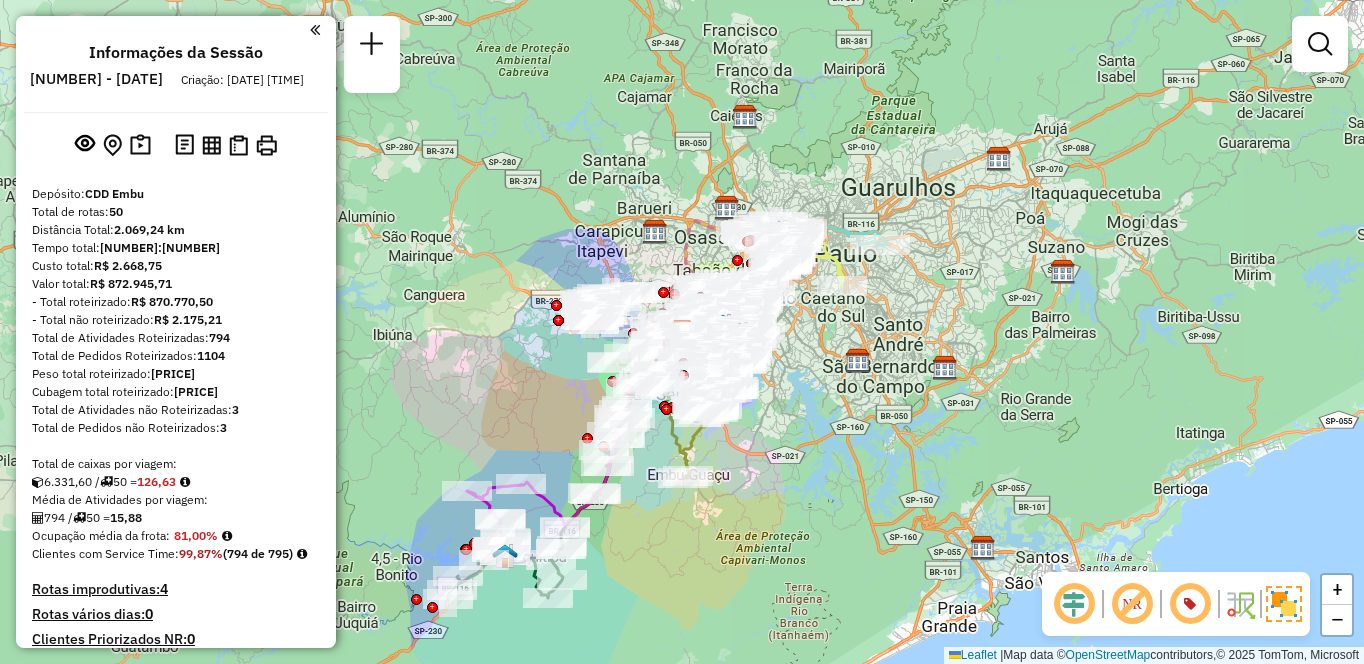 scroll, scrollTop: 5554, scrollLeft: 0, axis: vertical 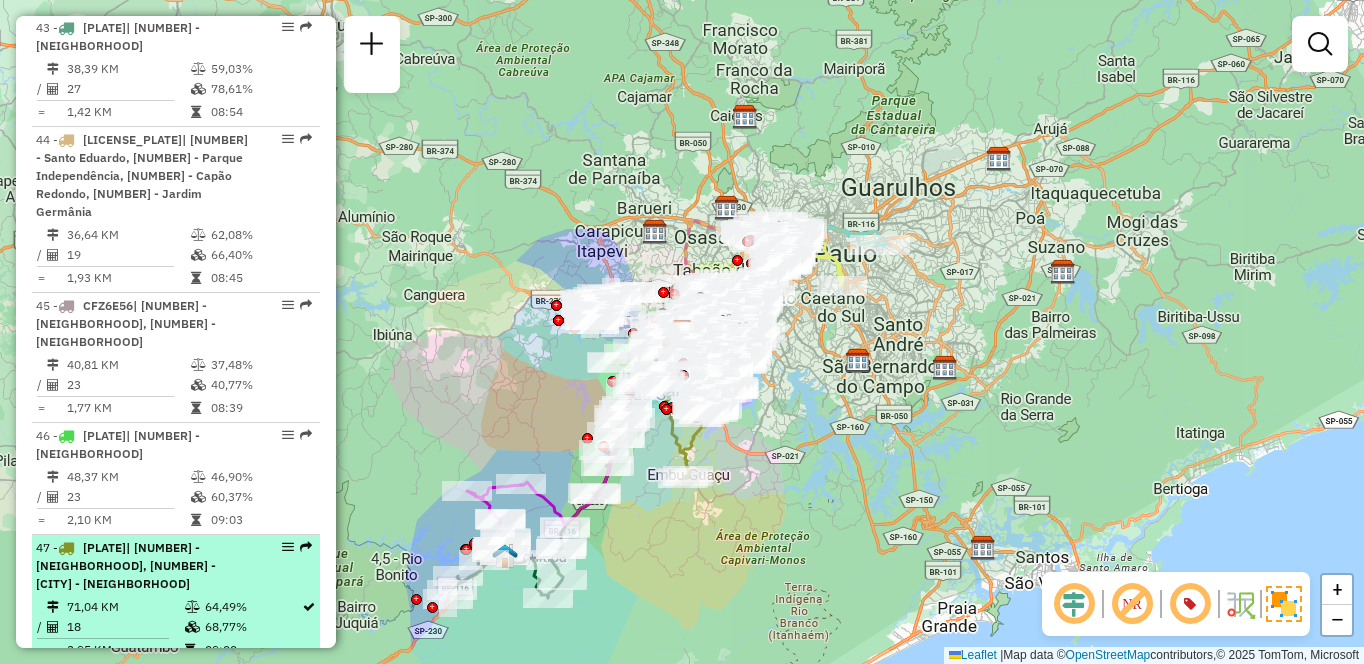 select on "**********" 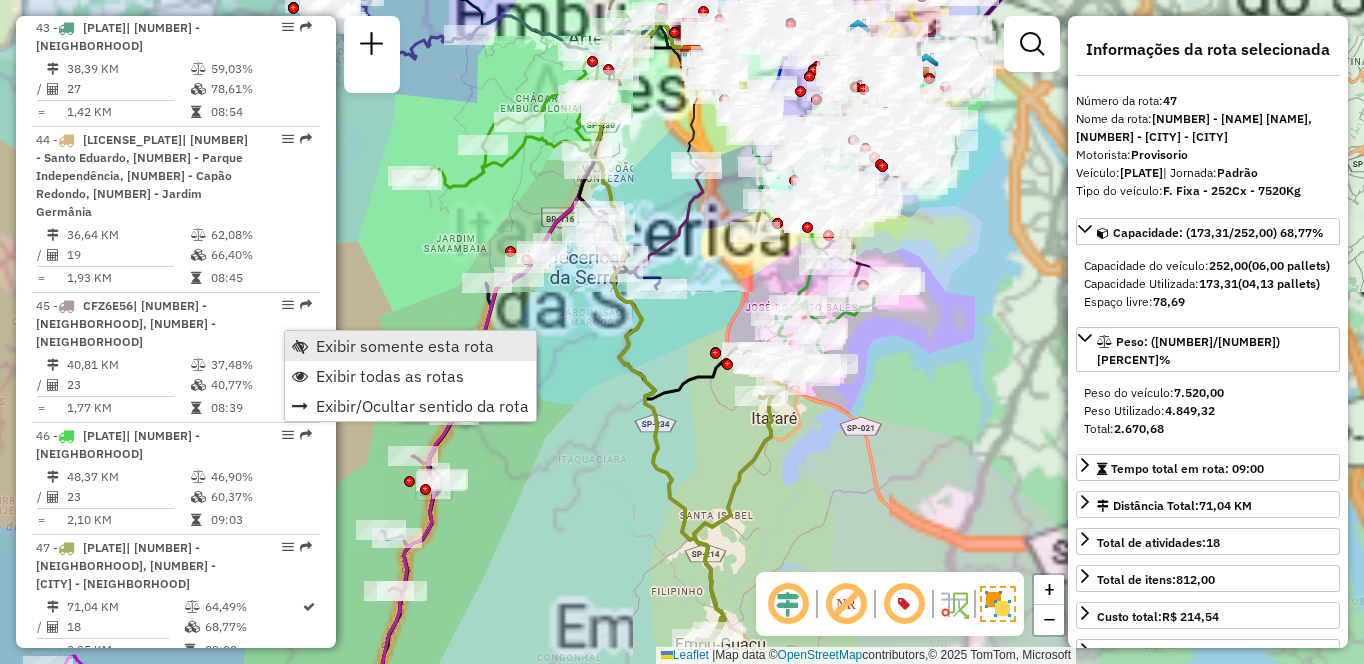 click on "Exibir somente esta rota" at bounding box center (405, 346) 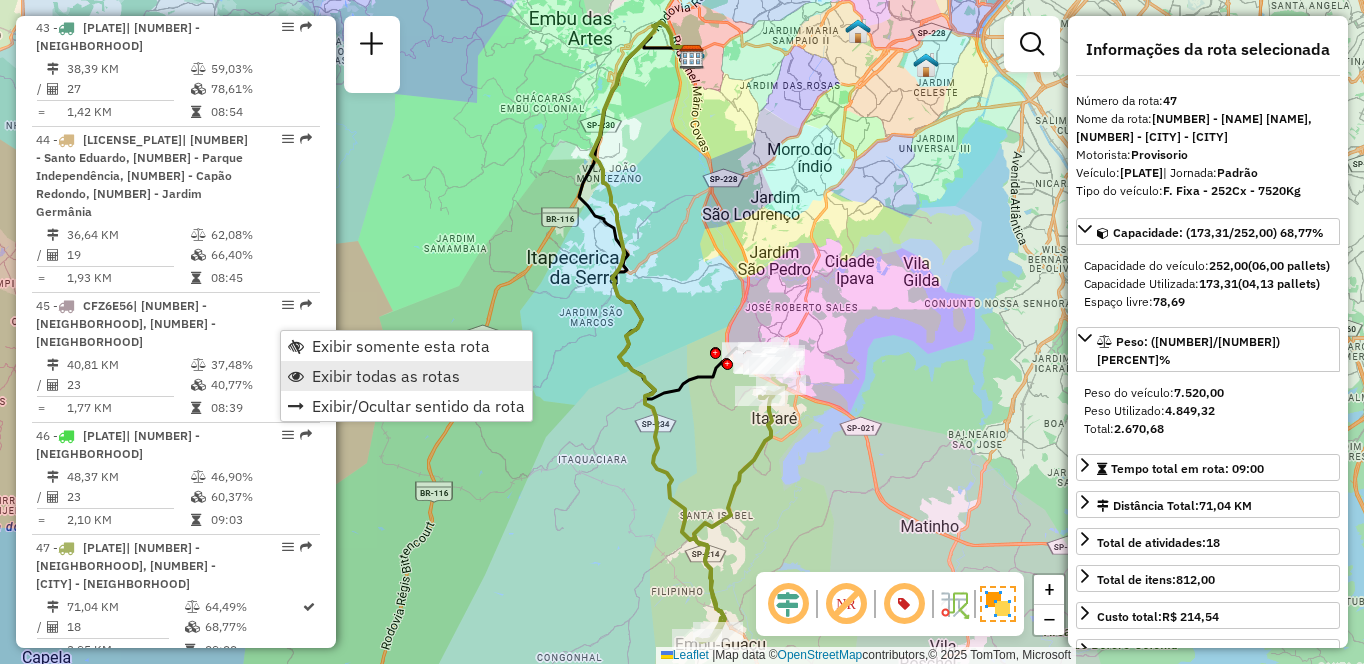 click on "Exibir todas as rotas" at bounding box center (386, 376) 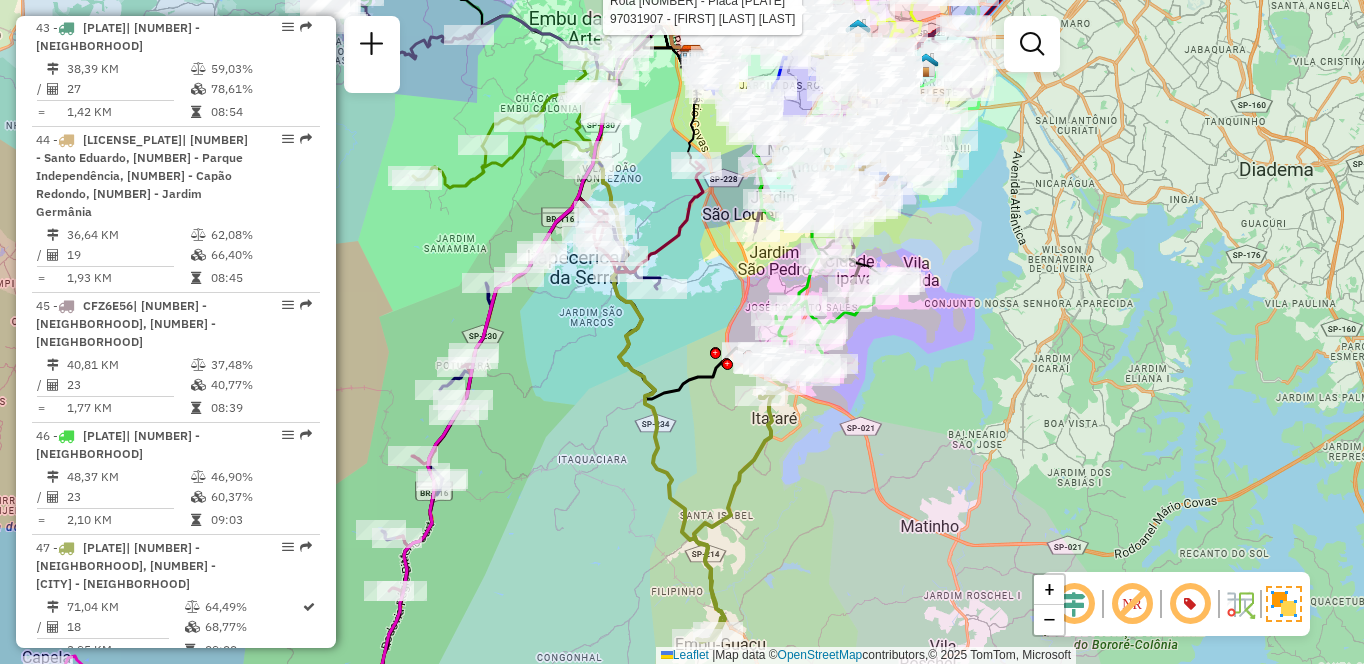 scroll, scrollTop: 5164, scrollLeft: 0, axis: vertical 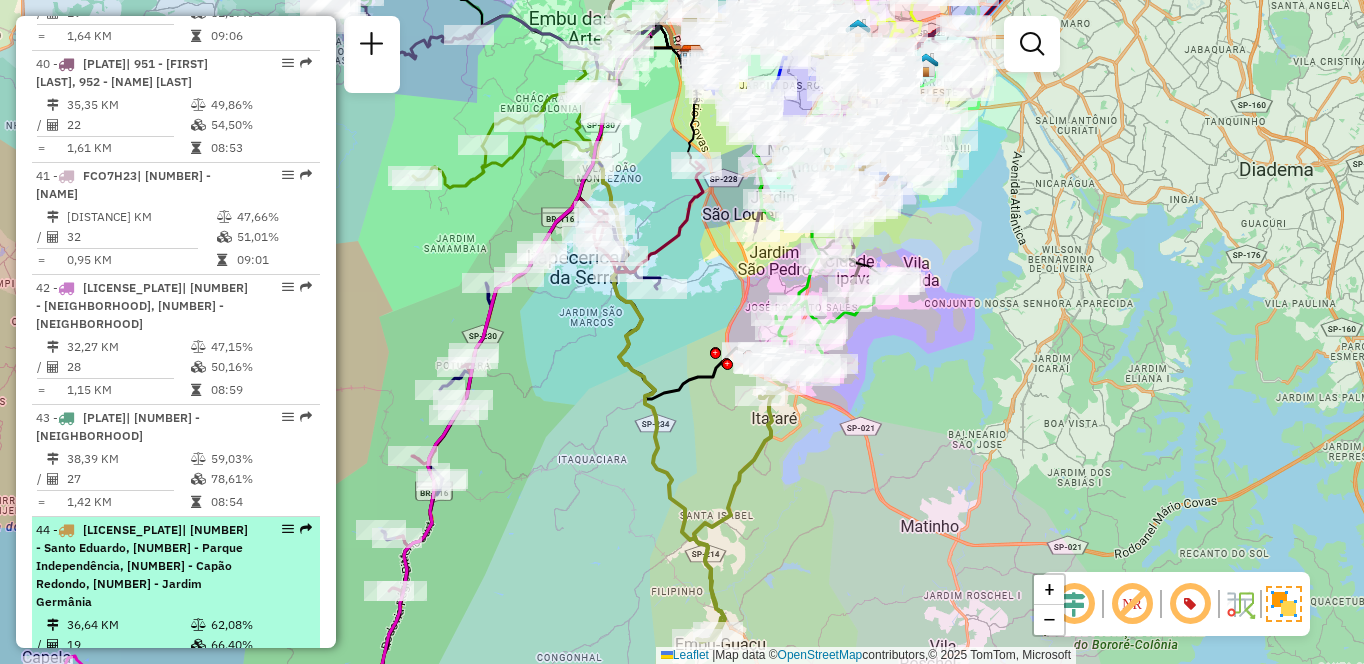 click on "36,64 KM" at bounding box center (128, 625) 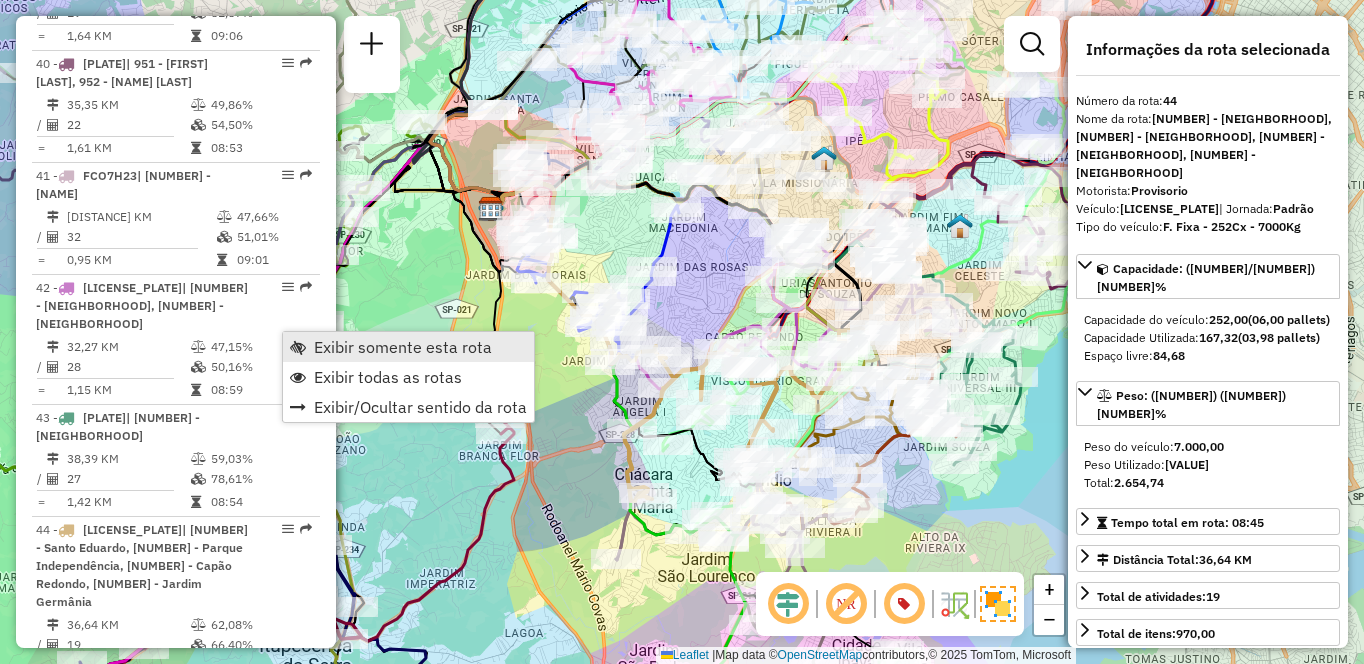 click on "Exibir somente esta rota" at bounding box center (408, 347) 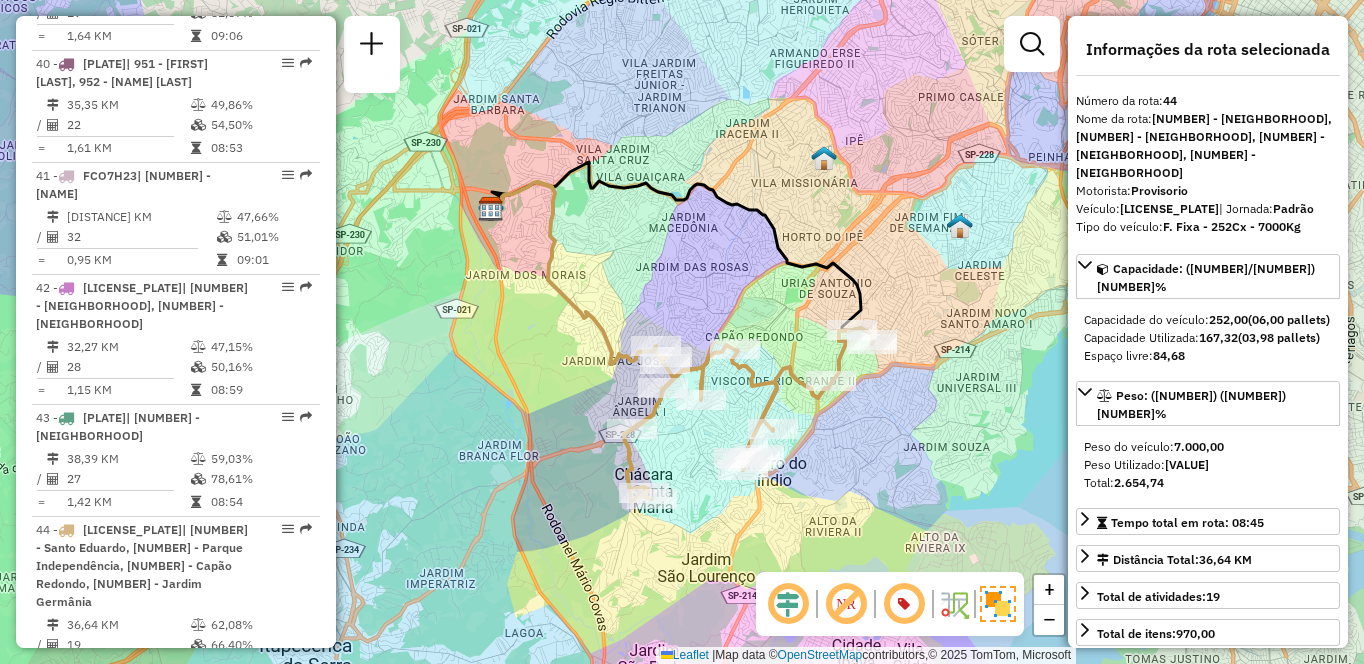 scroll, scrollTop: 3188, scrollLeft: 0, axis: vertical 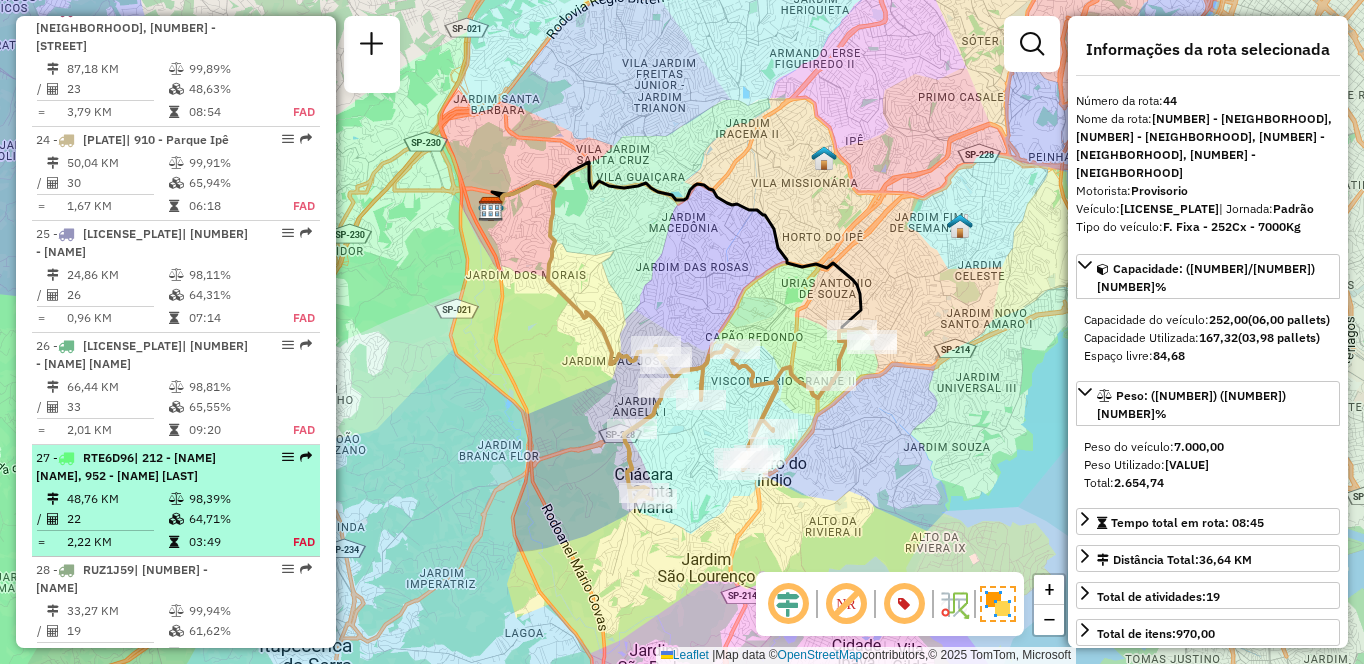 click on "27 -       RTE6D96   | 212 - [NAME] [NAME], 952 - [NAME] [LAST]  48,76 KM   98,39%  /  22   64,71%     =  2,22 KM   03:49   FAD" at bounding box center [176, 501] 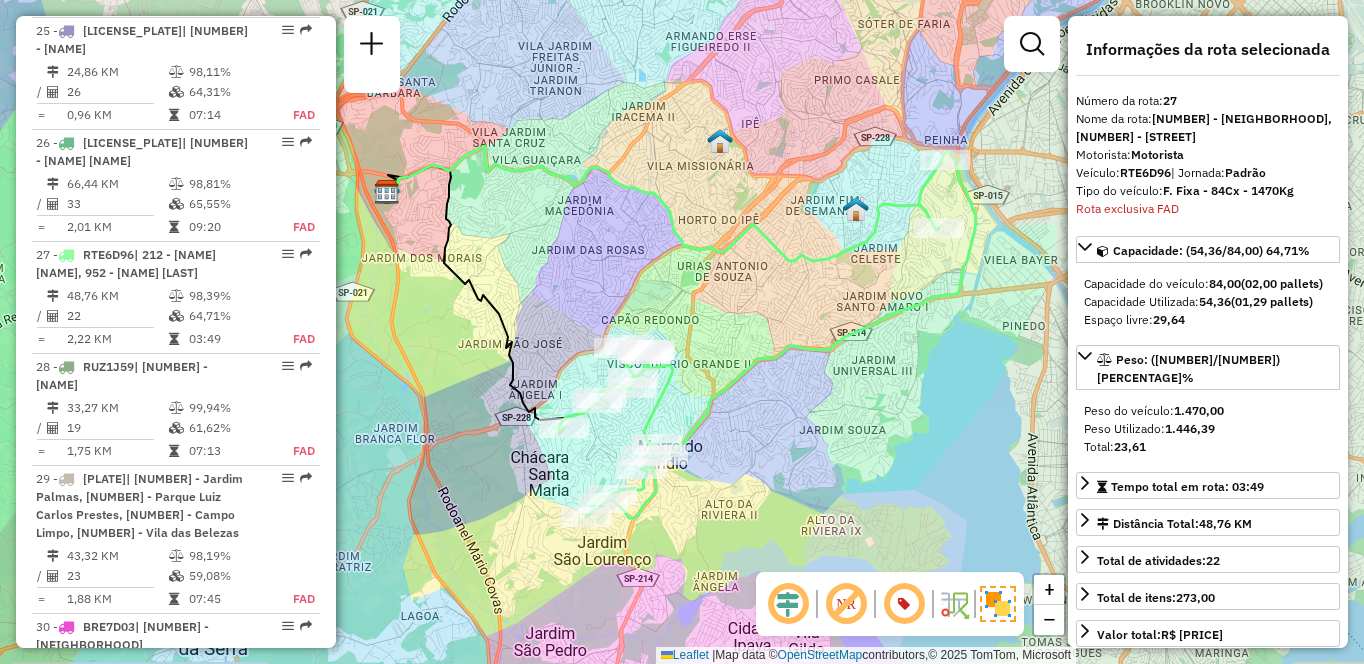 scroll, scrollTop: 4940, scrollLeft: 0, axis: vertical 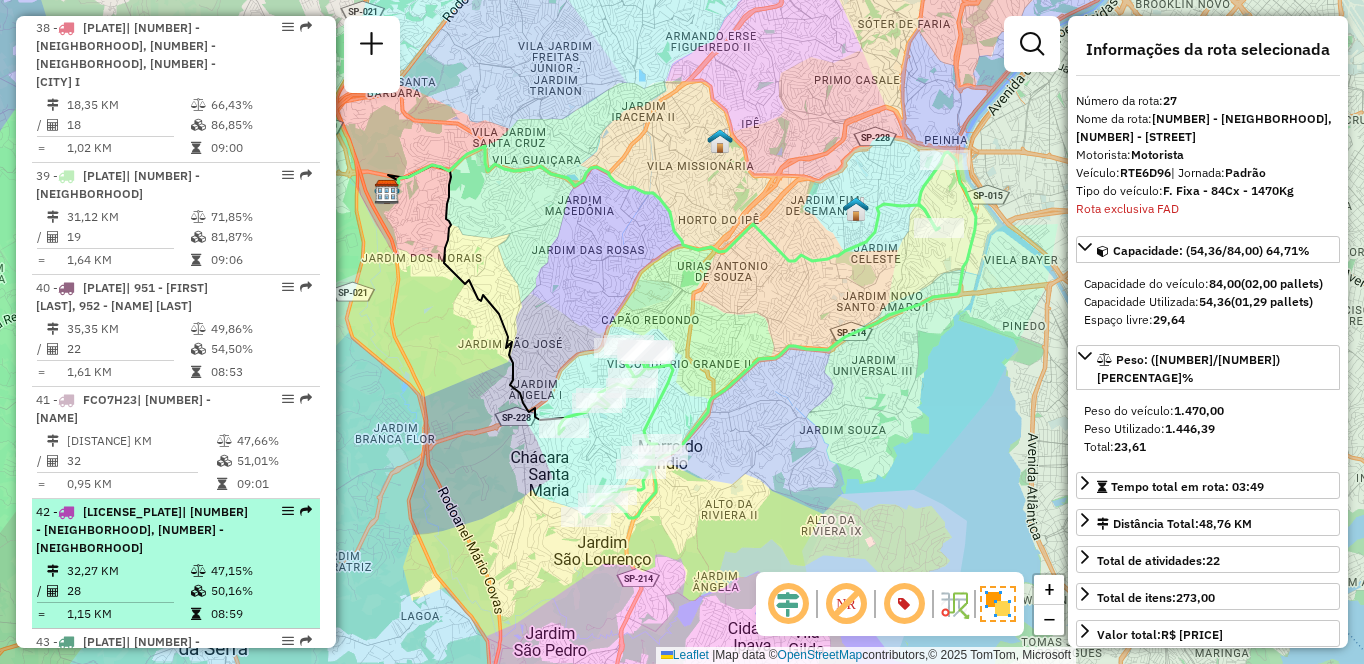 click on "| [NUMBER] - [NEIGHBORHOOD], [NUMBER] - [STREET] [NUMBER] [PERCENTAGE] [PERCENTAGE] / [NUMBER] [PERCENTAGE] = [NUMBER] [TIME]" at bounding box center (176, 564) 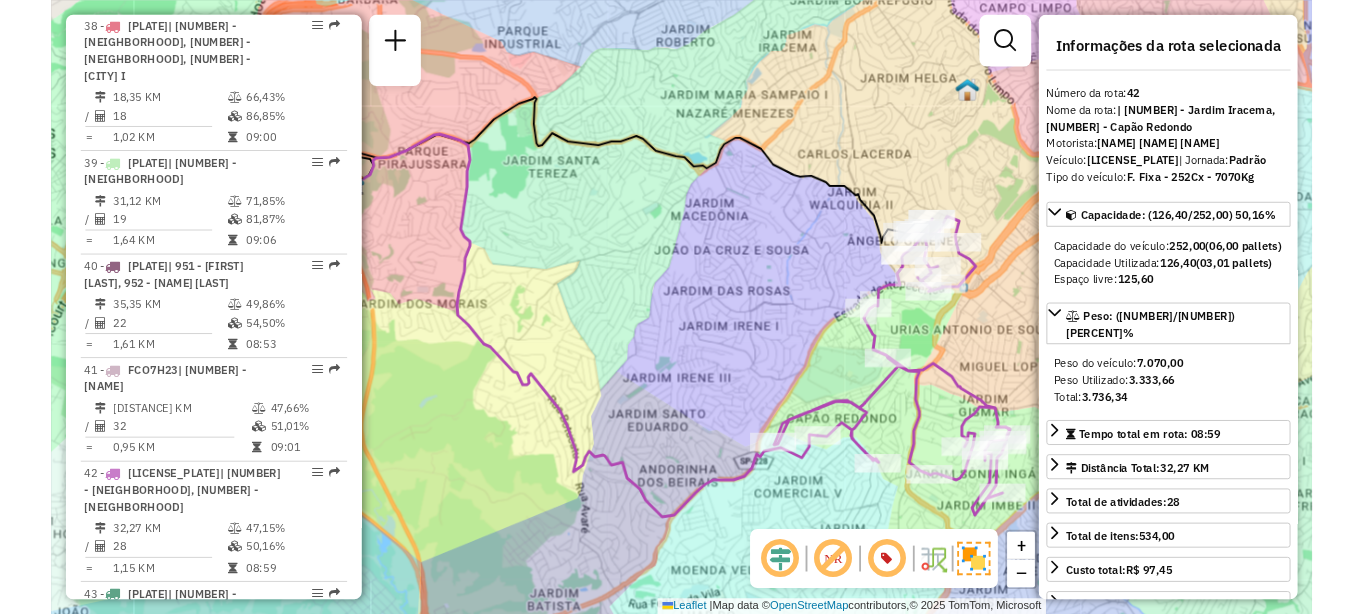 scroll, scrollTop: 622, scrollLeft: 0, axis: vertical 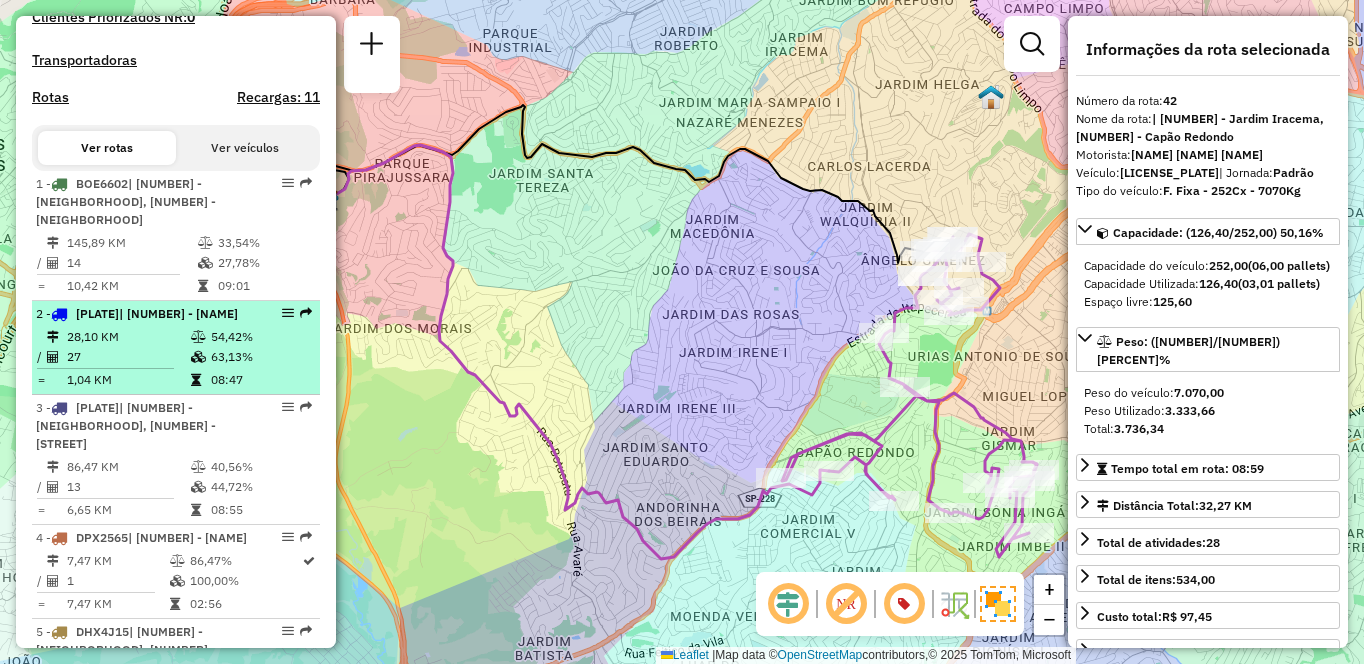 click on "[NUMBER] - FTO7D31 | [NUMBER] - Pirajussara [DISTANCE] KM [PERCENTAGE]% / [NUMBER] [PERCENTAGE]% = [DISTANCE] KM [TIME]" at bounding box center (176, 348) 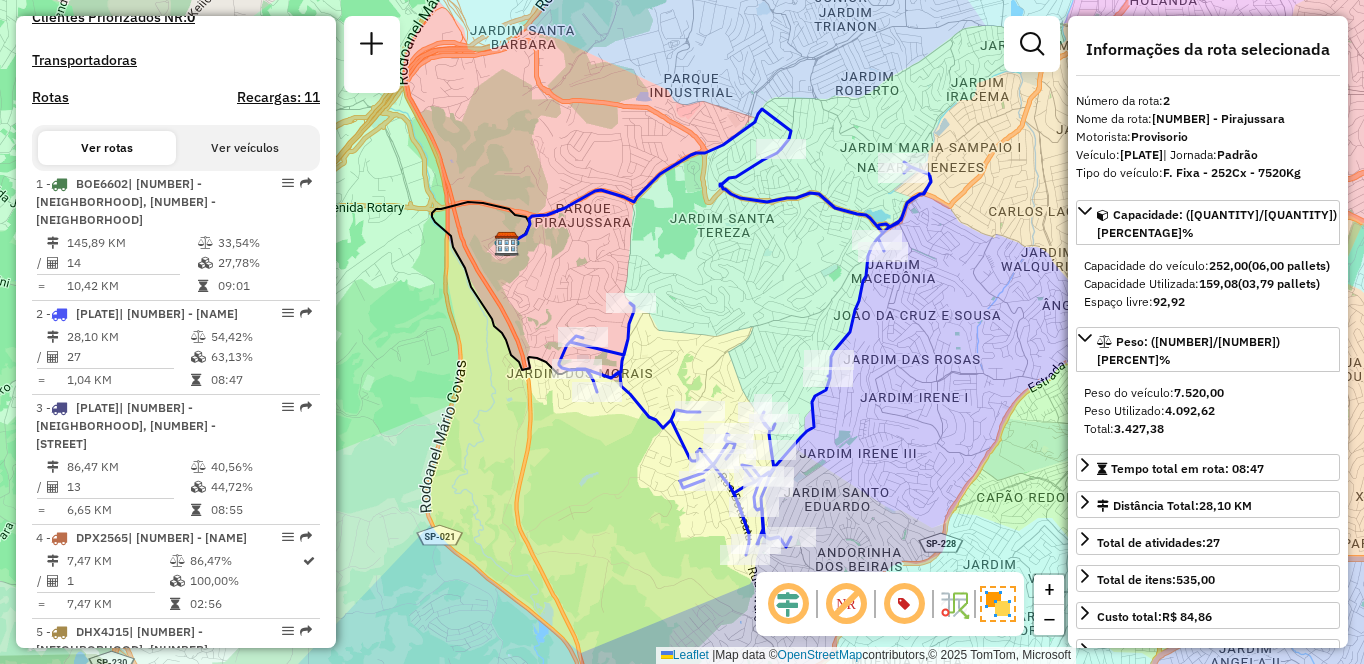 scroll, scrollTop: 2852, scrollLeft: 0, axis: vertical 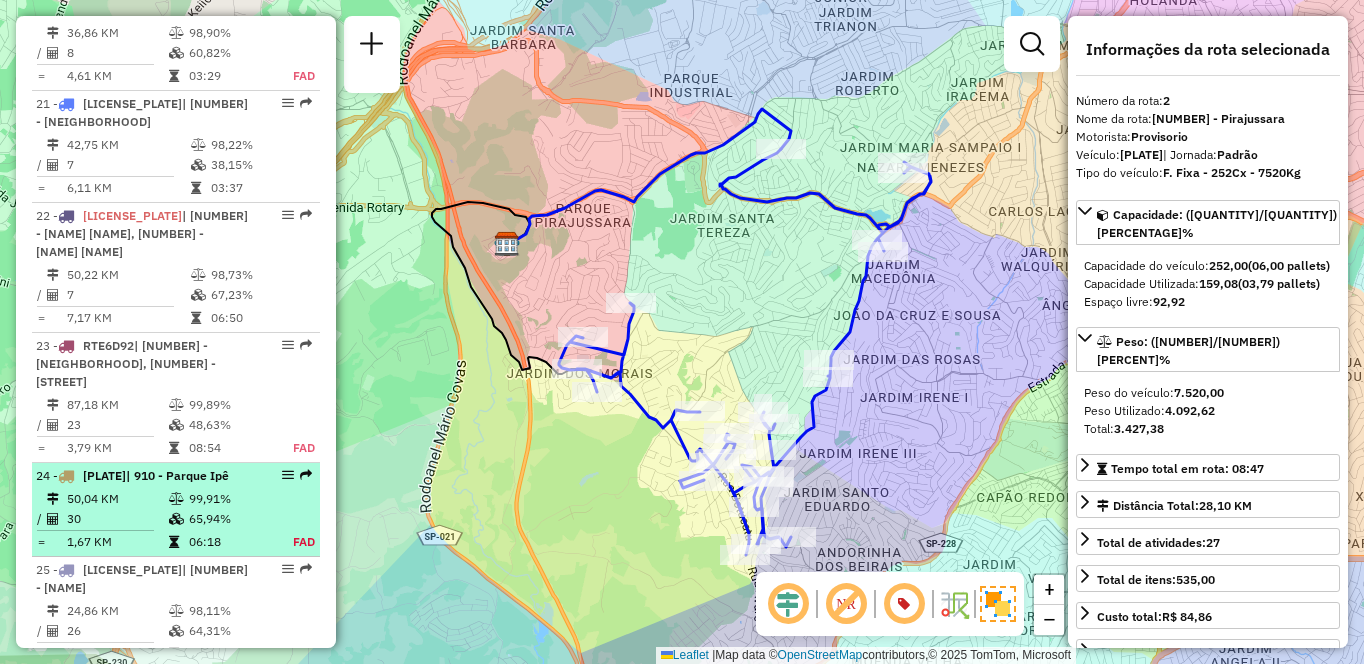 click on "99,91%" at bounding box center (229, 499) 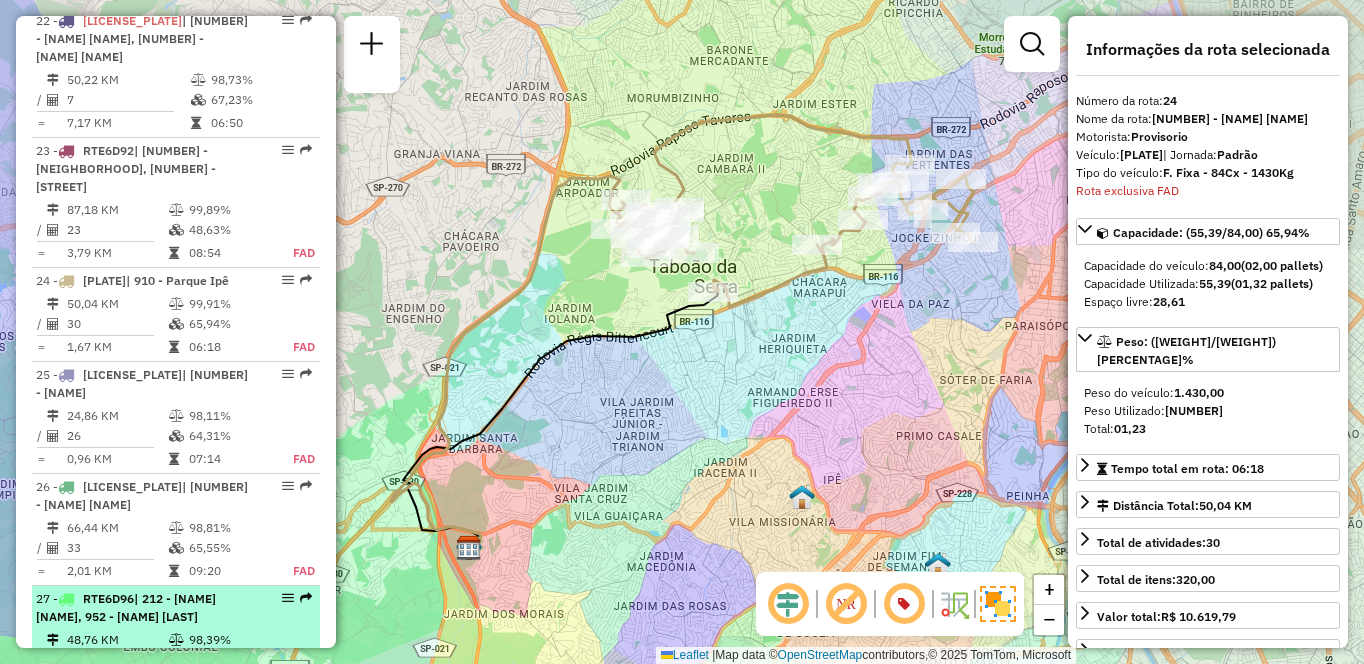scroll, scrollTop: 3155, scrollLeft: 0, axis: vertical 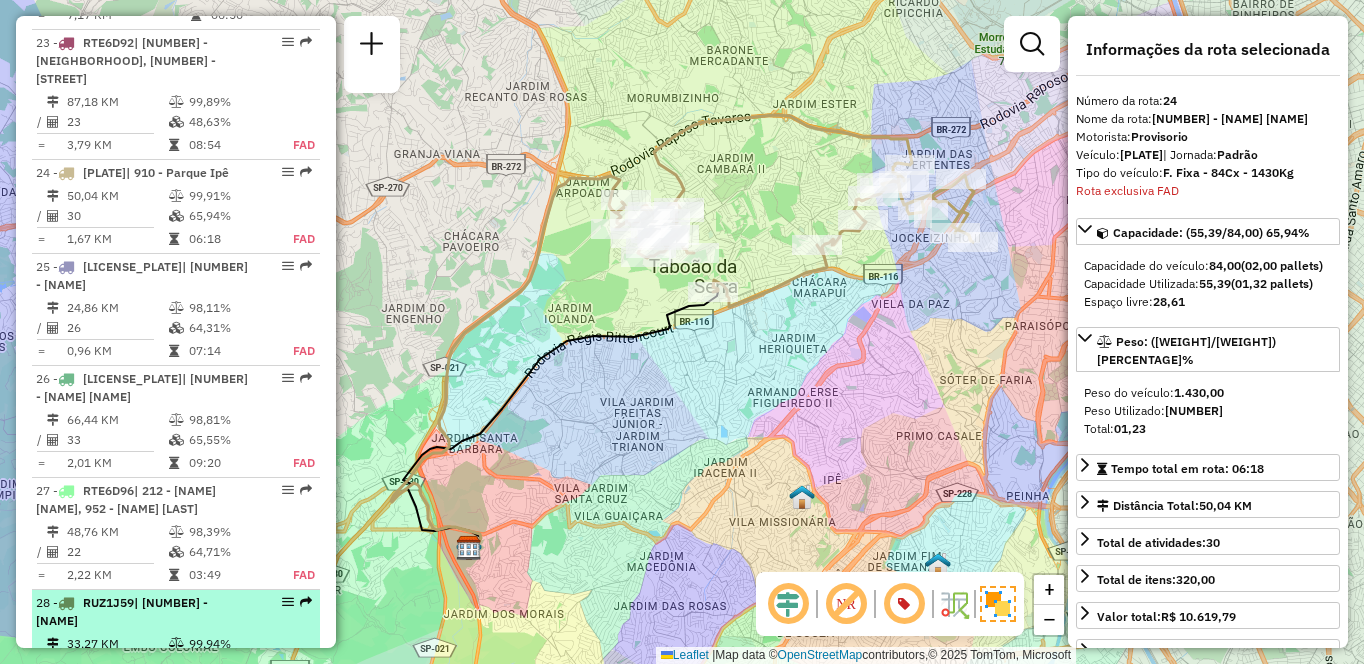 click at bounding box center [53, 644] 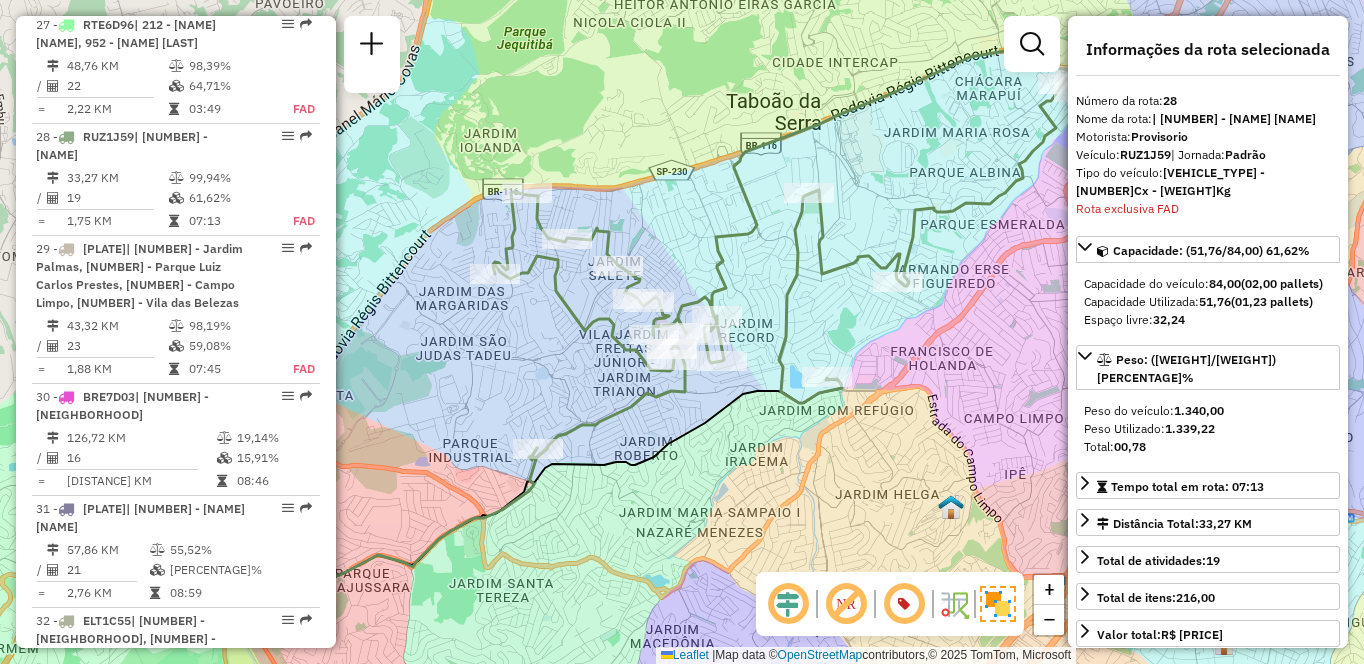 scroll, scrollTop: 3188, scrollLeft: 0, axis: vertical 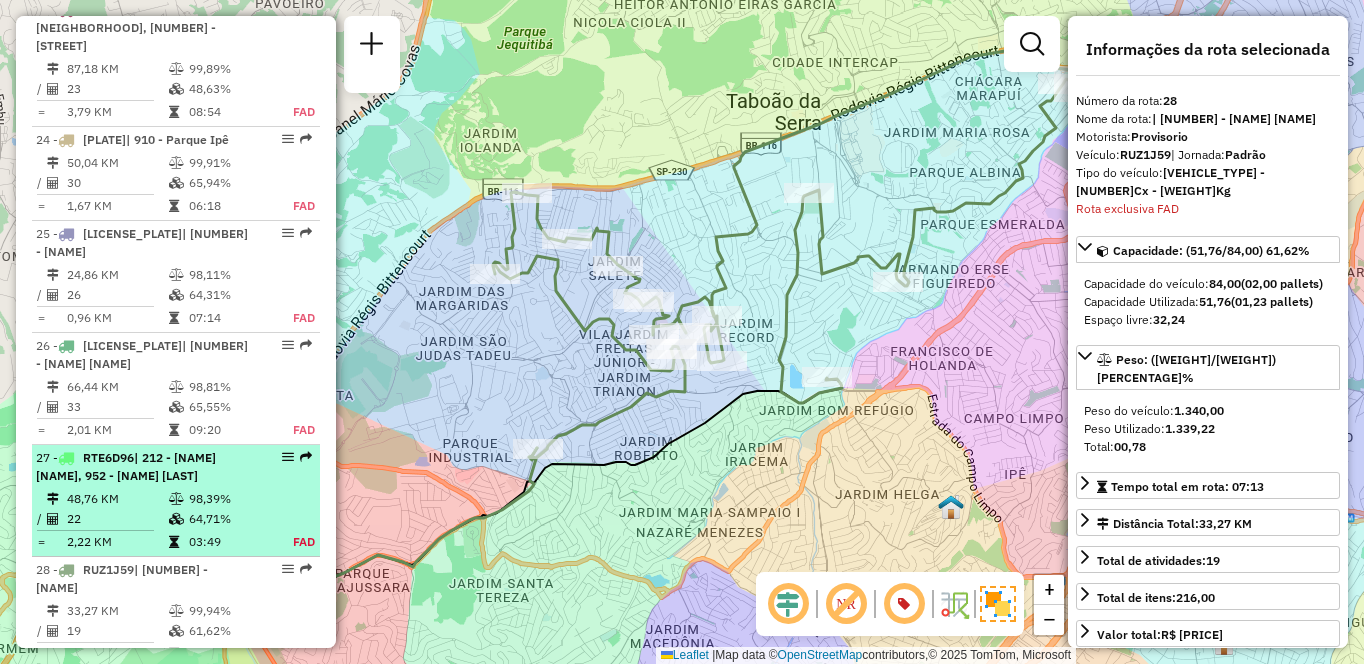 click on "48,76 KM" at bounding box center [117, 499] 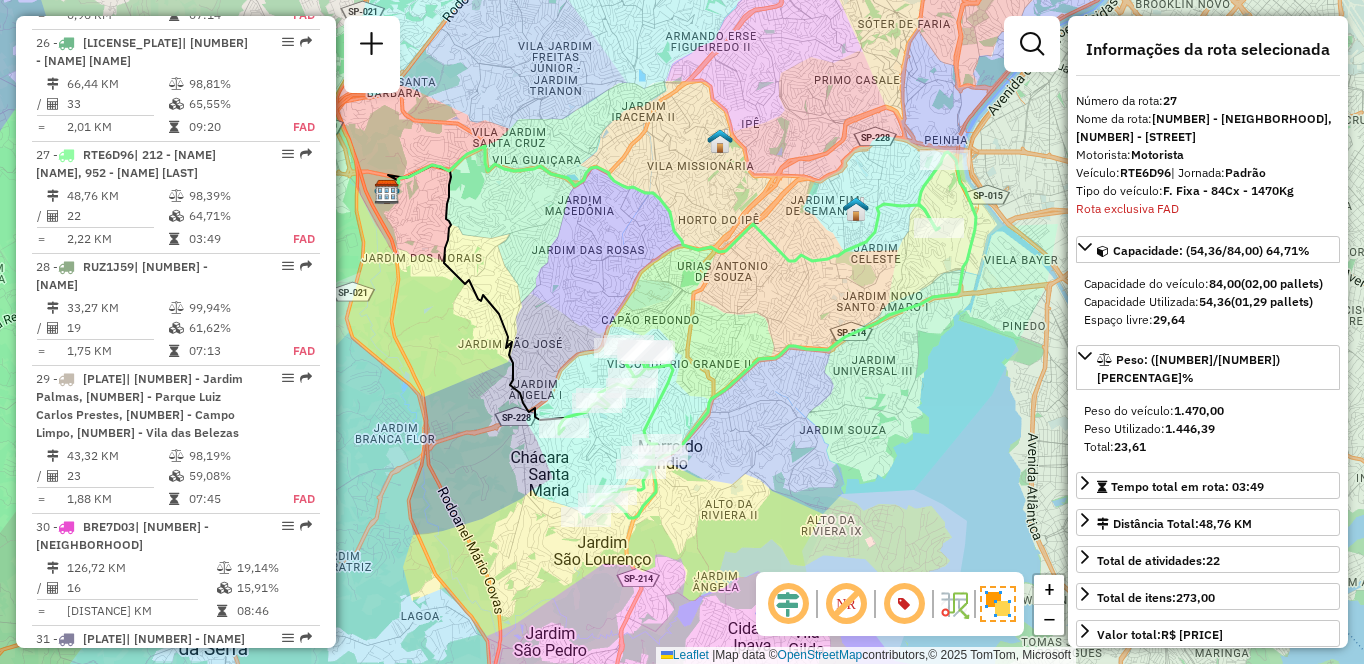 scroll, scrollTop: 2292, scrollLeft: 0, axis: vertical 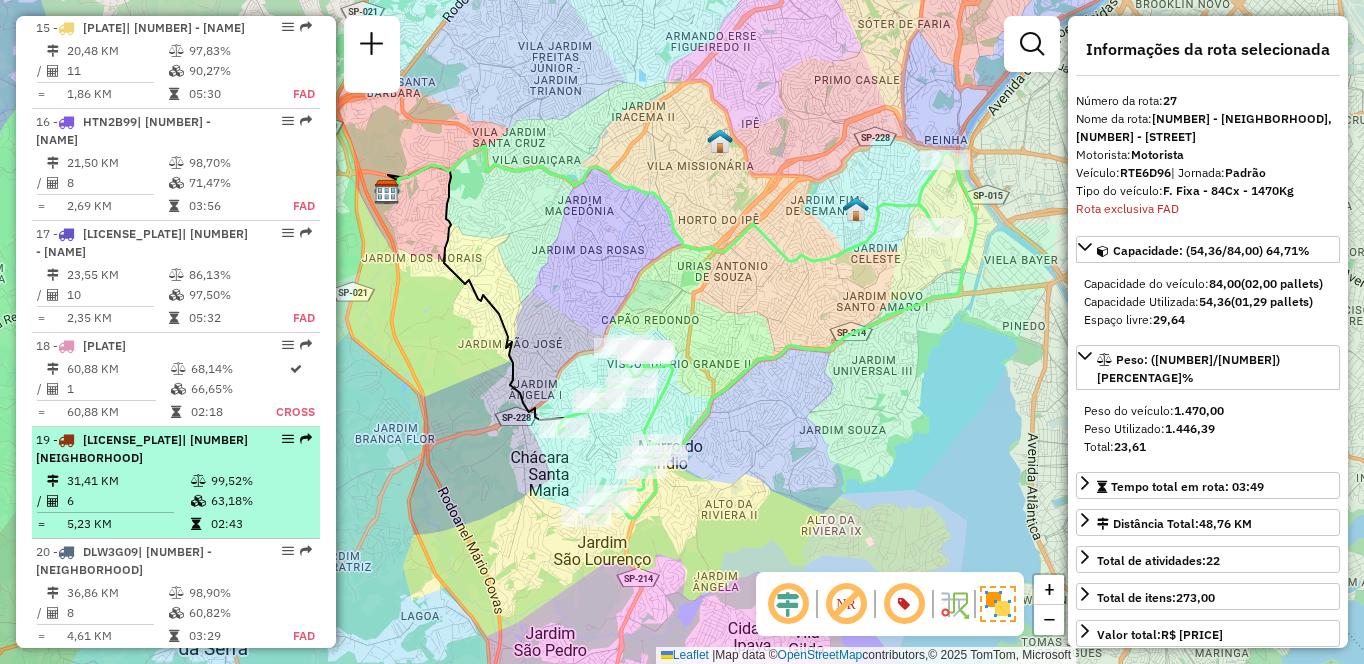 click on "[NUMBER] -       [LICENSE_PLATE]   | [NUMBER] - [NEIGHBORHOOD]" at bounding box center (142, 449) 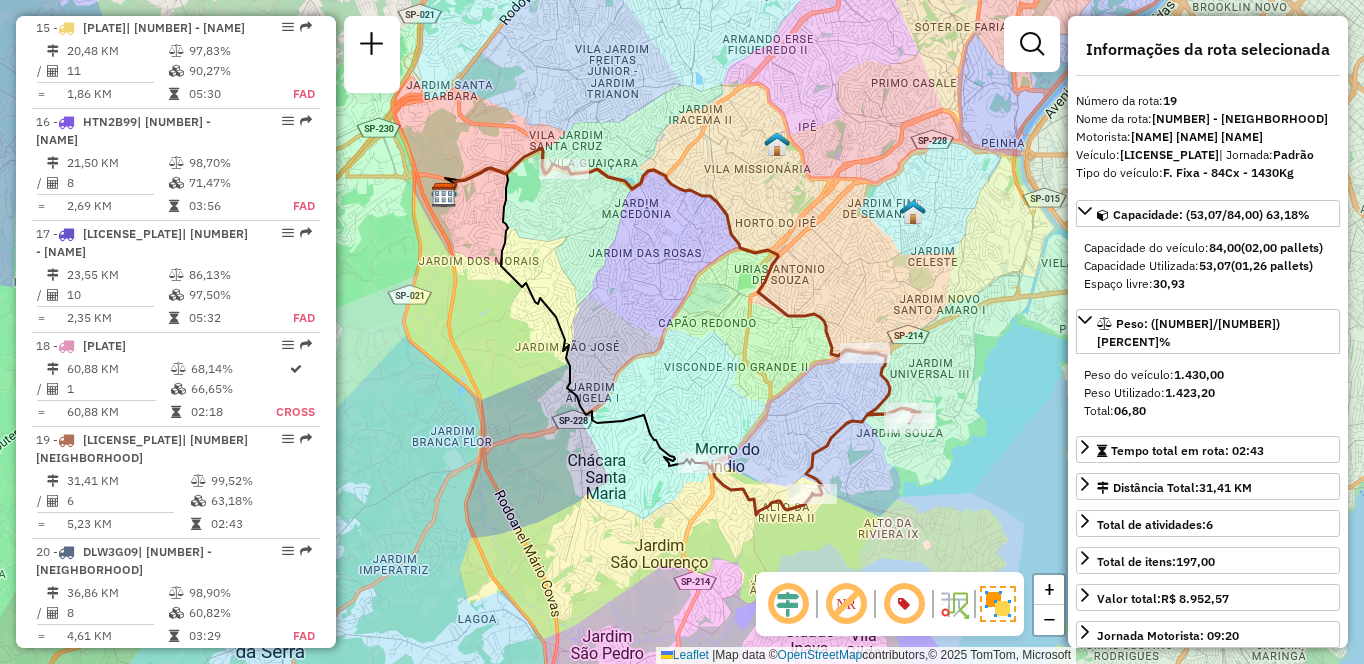 scroll, scrollTop: 2964, scrollLeft: 0, axis: vertical 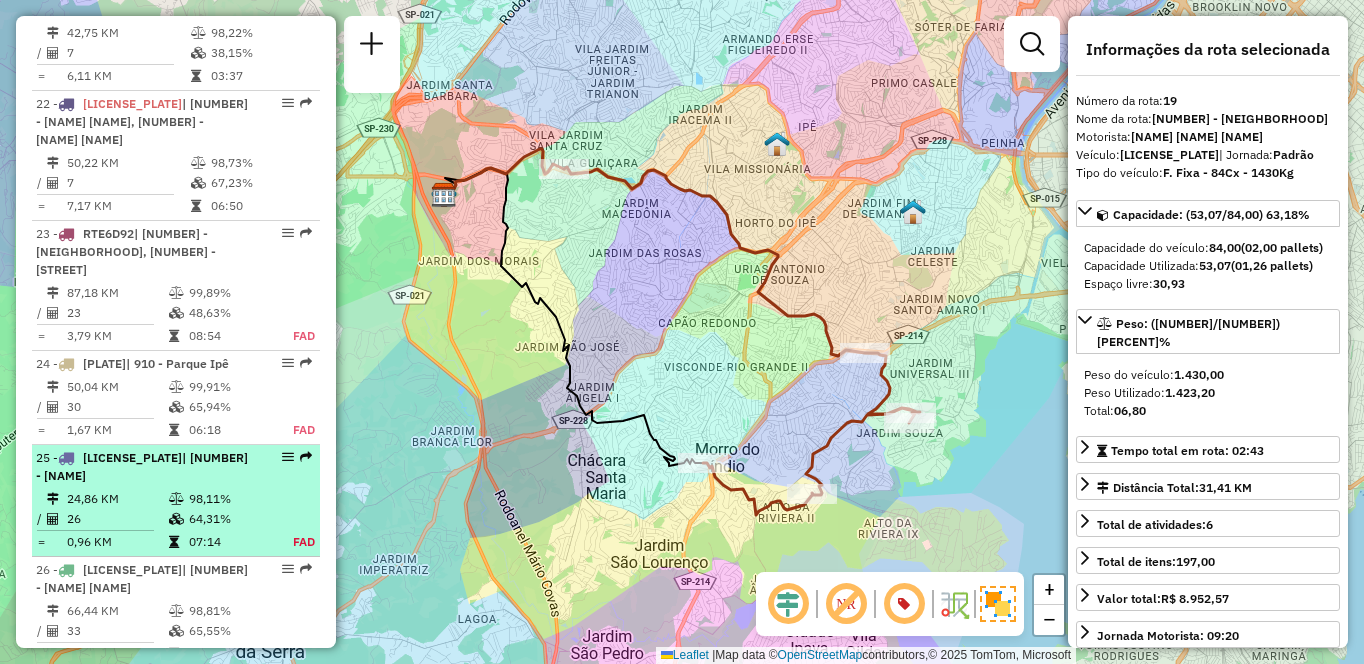 click on "98,11%" at bounding box center (229, 499) 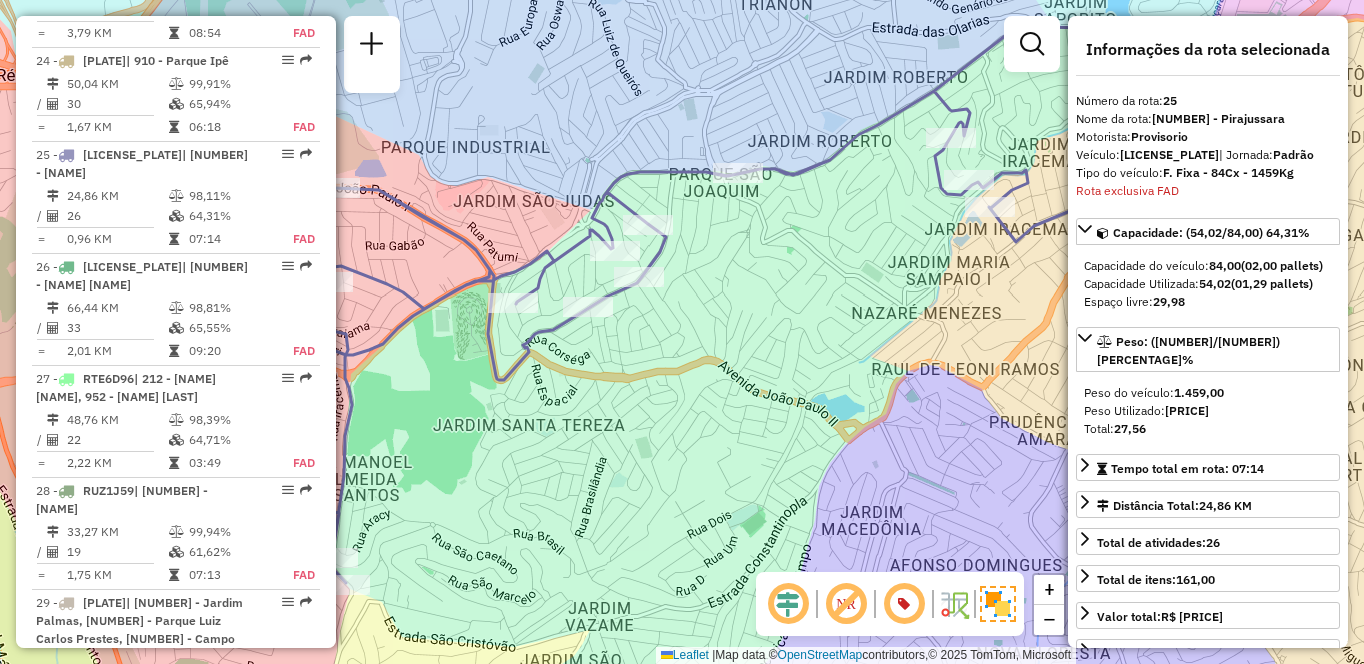 scroll, scrollTop: 2740, scrollLeft: 0, axis: vertical 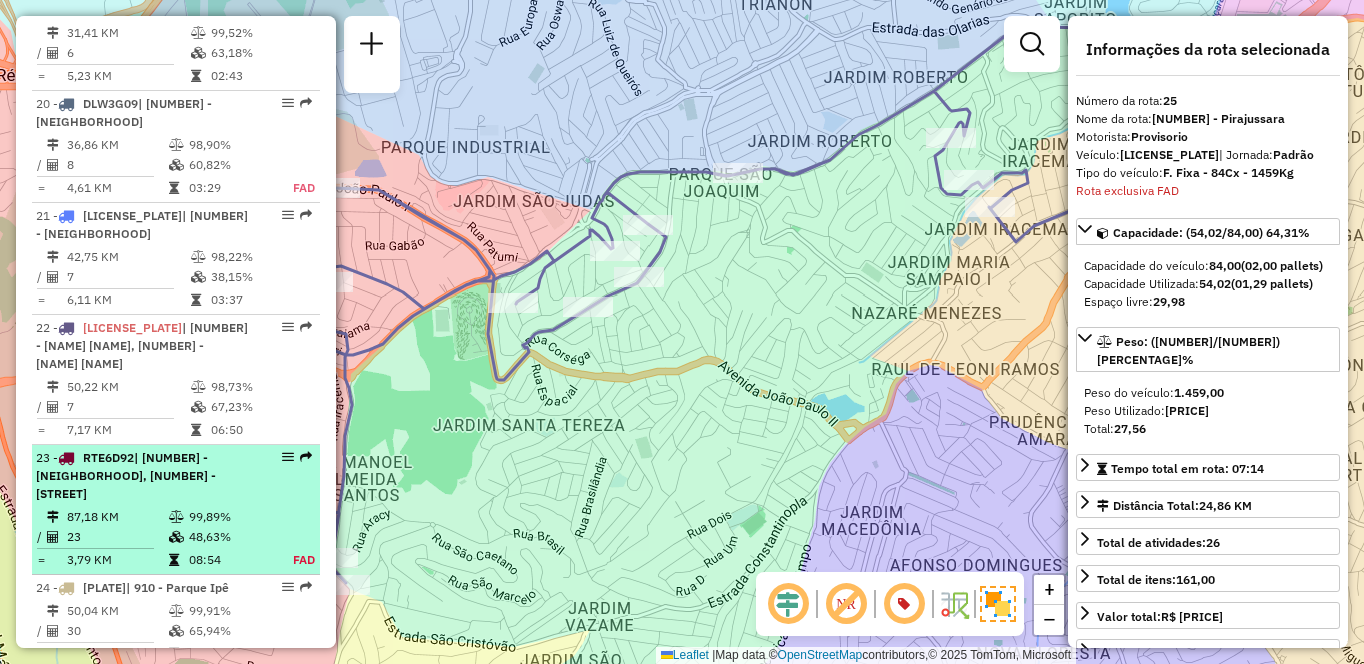 click on "87,18 KM" at bounding box center [117, 517] 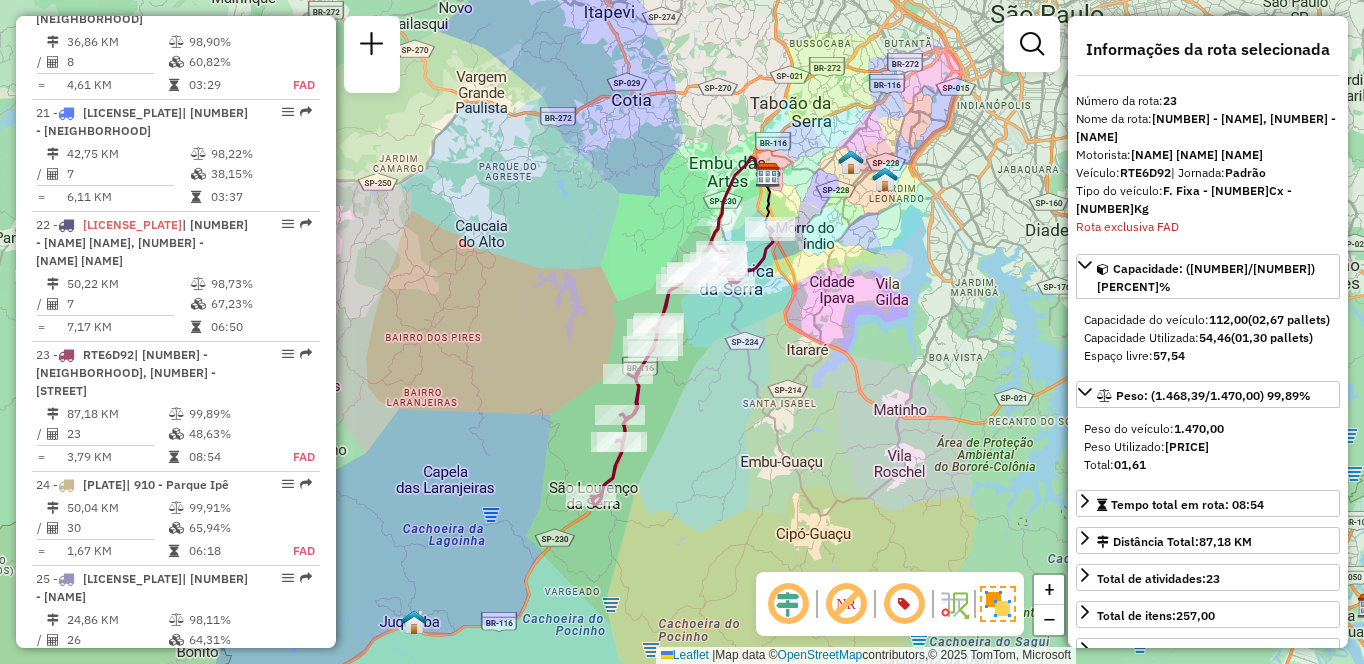 scroll, scrollTop: 3430, scrollLeft: 0, axis: vertical 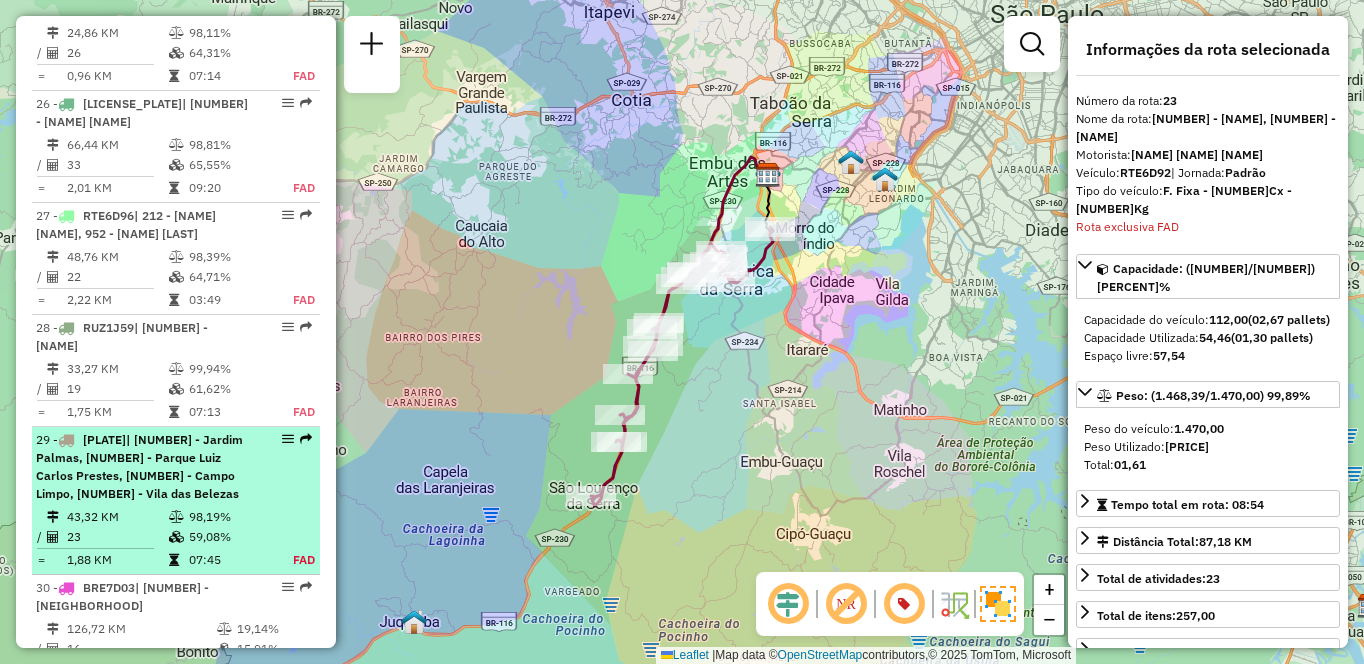 click on "| [NUMBER] - Jardim Palmas, [NUMBER] - Parque Luiz Carlos Prestes, [NUMBER] - Campo Limpo, [NUMBER] - Vila das Belezas" at bounding box center [139, 466] 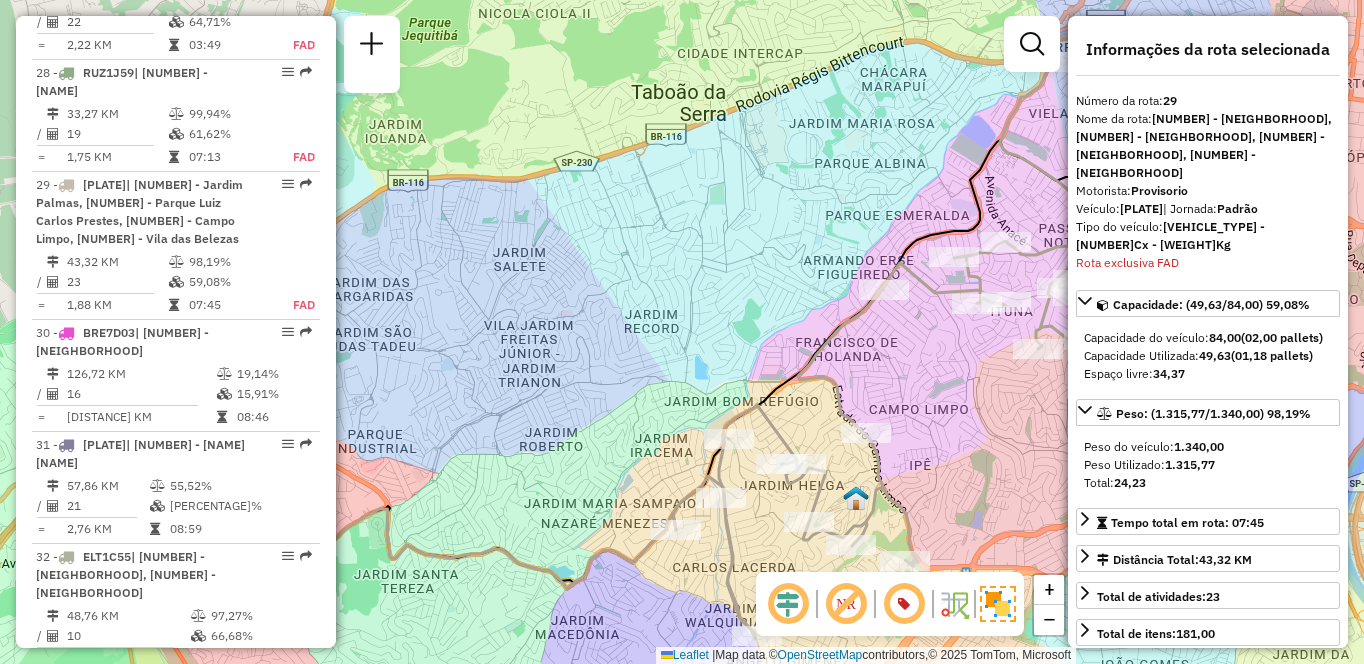 scroll, scrollTop: 3733, scrollLeft: 0, axis: vertical 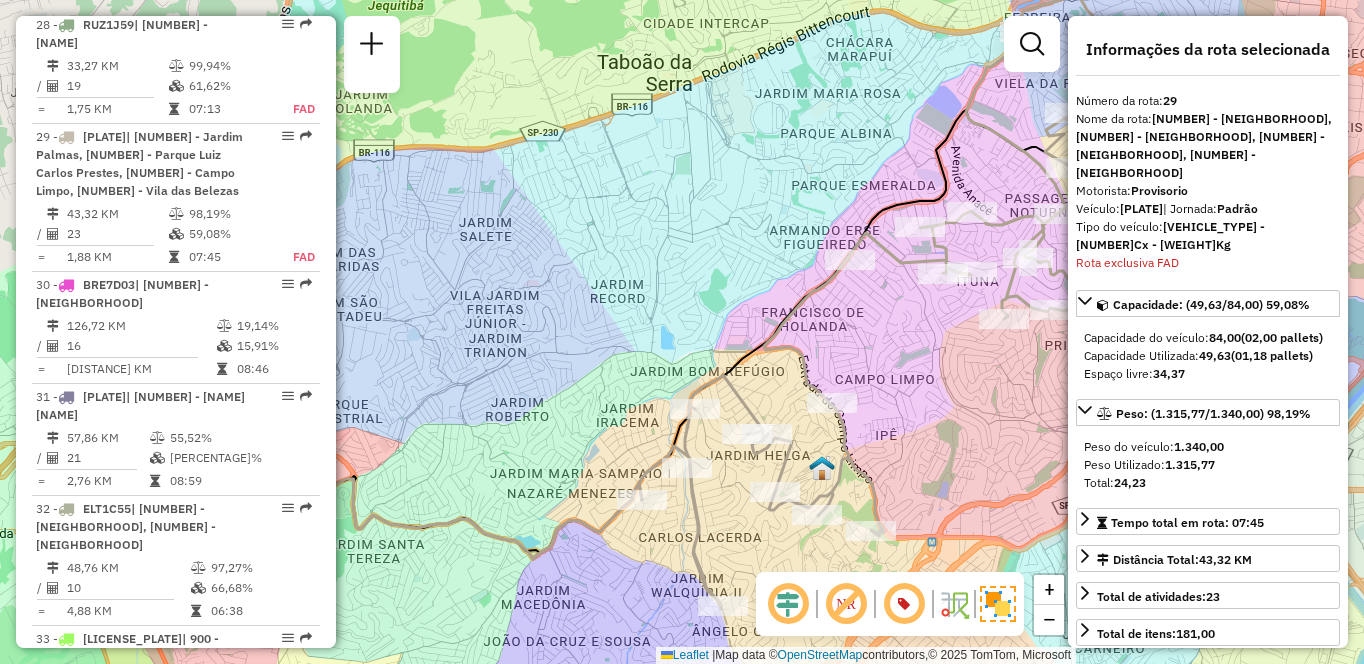 drag, startPoint x: 706, startPoint y: 321, endPoint x: 672, endPoint y: 291, distance: 45.343136 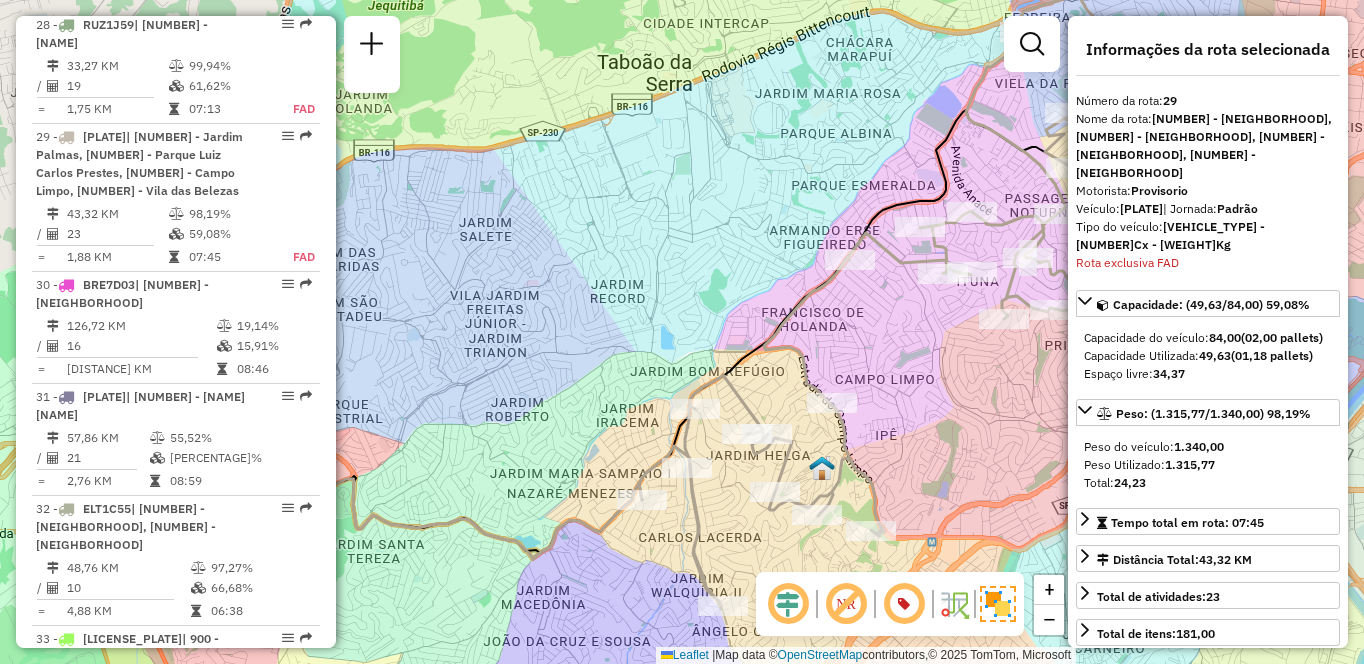 scroll, scrollTop: 2740, scrollLeft: 0, axis: vertical 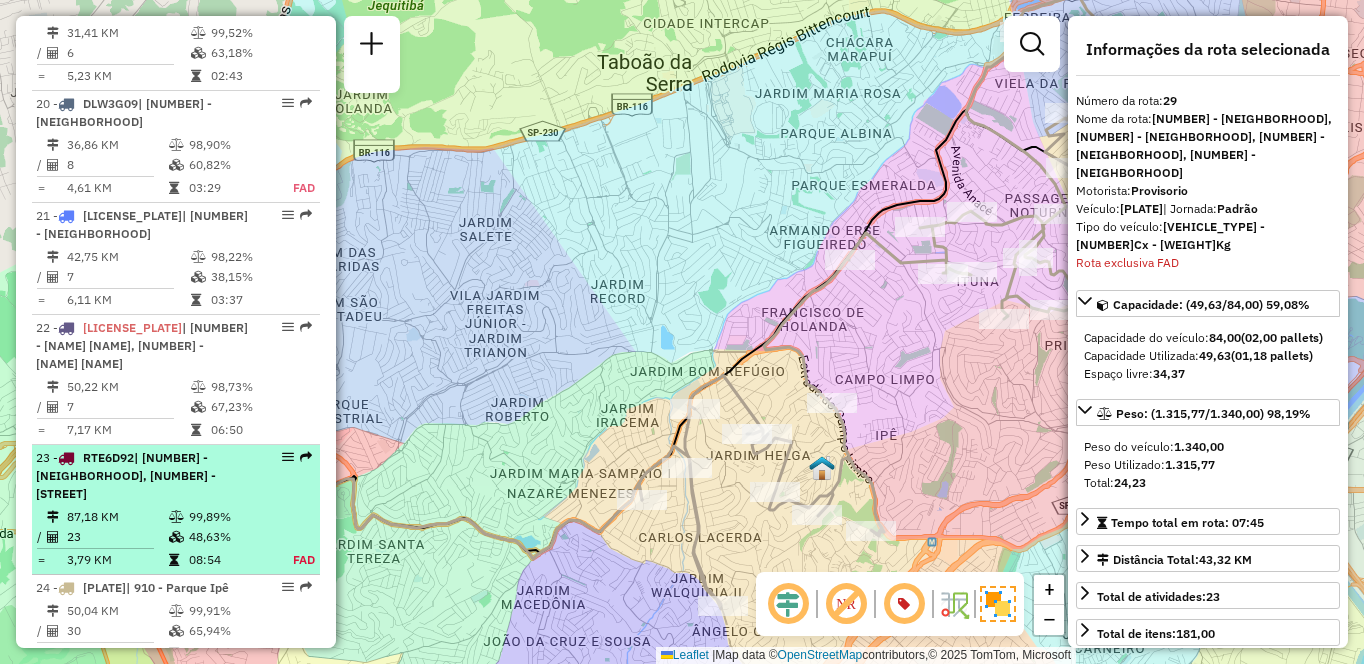 click on "99,89%" at bounding box center (229, 517) 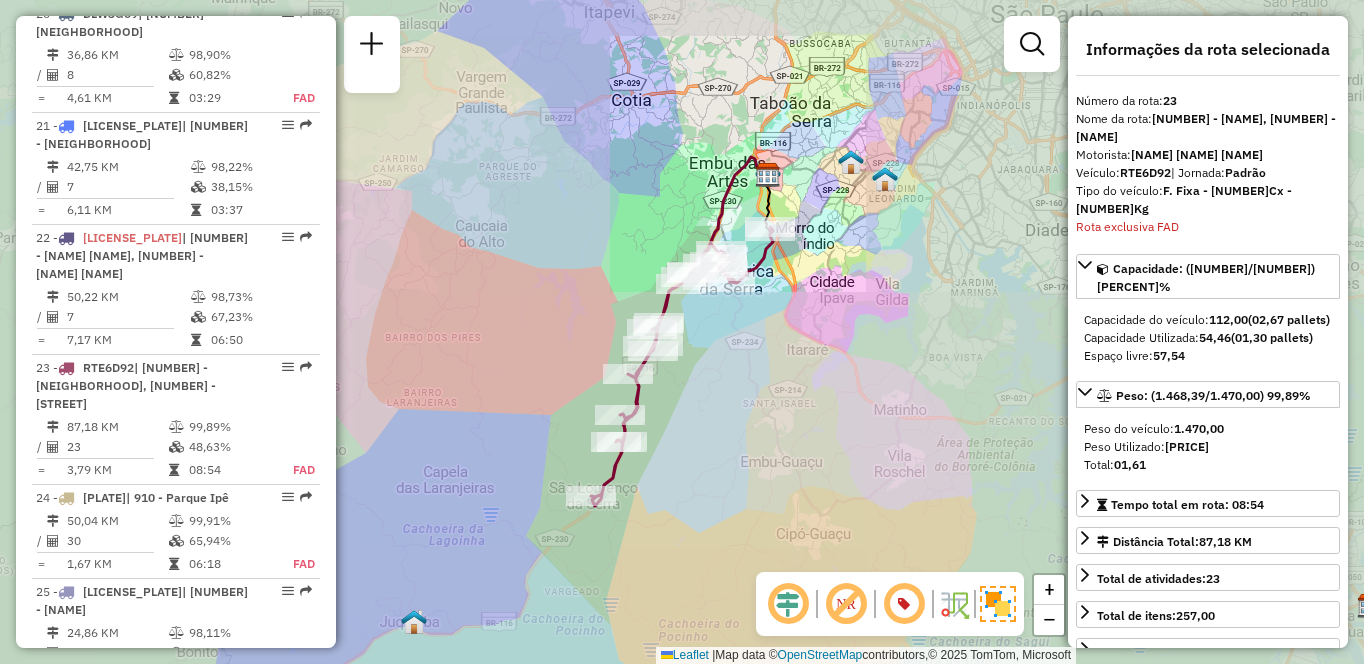 scroll, scrollTop: 3043, scrollLeft: 0, axis: vertical 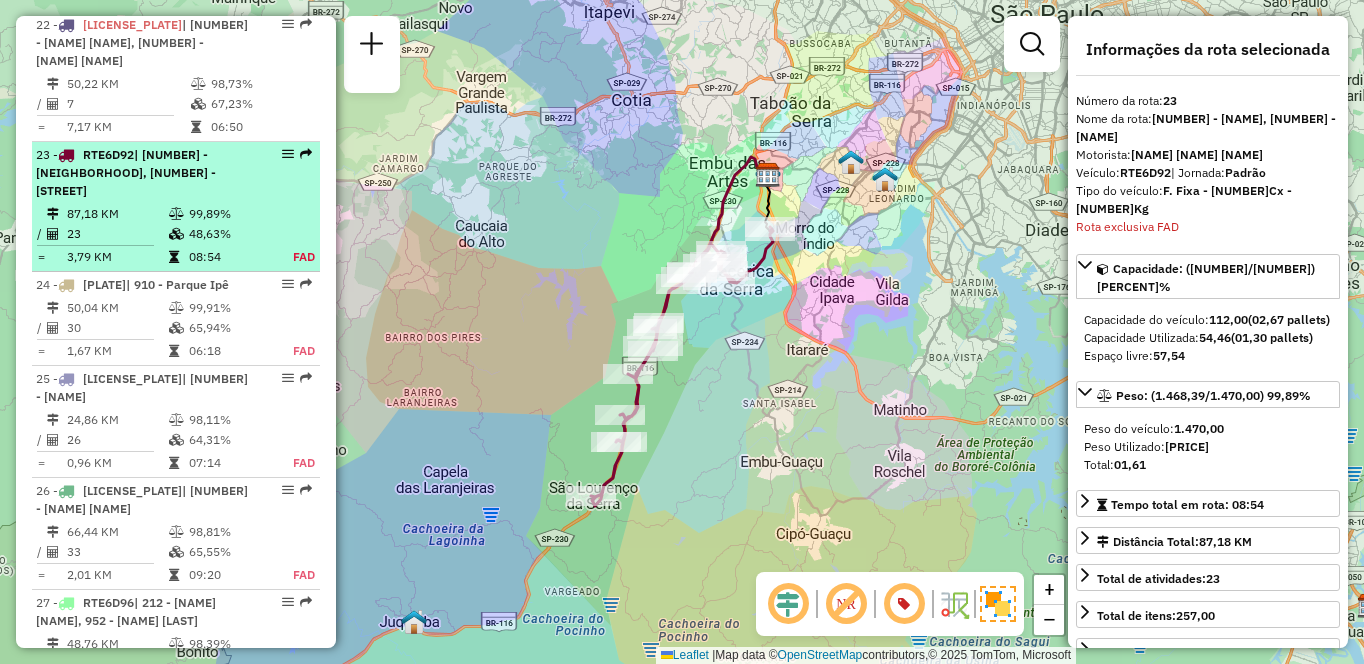 click at bounding box center [178, 257] 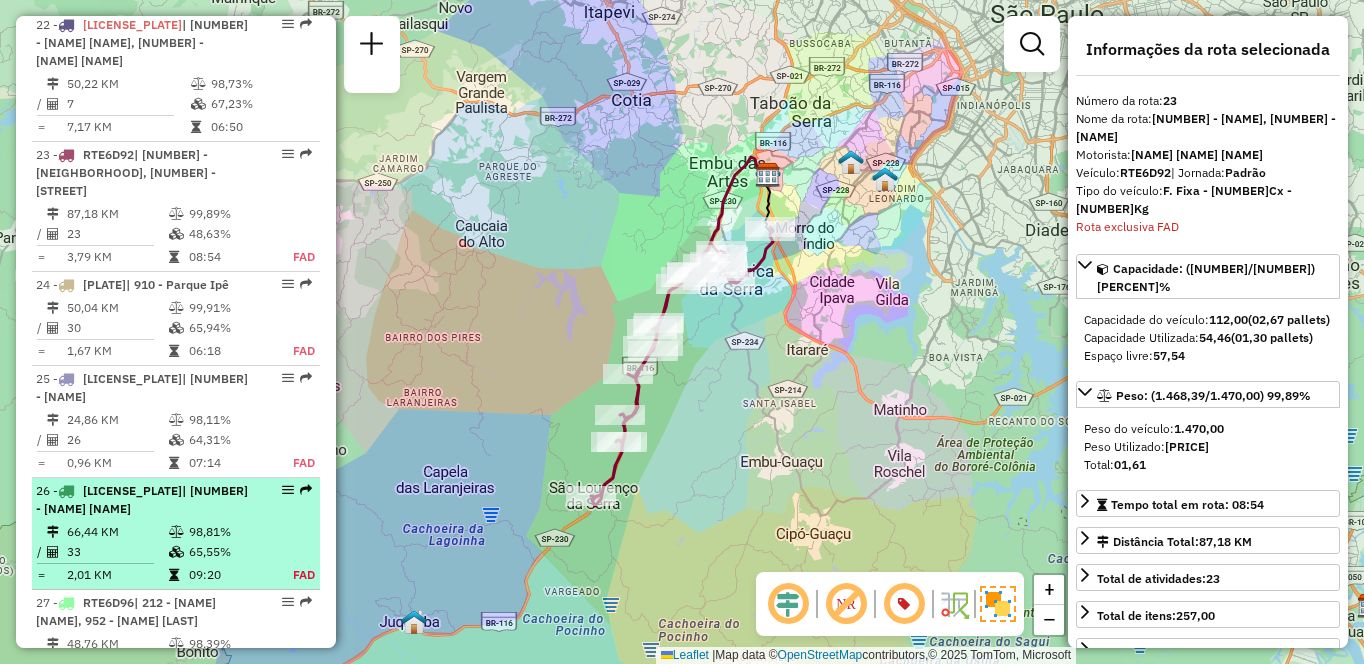 click at bounding box center [176, 532] 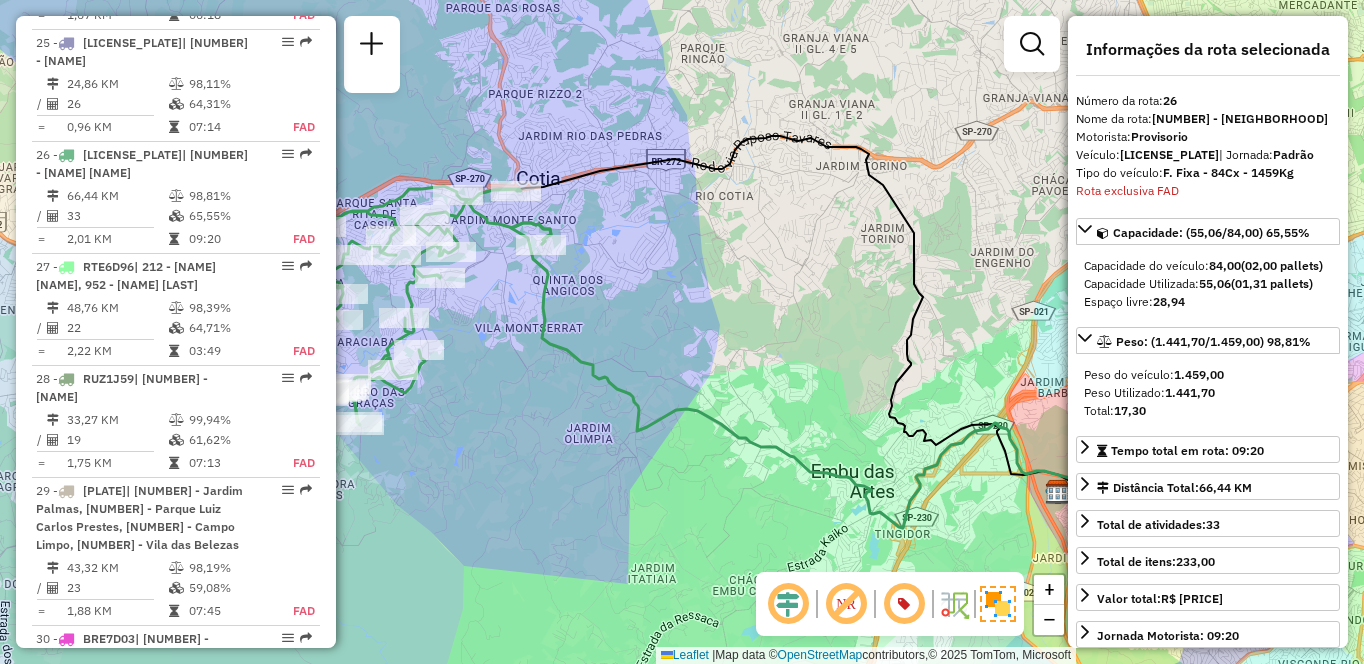 scroll, scrollTop: 2740, scrollLeft: 0, axis: vertical 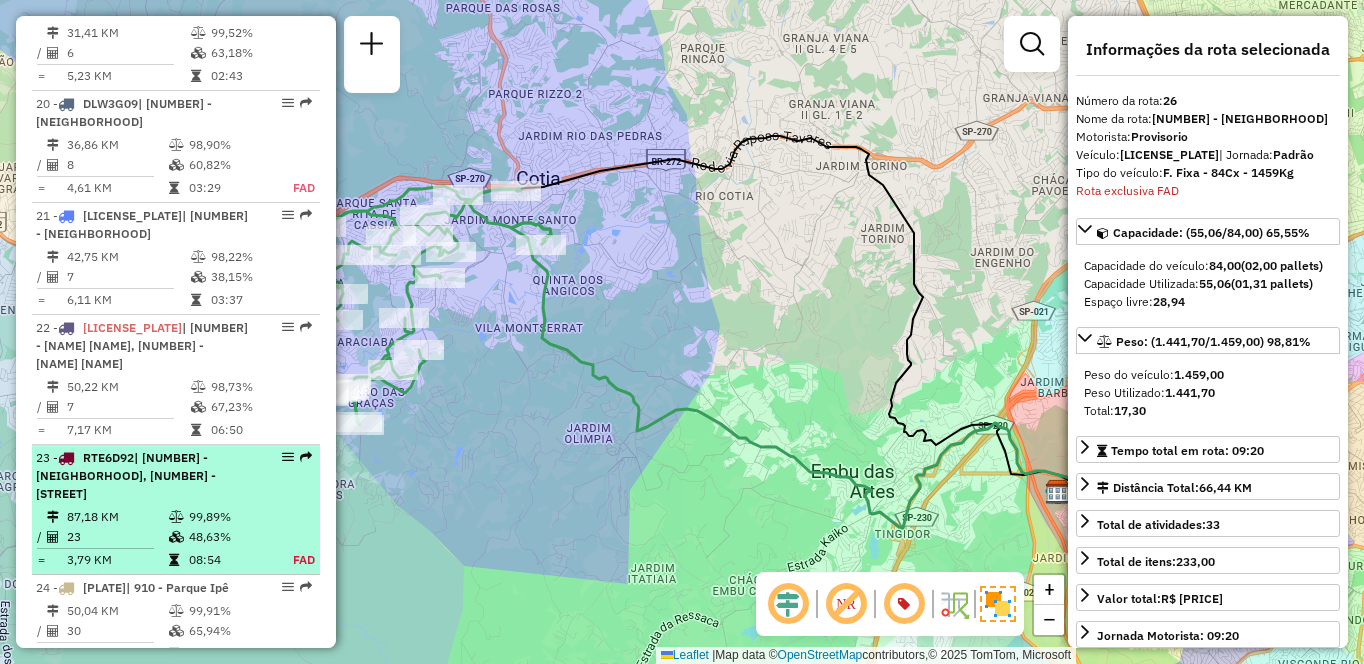 click on "48,63%" at bounding box center [229, 537] 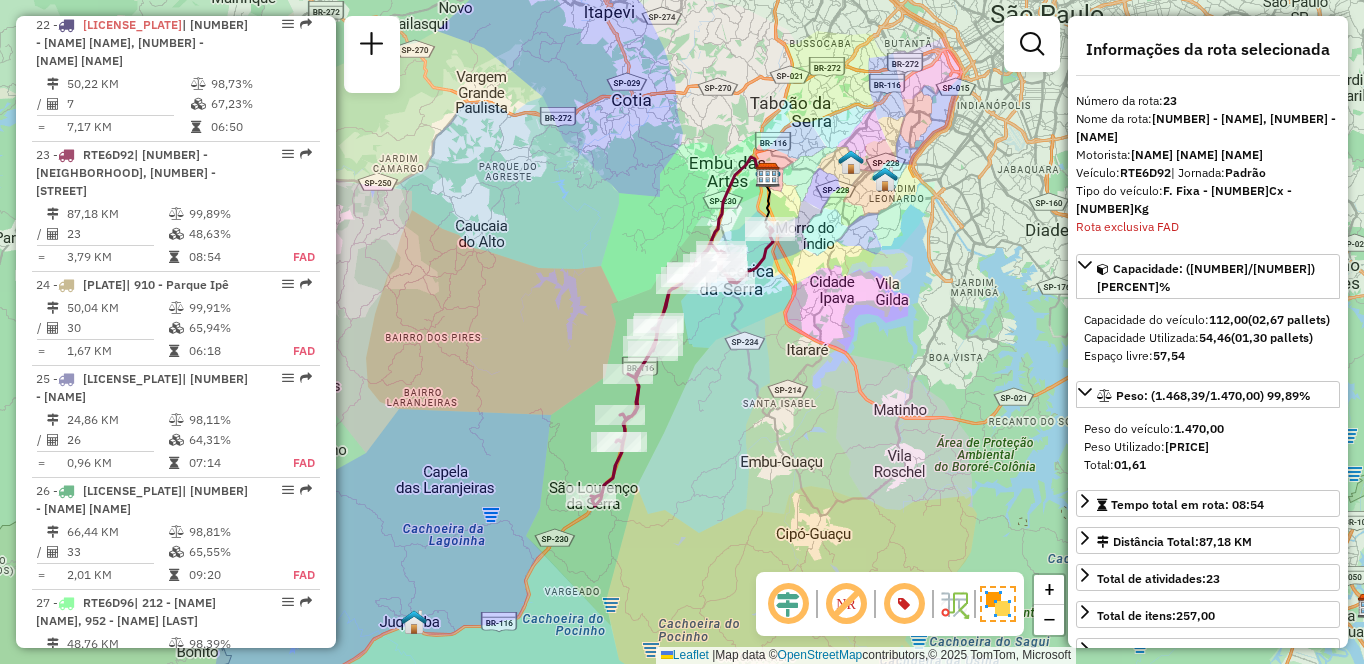 scroll, scrollTop: 716, scrollLeft: 0, axis: vertical 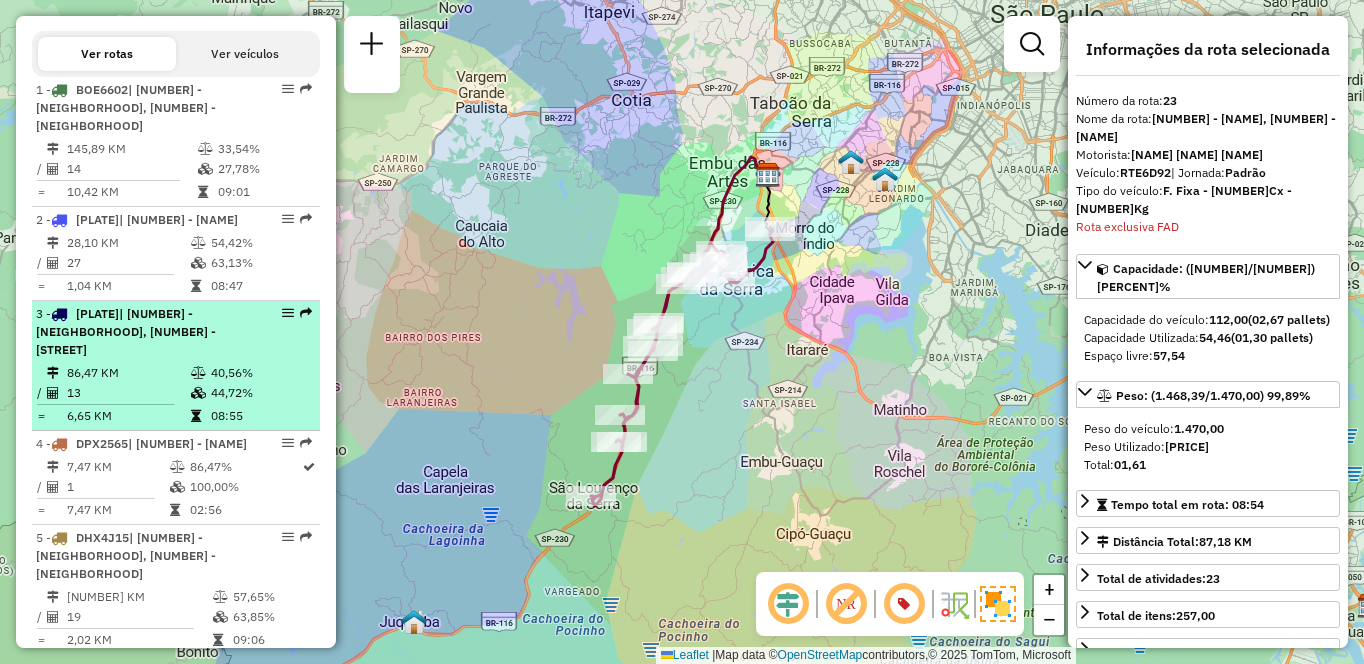 click on "13" at bounding box center [128, 393] 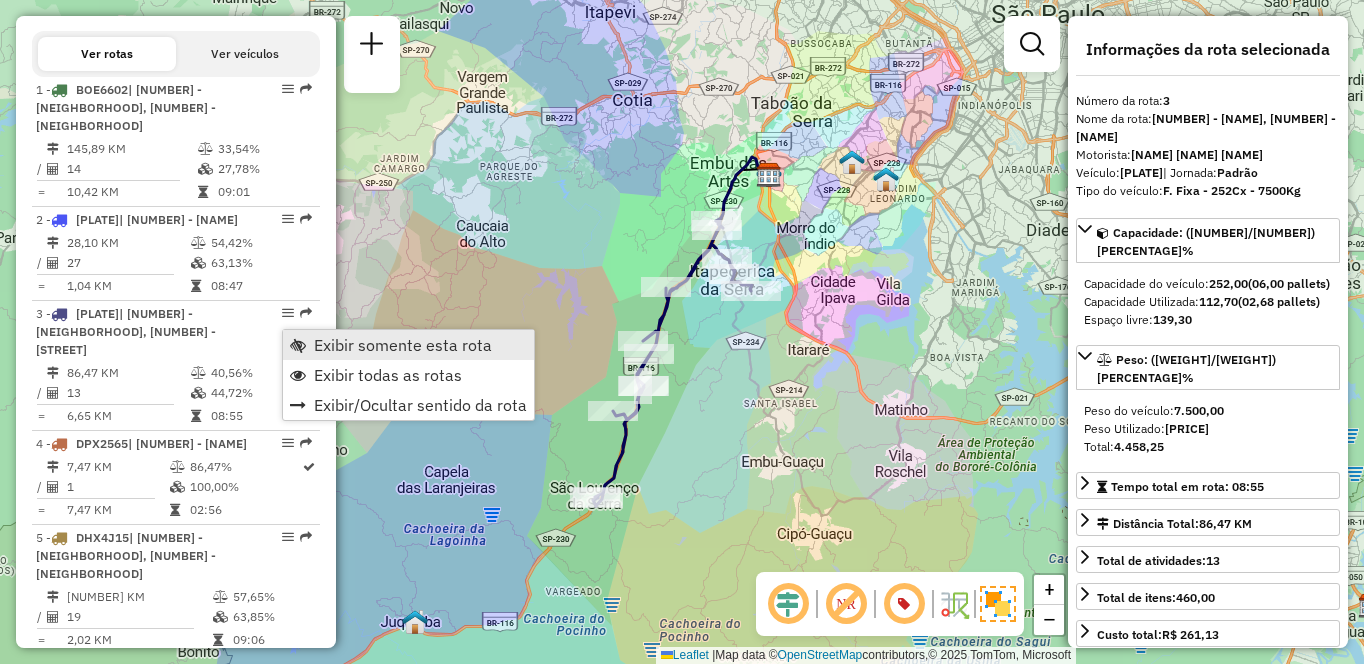 click on "Exibir somente esta rota" at bounding box center [403, 345] 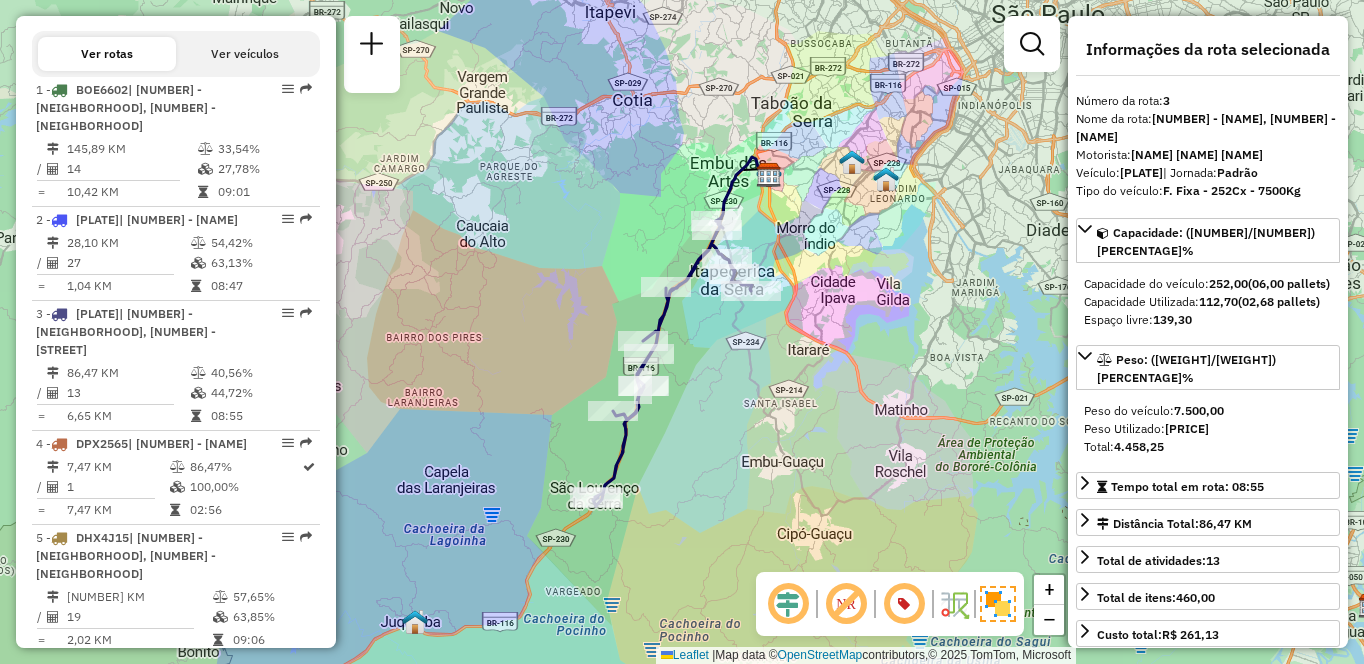scroll, scrollTop: 3672, scrollLeft: 0, axis: vertical 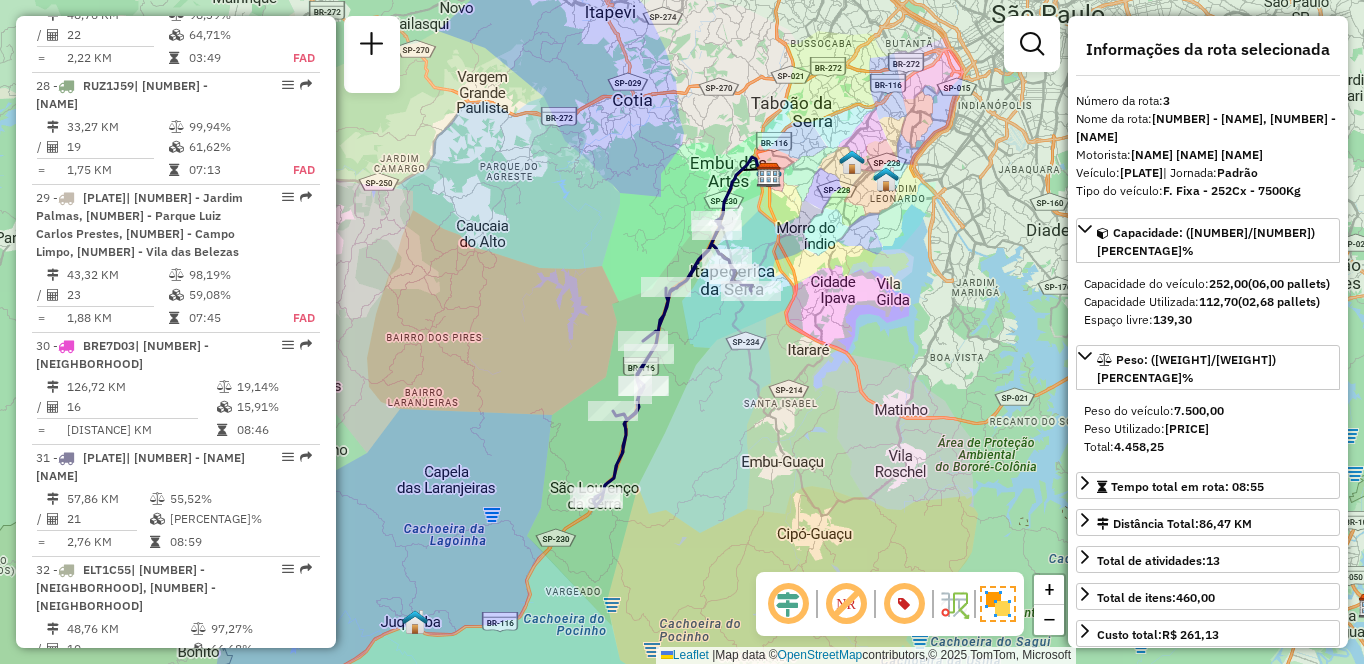 click on "Janela de atendimento Grade de atendimento Capacidade Transportadoras Veículos Cliente Pedidos  Rotas Selecione os dias de semana para filtrar as janelas de atendimento  Seg   Ter   Qua   Qui   Sex   Sáb   Dom  Informe o período da janela de atendimento: De: Até:  Filtrar exatamente a janela do cliente  Considerar janela de atendimento padrão  Selecione os dias de semana para filtrar as grades de atendimento  Seg   Ter   Qua   Qui   Sex   Sáb   Dom   Considerar clientes sem dia de atendimento cadastrado  Clientes fora do dia de atendimento selecionado Filtrar as atividades entre os valores definidos abaixo:  Peso mínimo:   Peso máximo:   Cubagem mínima:   Cubagem máxima:   De:   Até:  Filtrar as atividades entre o tempo de atendimento definido abaixo:  De:   Até:   Considerar capacidade total dos clientes não roteirizados Transportadora: Selecione um ou mais itens Tipo de veículo: Selecione um ou mais itens Veículo: Selecione um ou mais itens Motorista: Selecione um ou mais itens Nome: Rótulo:" 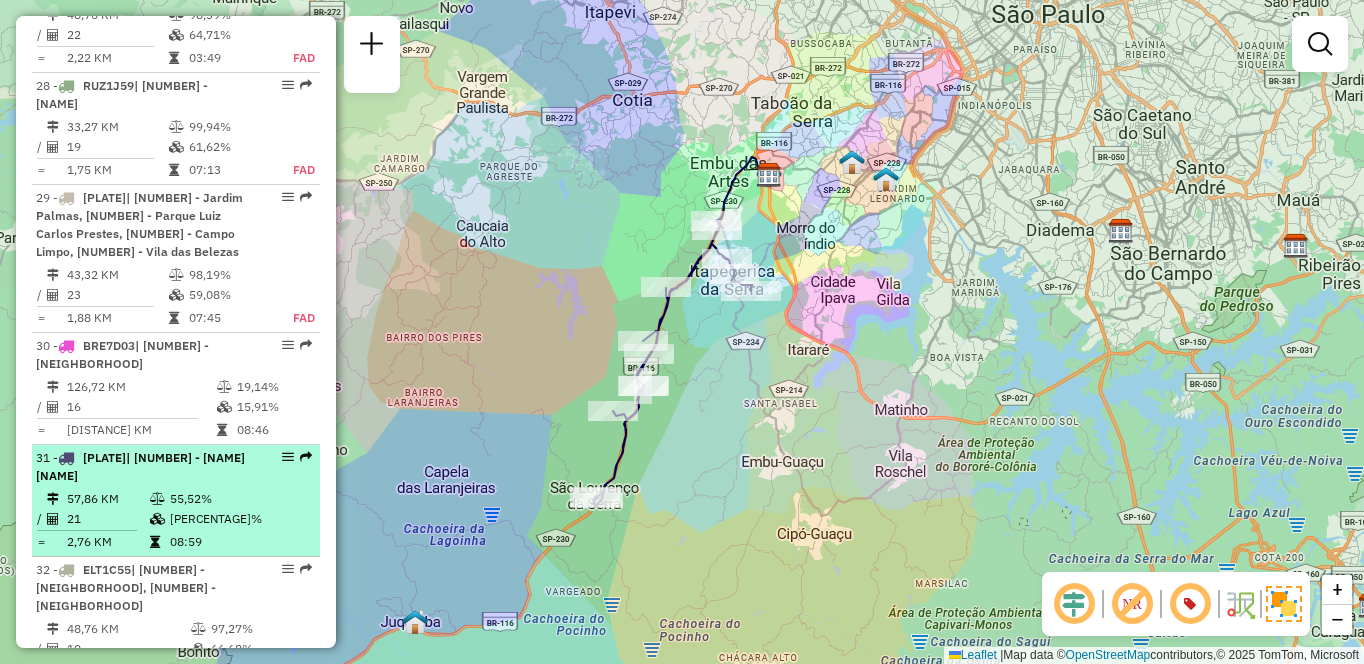 click on "[NUMBER] - [PLATE] | [NUMBER] - [NEIGHBORHOOD]" at bounding box center [142, 467] 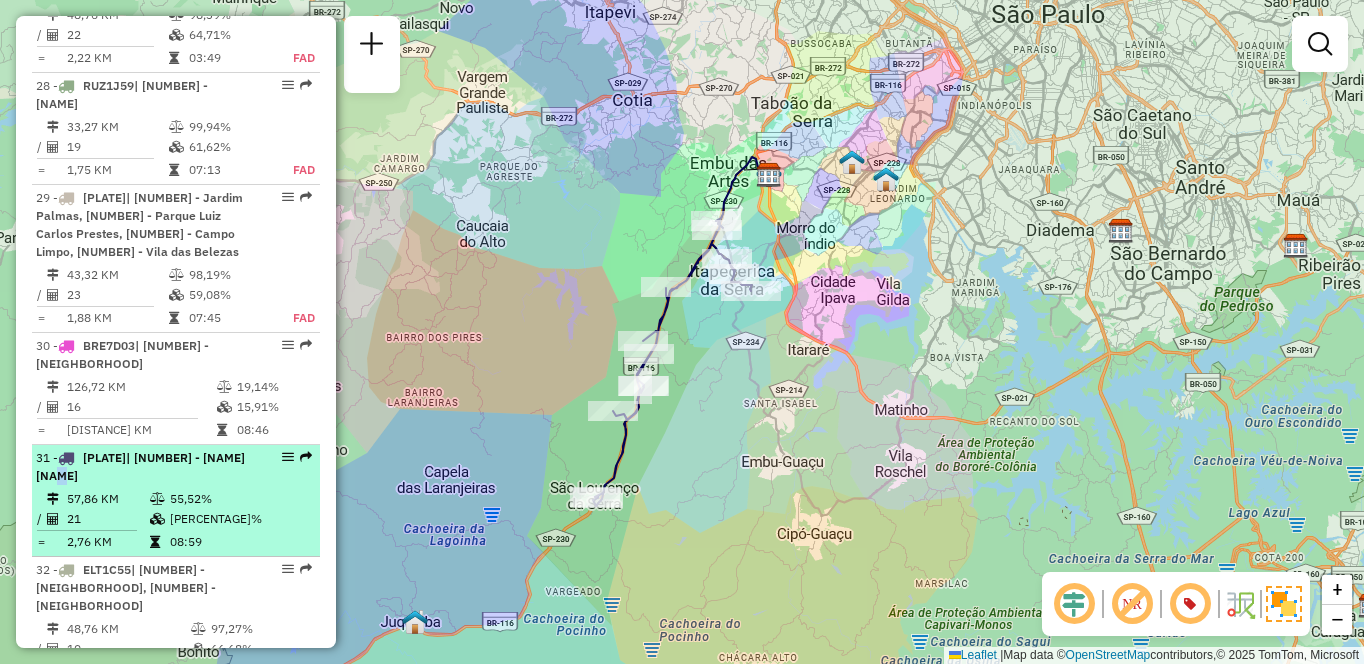 select on "**********" 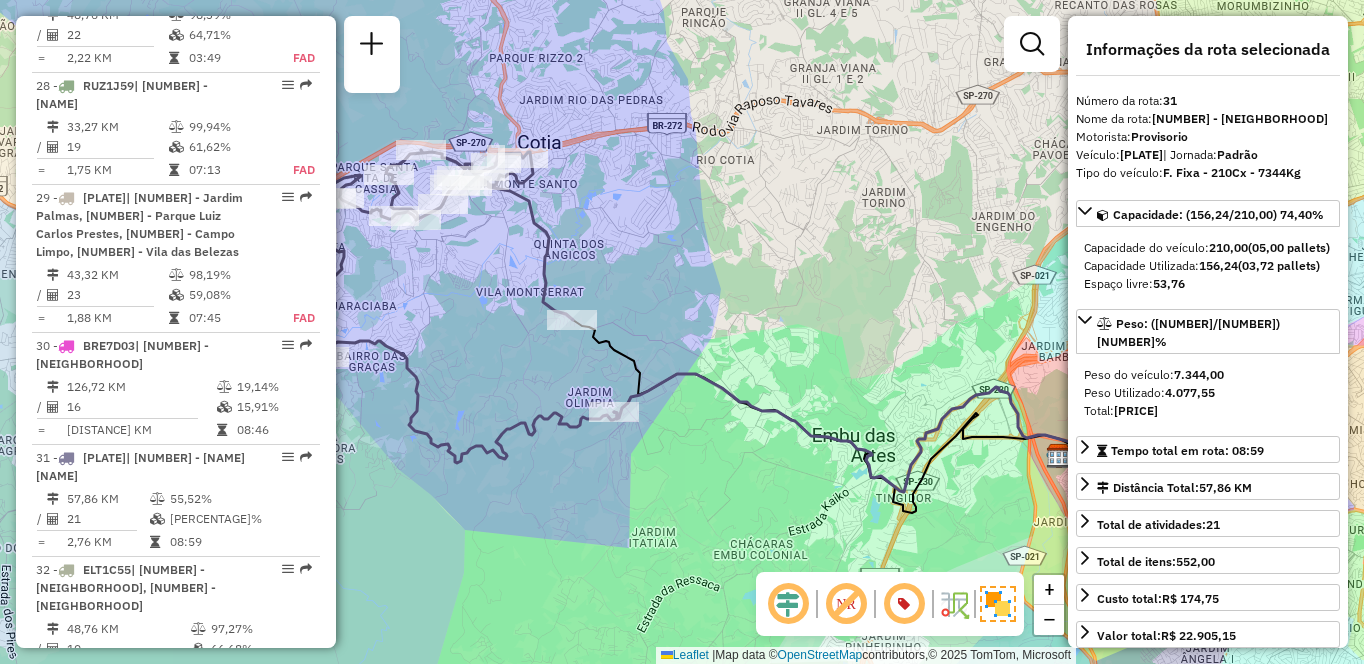 scroll, scrollTop: 4250, scrollLeft: 0, axis: vertical 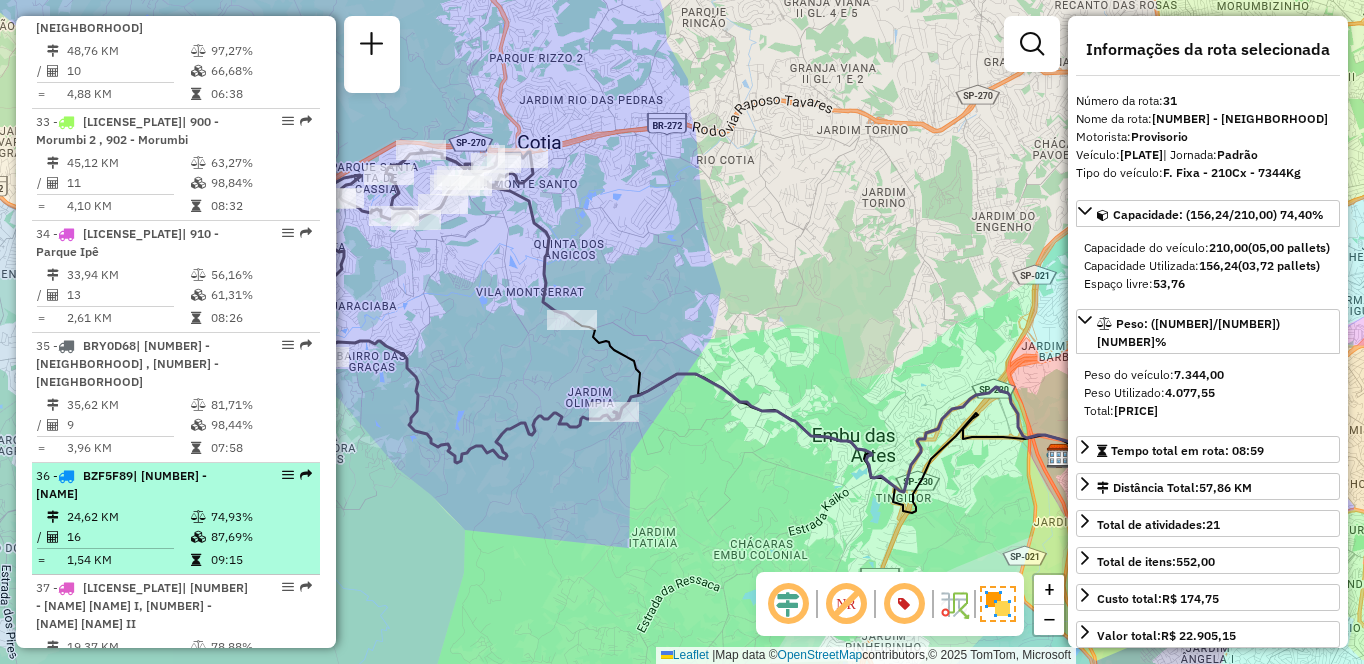 click on "| [NUMBER] - [NAME]" at bounding box center [121, 484] 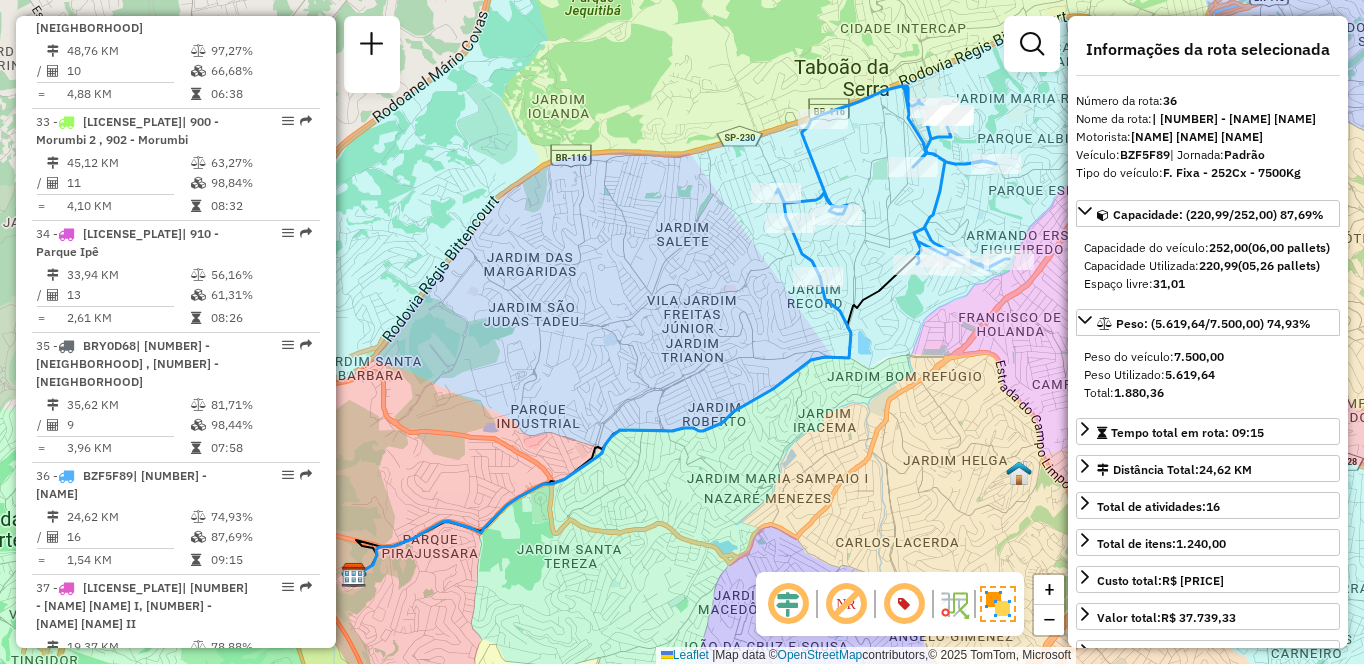 click on "Janela de atendimento Grade de atendimento Capacidade Transportadoras Veículos Cliente Pedidos  Rotas Selecione os dias de semana para filtrar as janelas de atendimento  Seg   Ter   Qua   Qui   Sex   Sáb   Dom  Informe o período da janela de atendimento: De: Até:  Filtrar exatamente a janela do cliente  Considerar janela de atendimento padrão  Selecione os dias de semana para filtrar as grades de atendimento  Seg   Ter   Qua   Qui   Sex   Sáb   Dom   Considerar clientes sem dia de atendimento cadastrado  Clientes fora do dia de atendimento selecionado Filtrar as atividades entre os valores definidos abaixo:  Peso mínimo:   Peso máximo:   Cubagem mínima:   Cubagem máxima:   De:   Até:  Filtrar as atividades entre o tempo de atendimento definido abaixo:  De:   Até:   Considerar capacidade total dos clientes não roteirizados Transportadora: Selecione um ou mais itens Tipo de veículo: Selecione um ou mais itens Veículo: Selecione um ou mais itens Motorista: Selecione um ou mais itens Nome: Rótulo:" 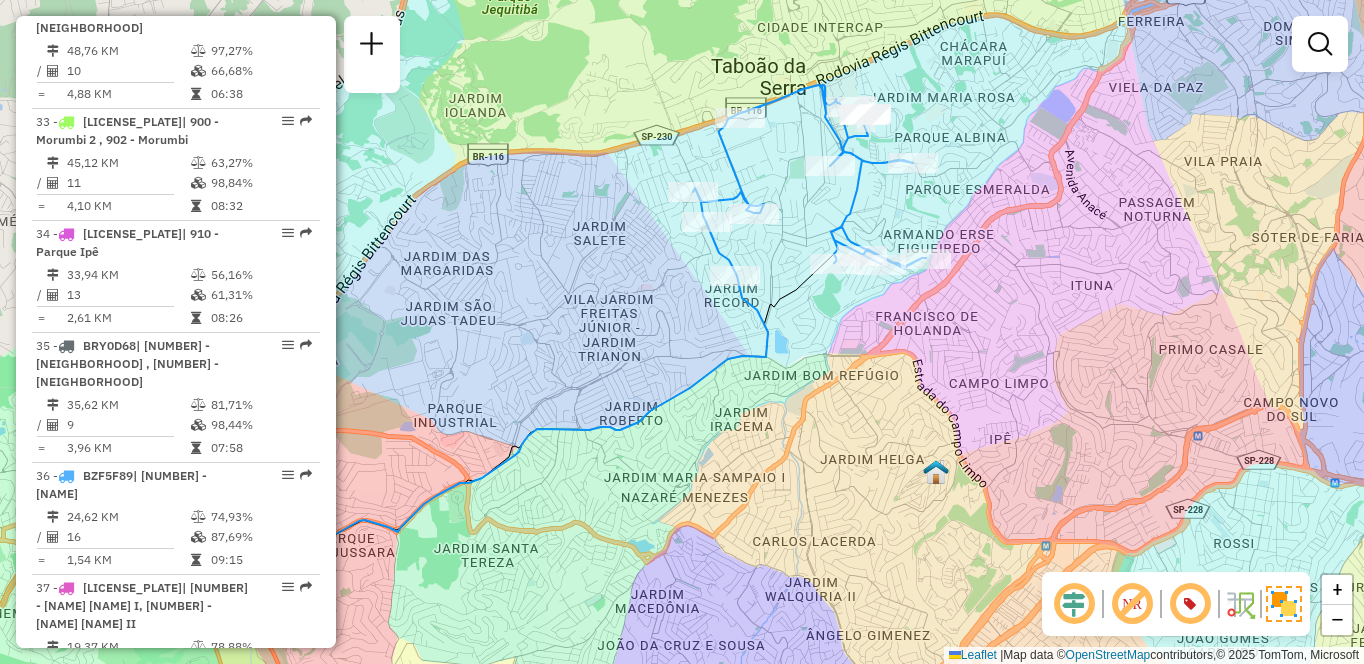 drag, startPoint x: 644, startPoint y: 302, endPoint x: 561, endPoint y: 301, distance: 83.00603 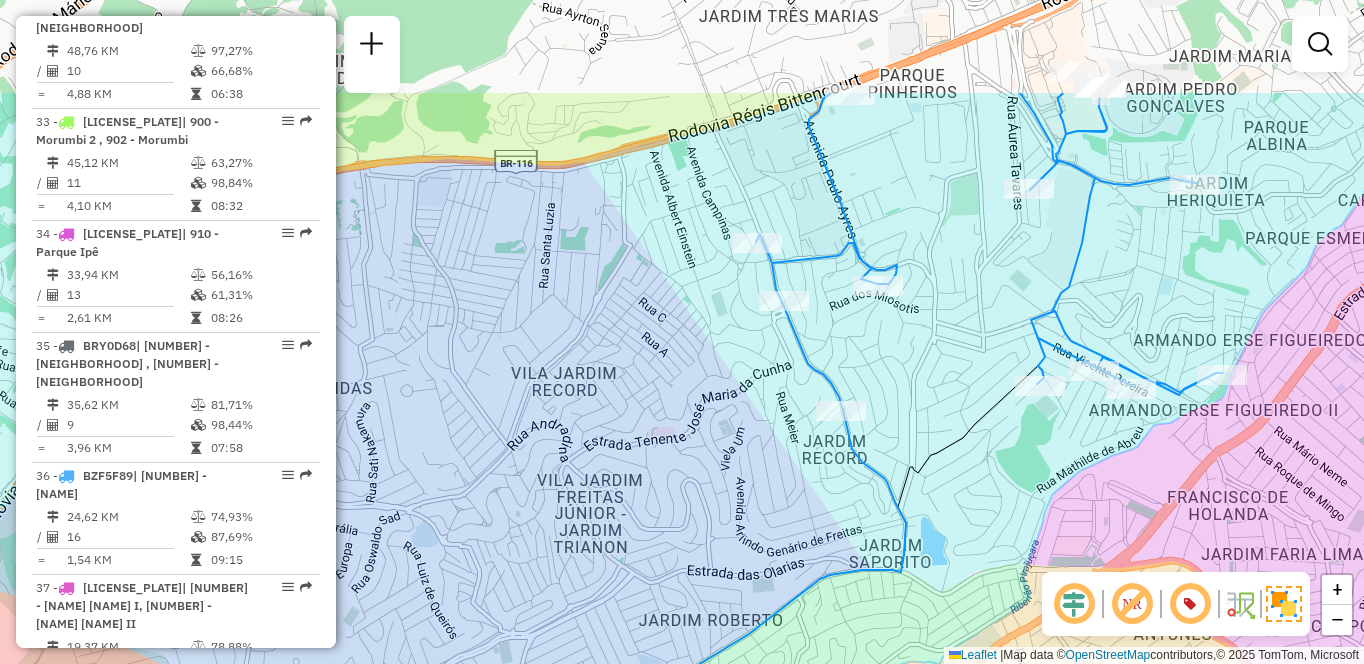 drag, startPoint x: 740, startPoint y: 356, endPoint x: 669, endPoint y: 514, distance: 173.21951 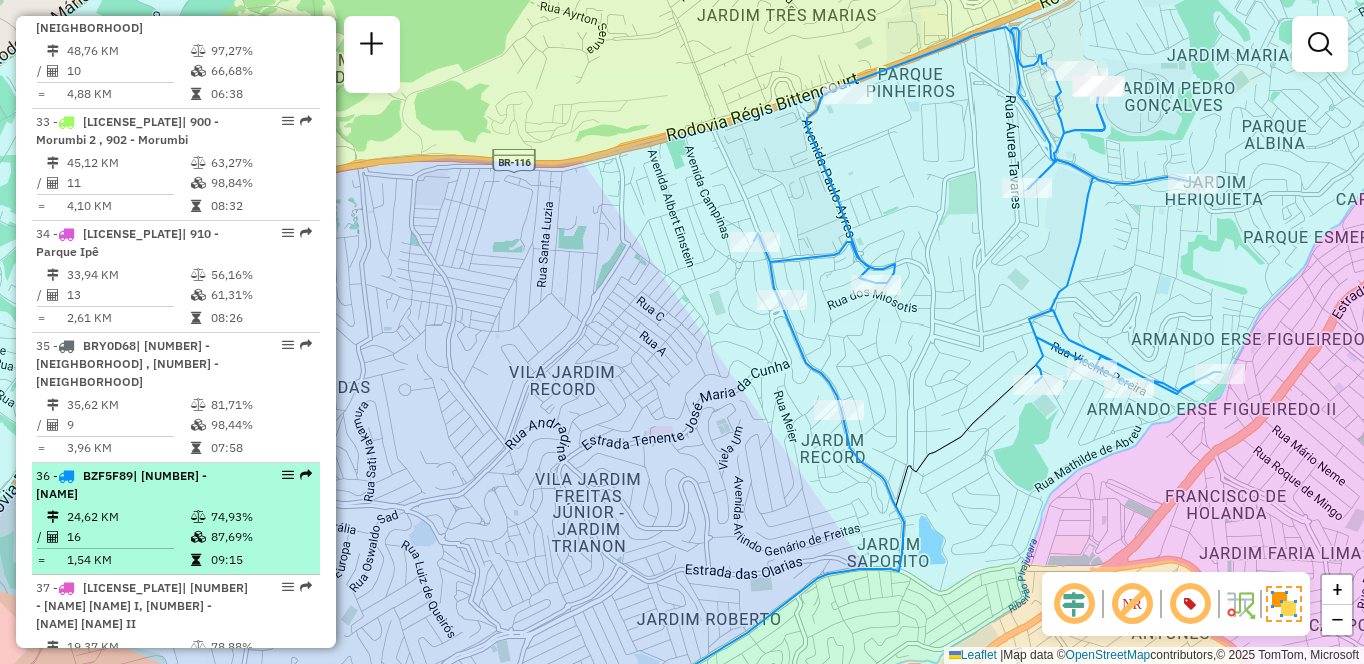 click on "36 - [PLATE] | [NUMBER] - [NEIGHBORHOOD]" at bounding box center (142, 485) 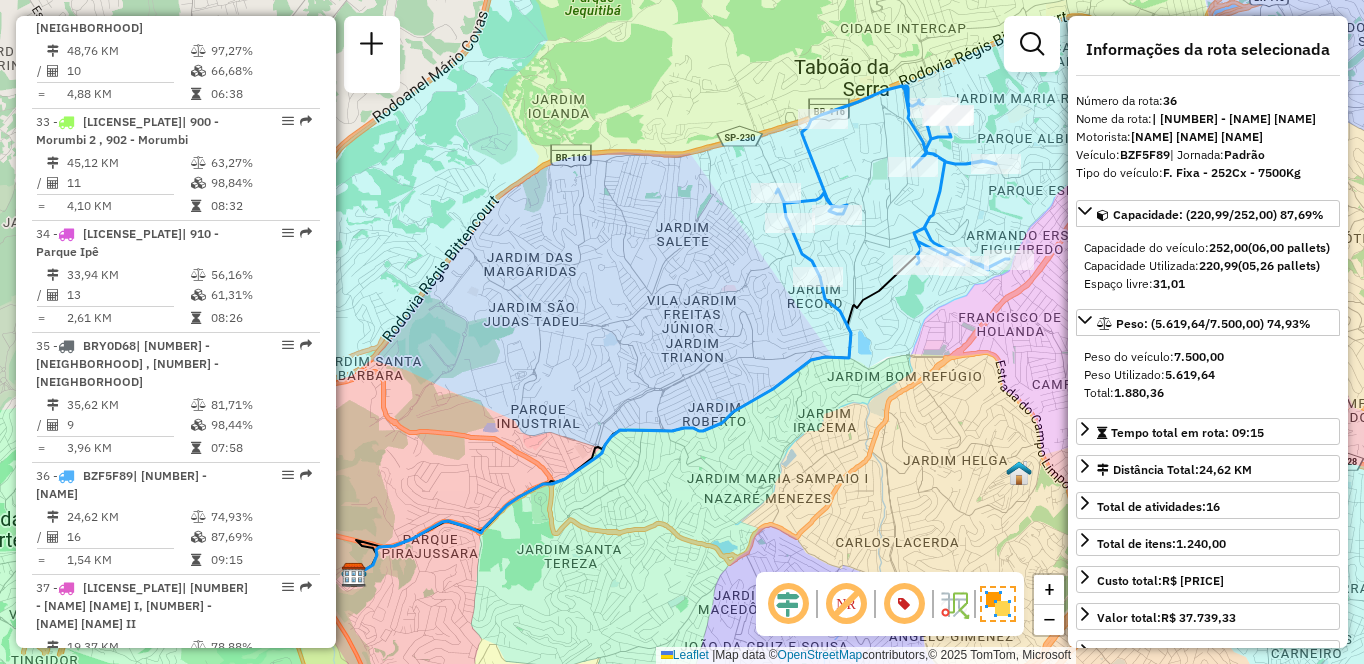 scroll, scrollTop: 828, scrollLeft: 0, axis: vertical 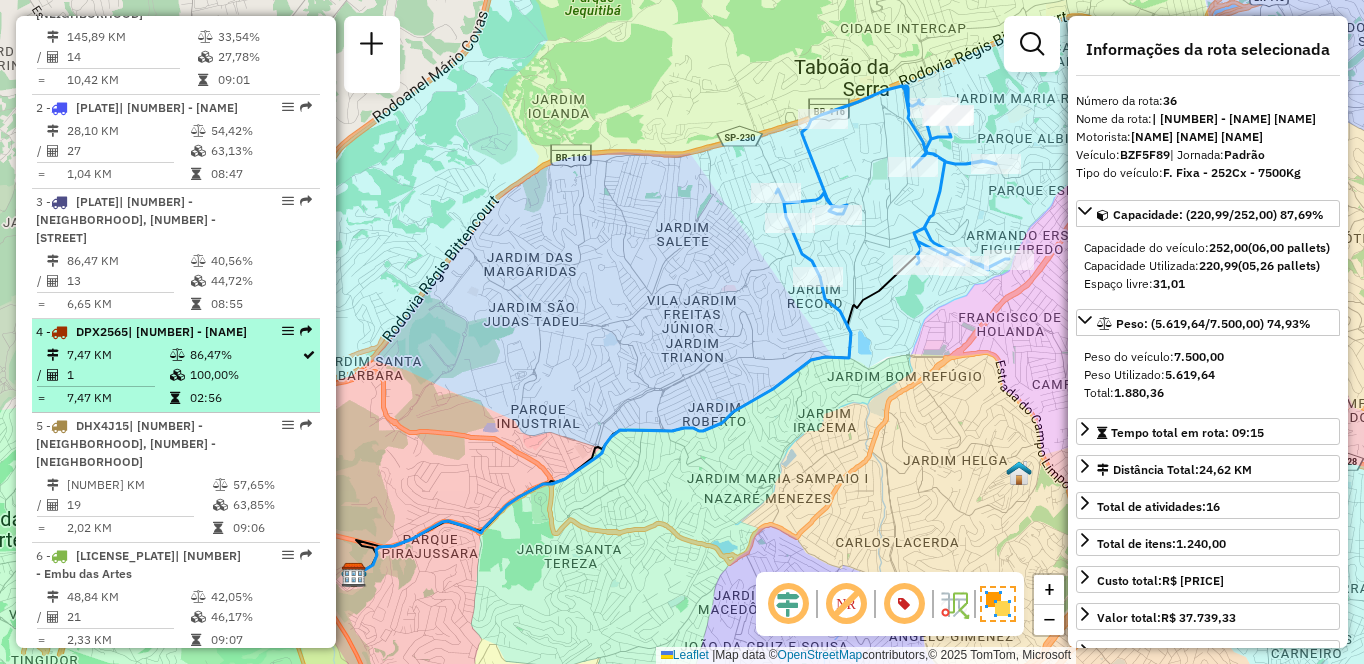 click on "DPX2565" at bounding box center [102, 331] 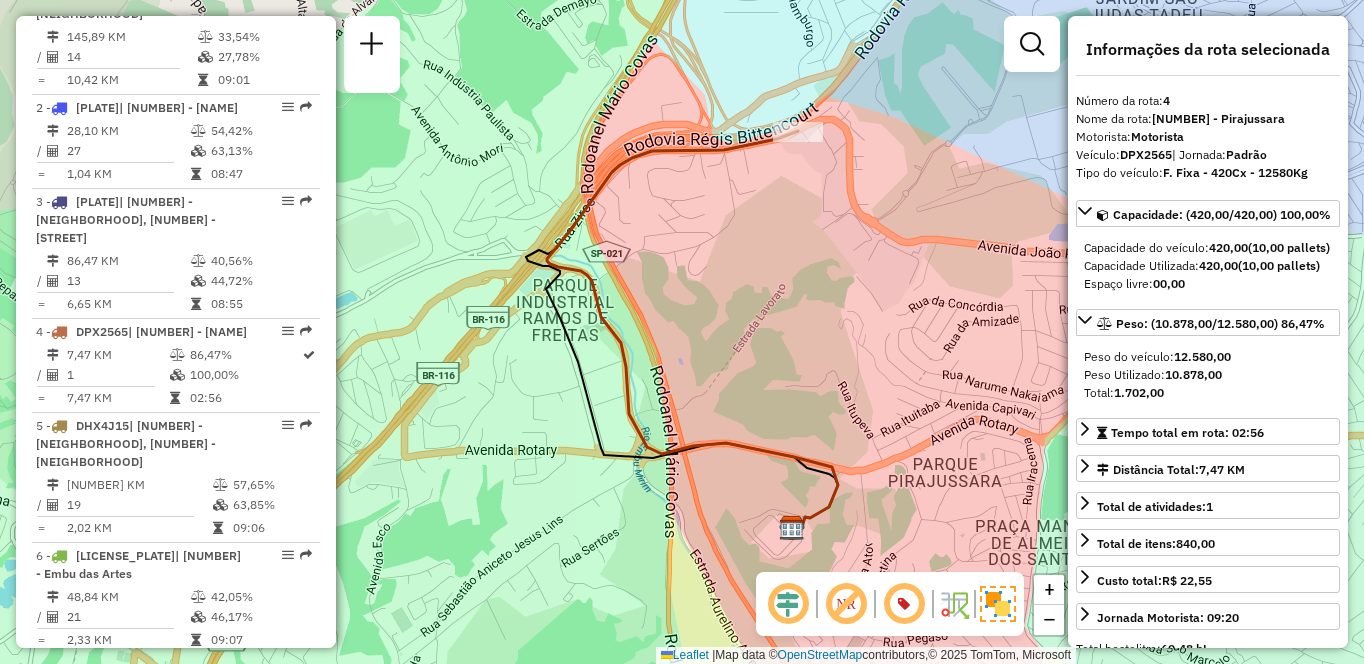 scroll, scrollTop: 5666, scrollLeft: 0, axis: vertical 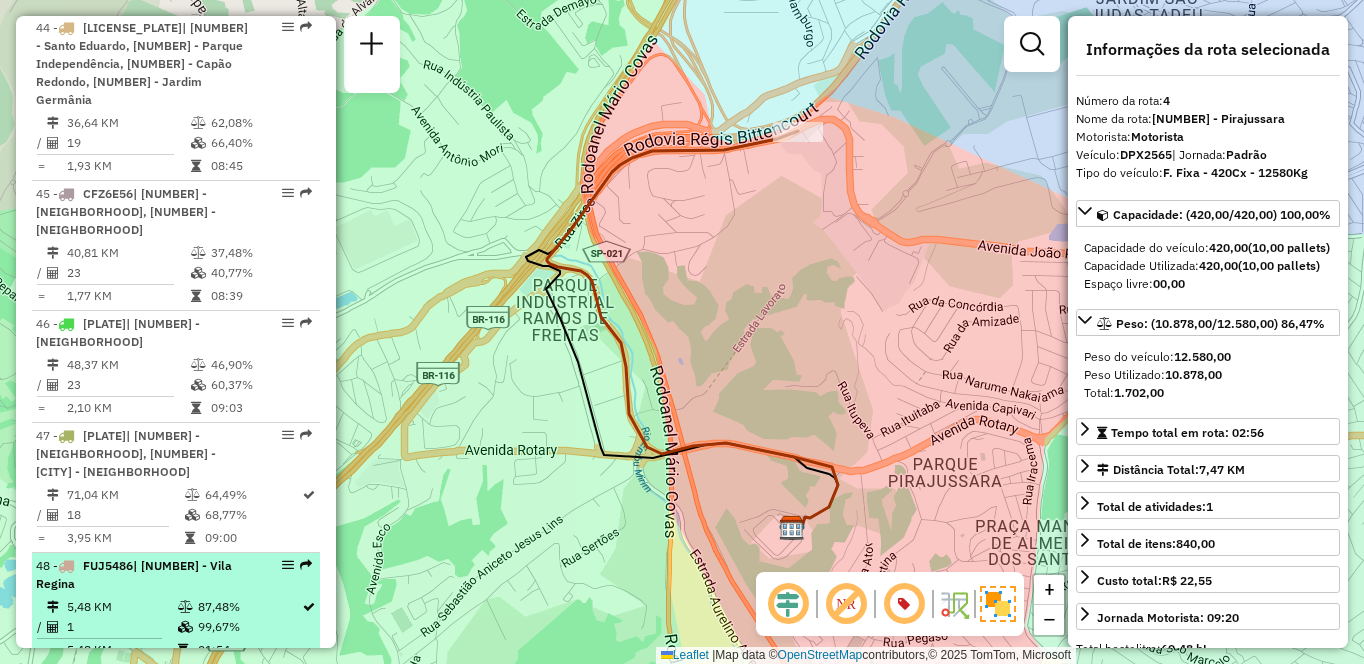 click at bounding box center [185, 627] 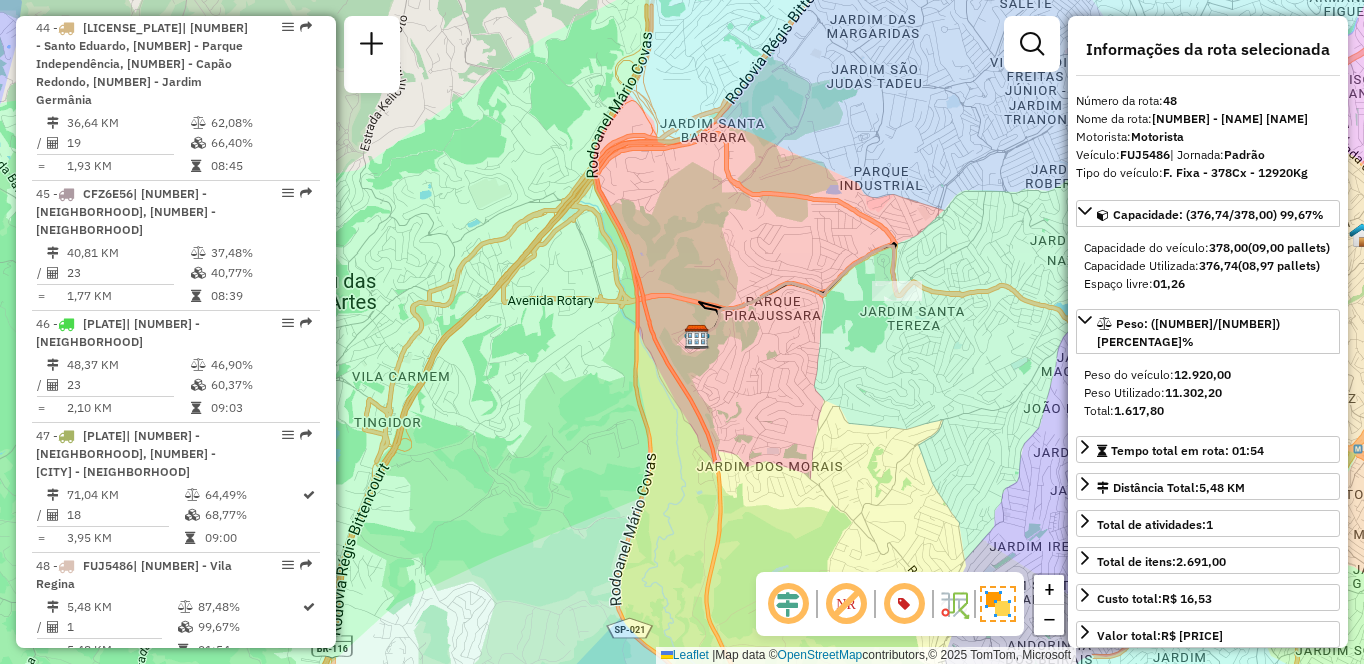 click on "26,25 KM" at bounding box center (128, 701) 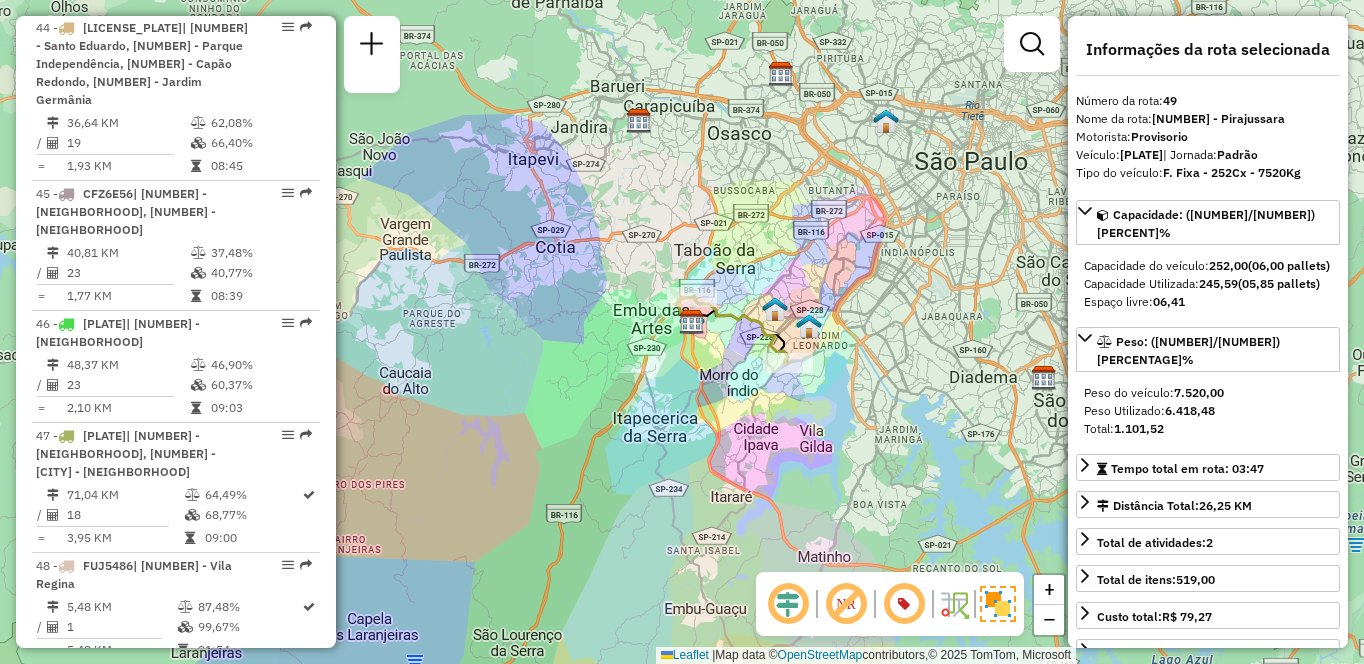 click on "2" at bounding box center [128, 721] 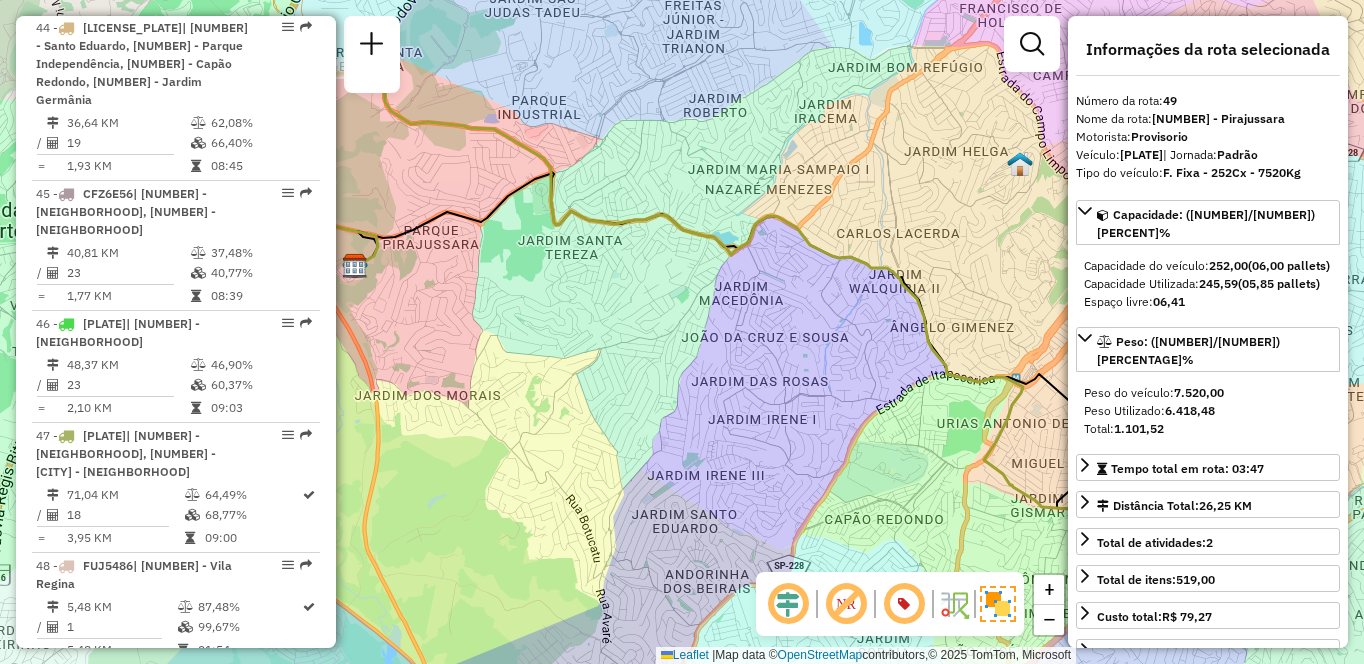 click on "Janela de atendimento Grade de atendimento Capacidade Transportadoras Veículos Cliente Pedidos  Rotas Selecione os dias de semana para filtrar as janelas de atendimento  Seg   Ter   Qua   Qui   Sex   Sáb   Dom  Informe o período da janela de atendimento: De: Até:  Filtrar exatamente a janela do cliente  Considerar janela de atendimento padrão  Selecione os dias de semana para filtrar as grades de atendimento  Seg   Ter   Qua   Qui   Sex   Sáb   Dom   Considerar clientes sem dia de atendimento cadastrado  Clientes fora do dia de atendimento selecionado Filtrar as atividades entre os valores definidos abaixo:  Peso mínimo:   Peso máximo:   Cubagem mínima:   Cubagem máxima:   De:   Até:  Filtrar as atividades entre o tempo de atendimento definido abaixo:  De:   Até:   Considerar capacidade total dos clientes não roteirizados Transportadora: Selecione um ou mais itens Tipo de veículo: Selecione um ou mais itens Veículo: Selecione um ou mais itens Motorista: Selecione um ou mais itens Nome: Rótulo:" 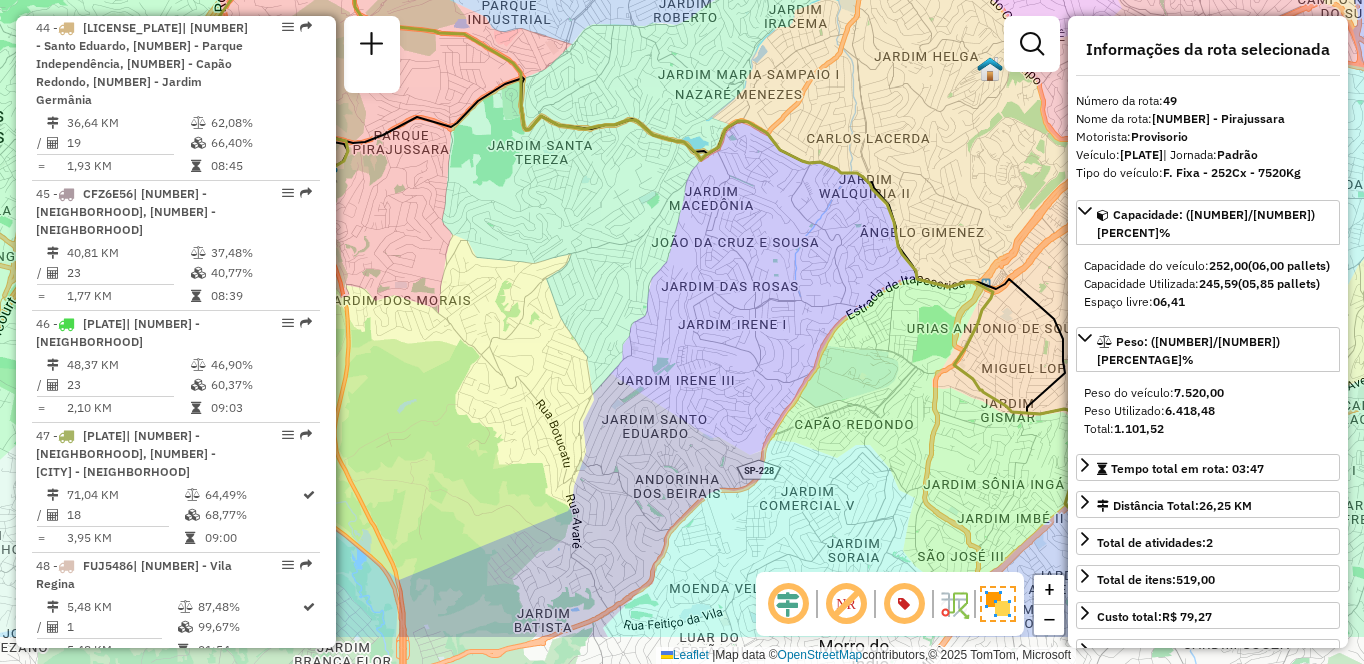 drag, startPoint x: 568, startPoint y: 424, endPoint x: 549, endPoint y: 334, distance: 91.983696 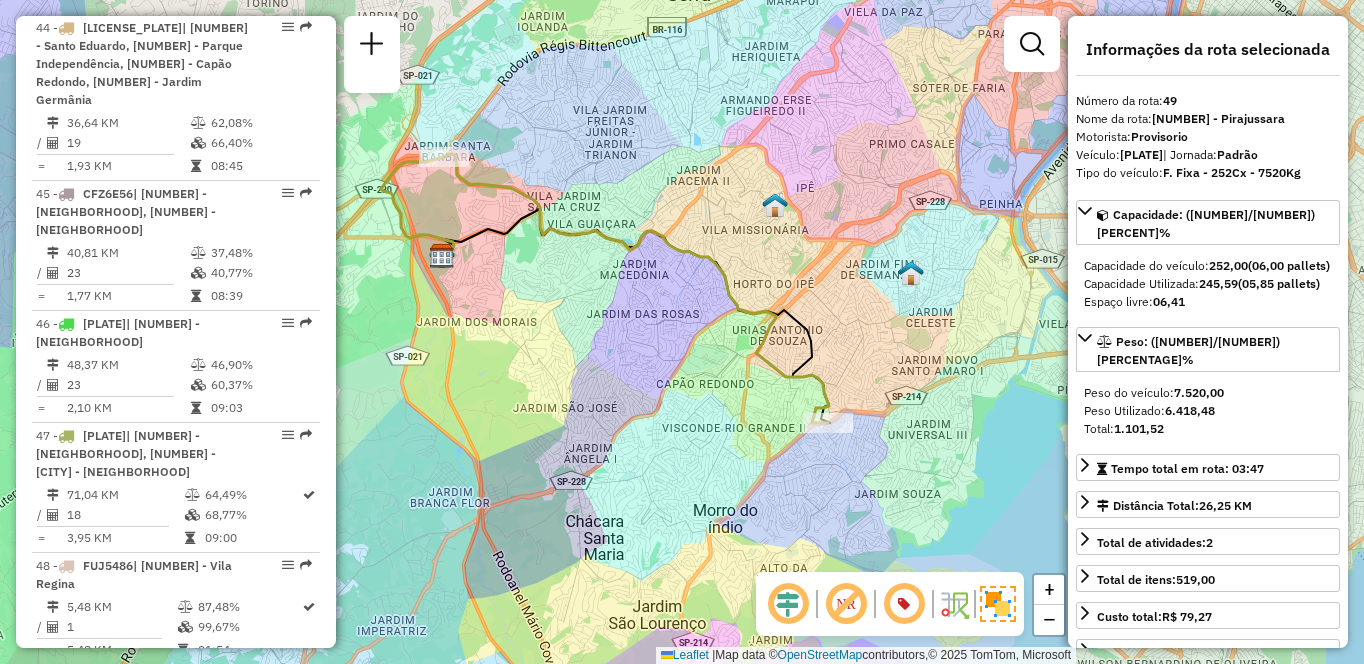 click on "[NUMBER] -       [LICENSE_PLATE]   | [NUMBER] - [NEIGHBORHOOD]" at bounding box center (142, 772) 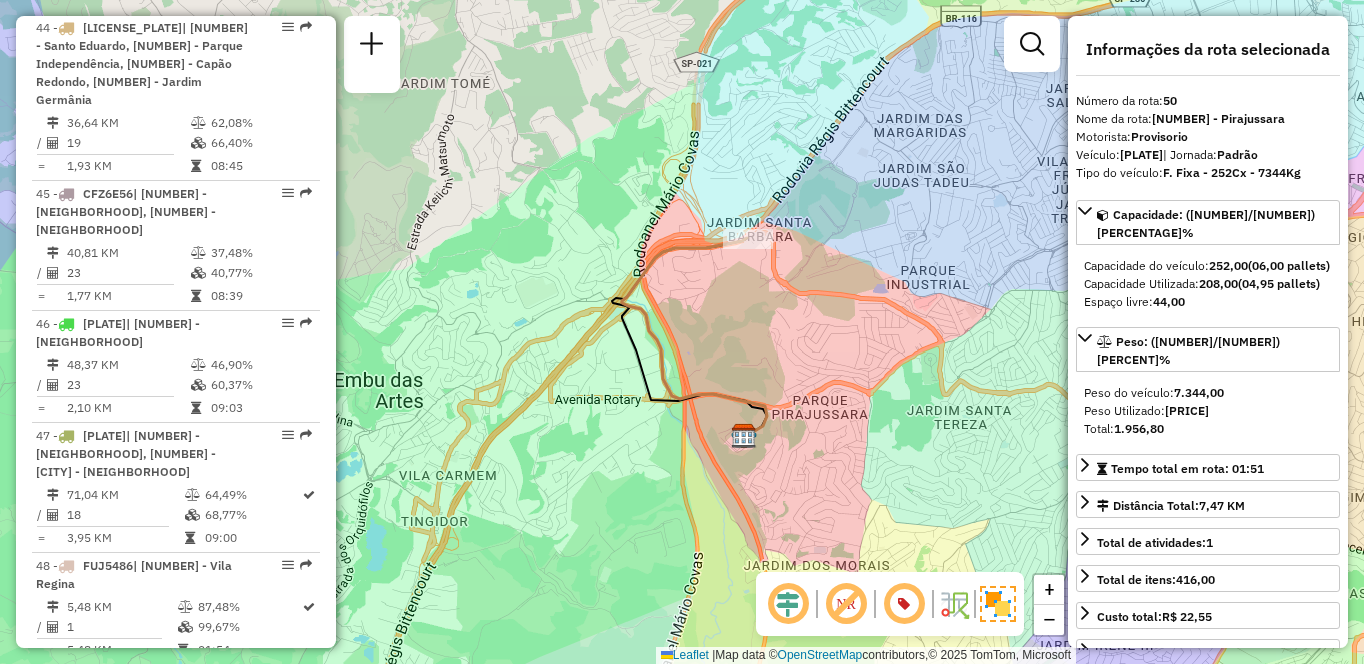 scroll, scrollTop: 4716, scrollLeft: 0, axis: vertical 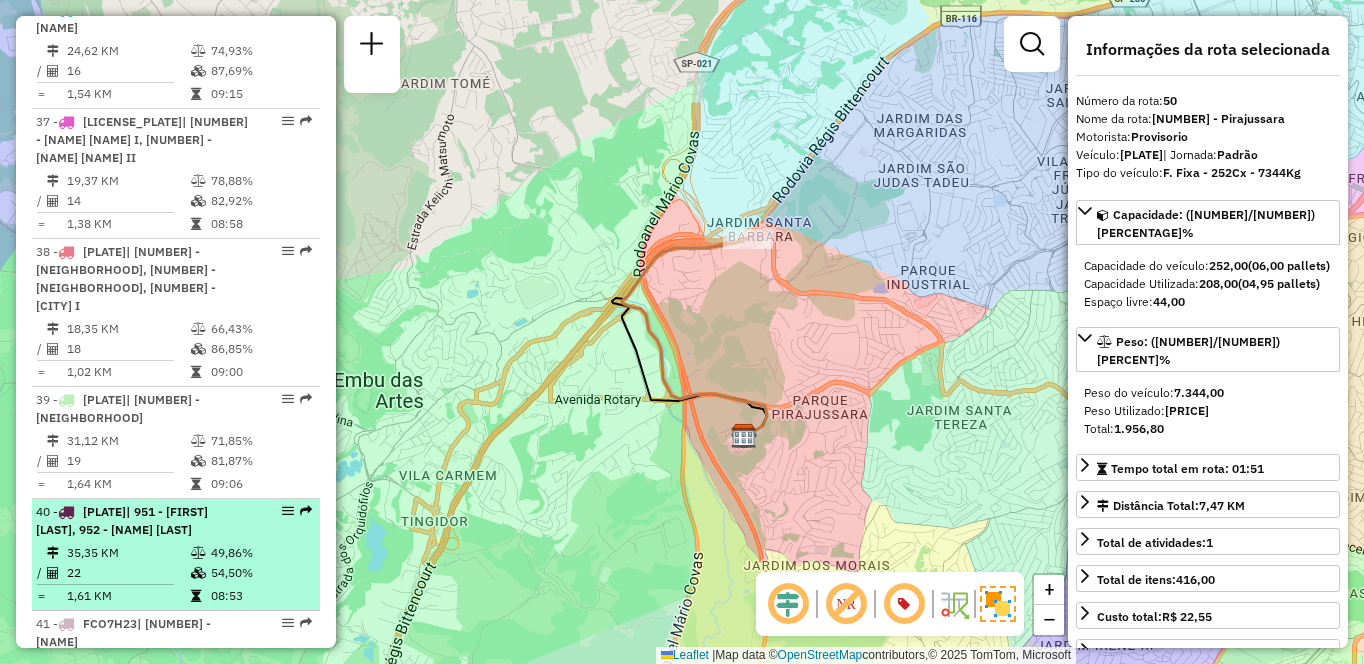 click on "[NUMBER] - ERR0D79 | [NUMBER] - Giovane Gronchi, [NUMBER] - Patio Guida Caio [DISTANCE] KM [PERCENTAGE]% / [NUMBER] [PERCENTAGE]% = [DISTANCE] KM [TIME]" at bounding box center [176, 555] 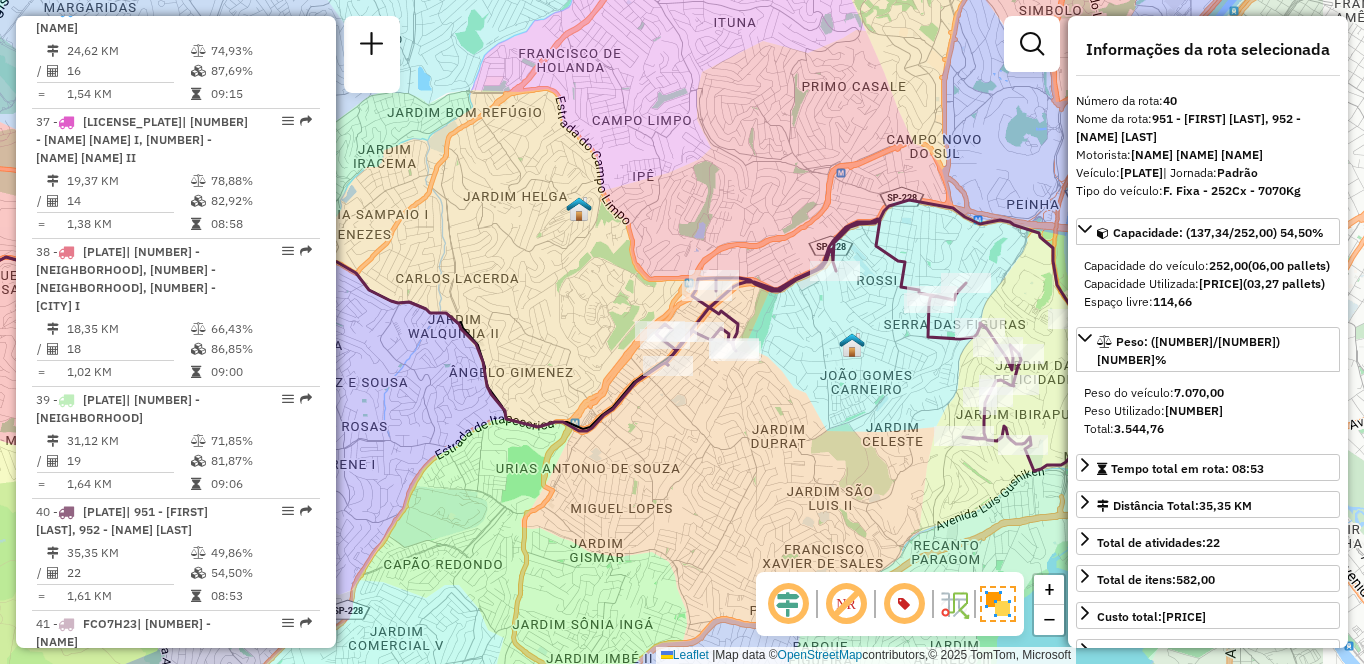 drag, startPoint x: 661, startPoint y: 287, endPoint x: 477, endPoint y: 291, distance: 184.04347 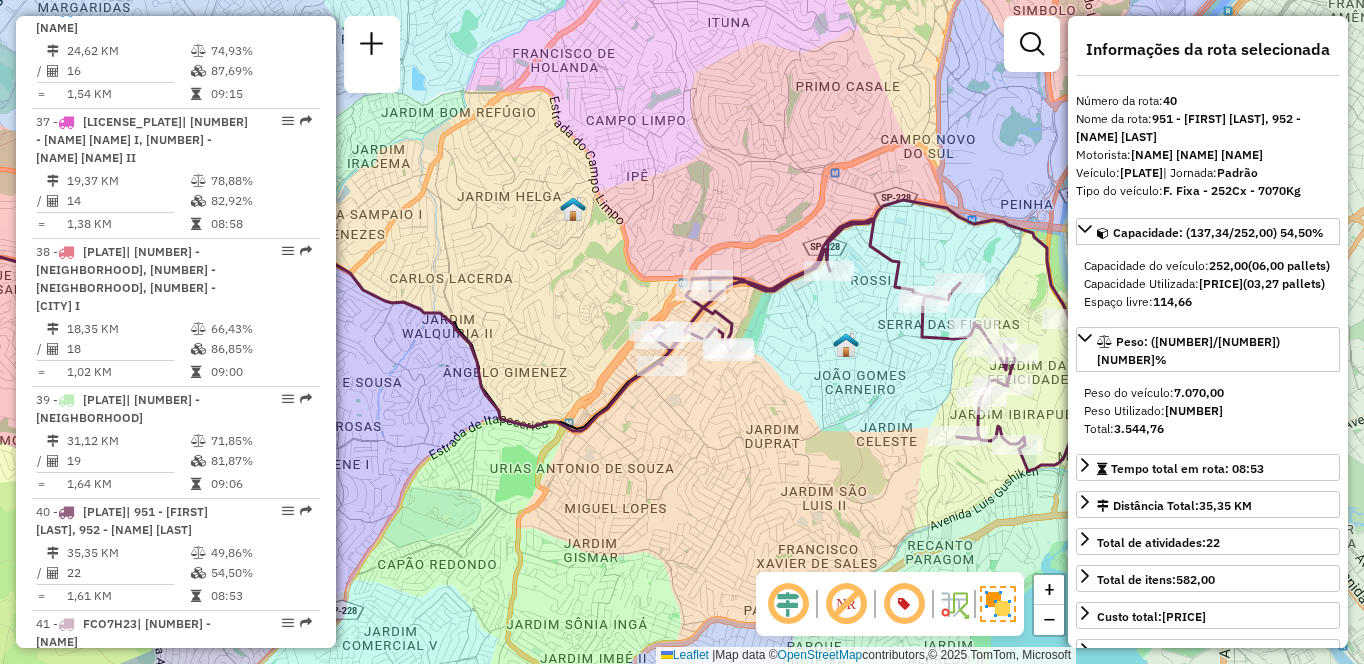 scroll, scrollTop: 622, scrollLeft: 0, axis: vertical 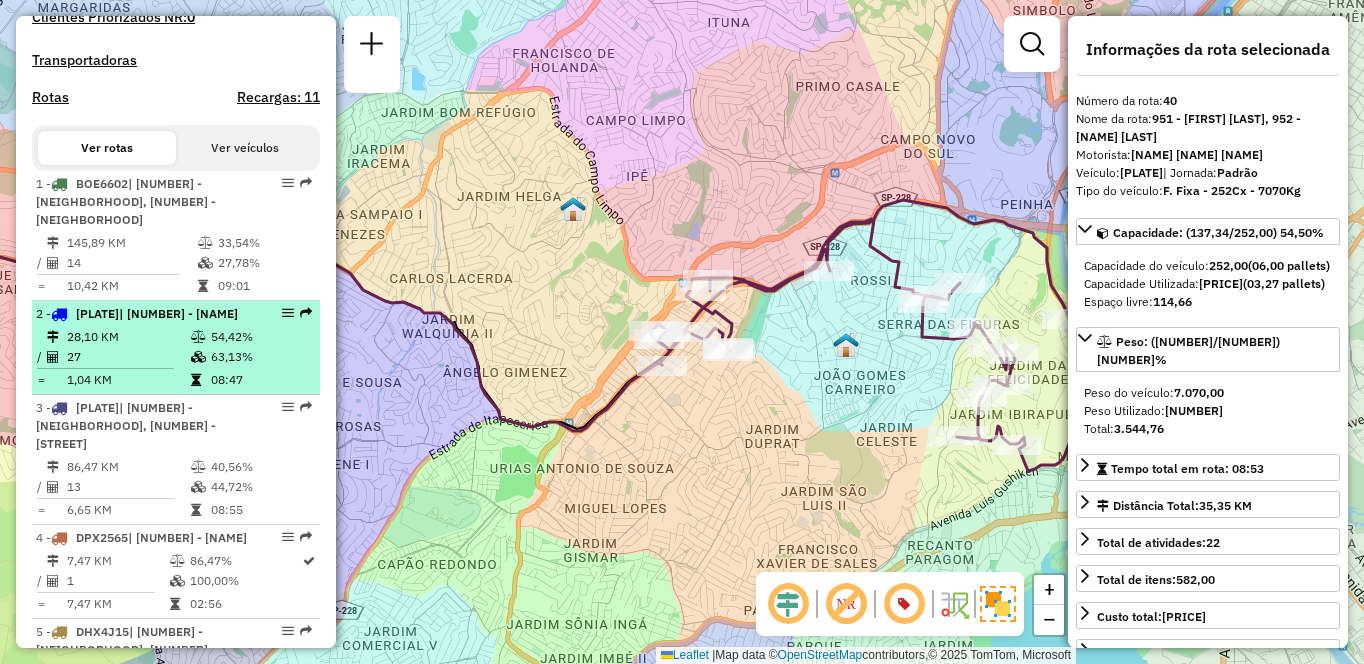 click on "27" at bounding box center [128, 357] 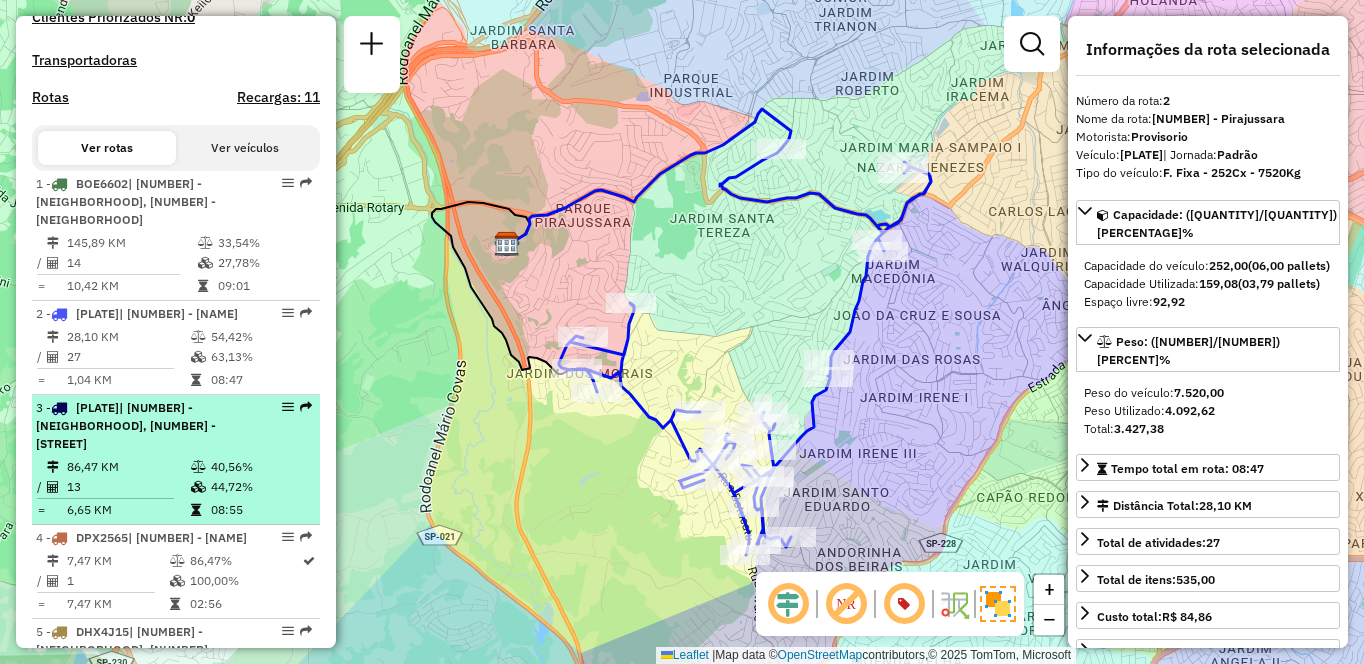 scroll, scrollTop: 722, scrollLeft: 0, axis: vertical 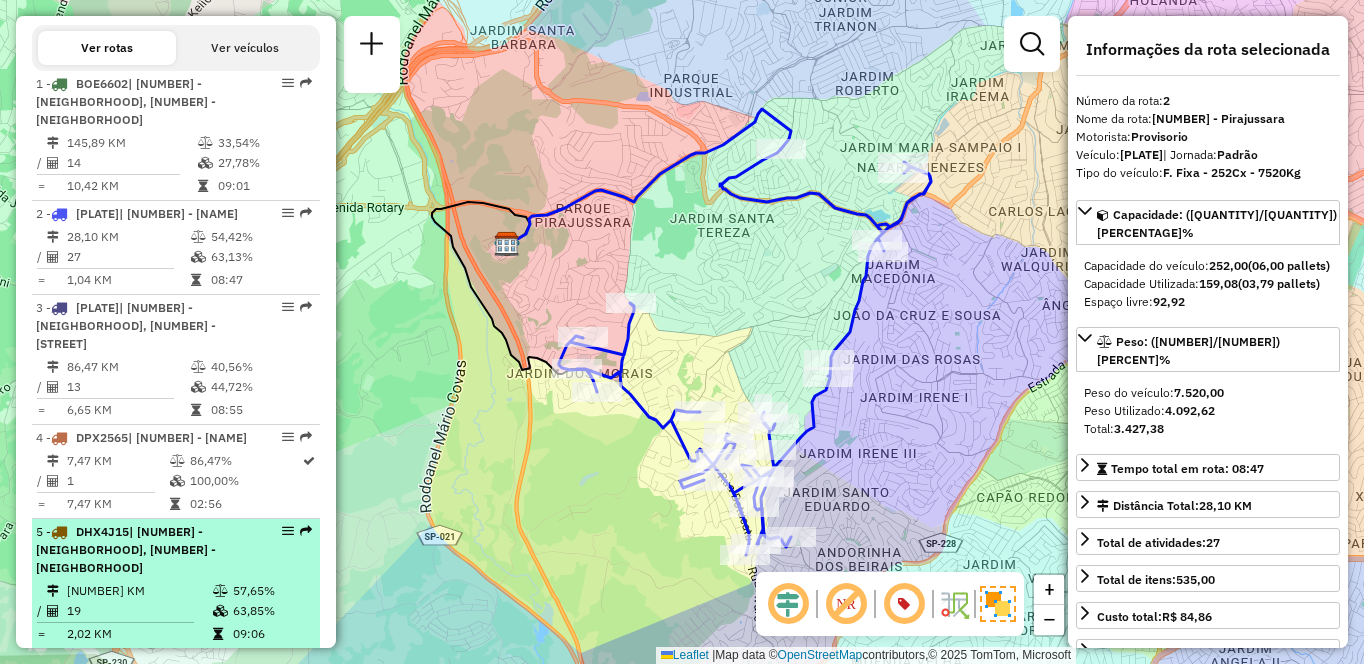 click on "[NUMBER] - DHX4J15 | [NUMBER] - Jardim São Luiz, [NUMBER] - Jardim Copacabana" at bounding box center (142, 550) 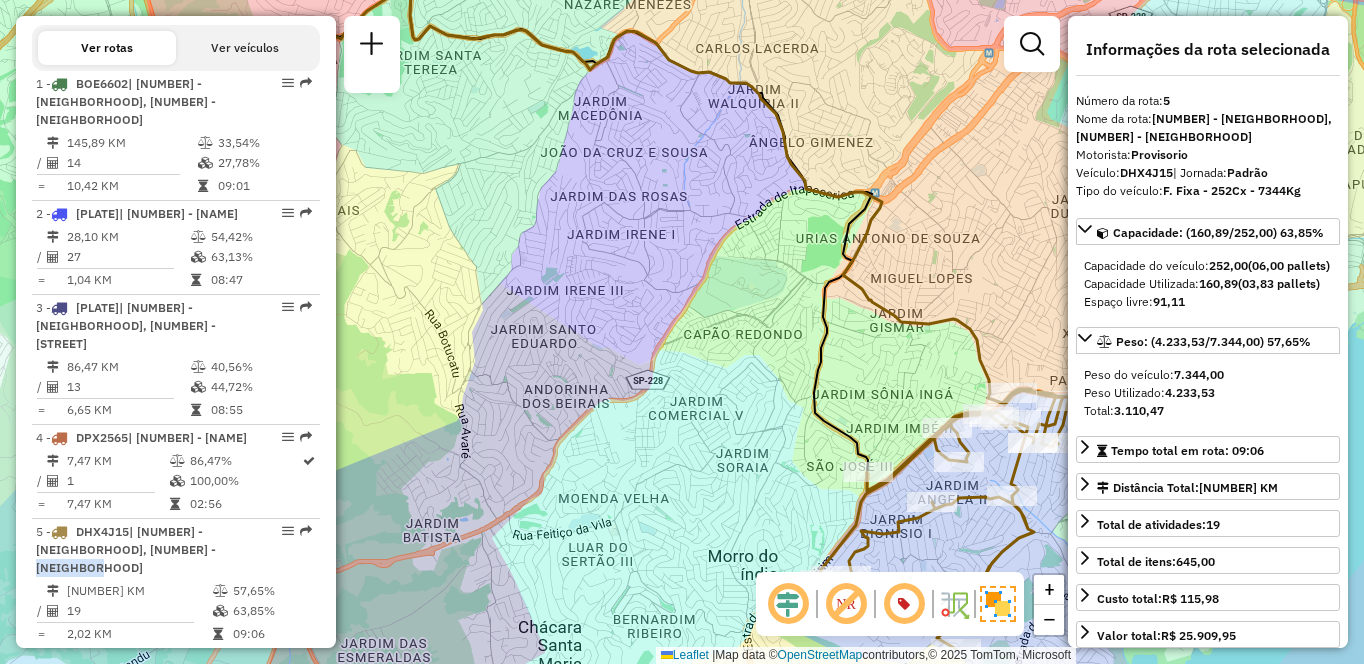 drag, startPoint x: 613, startPoint y: 463, endPoint x: 511, endPoint y: 422, distance: 109.9318 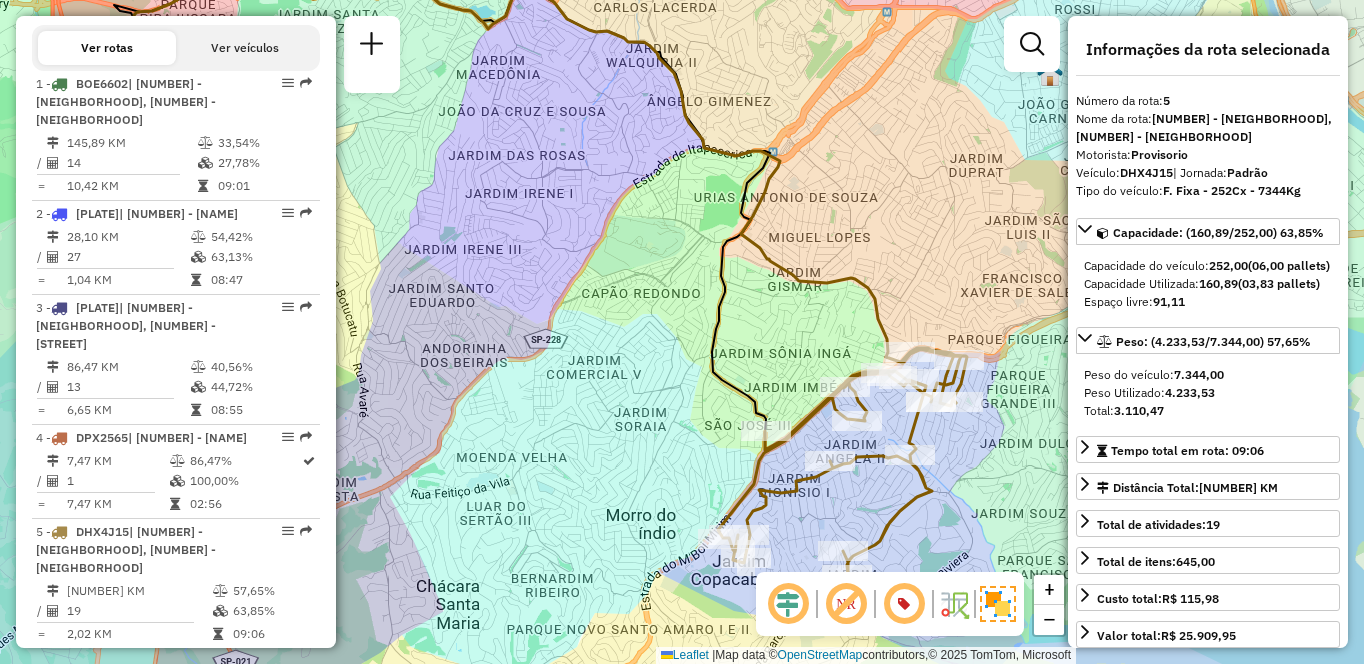 scroll, scrollTop: 5312, scrollLeft: 0, axis: vertical 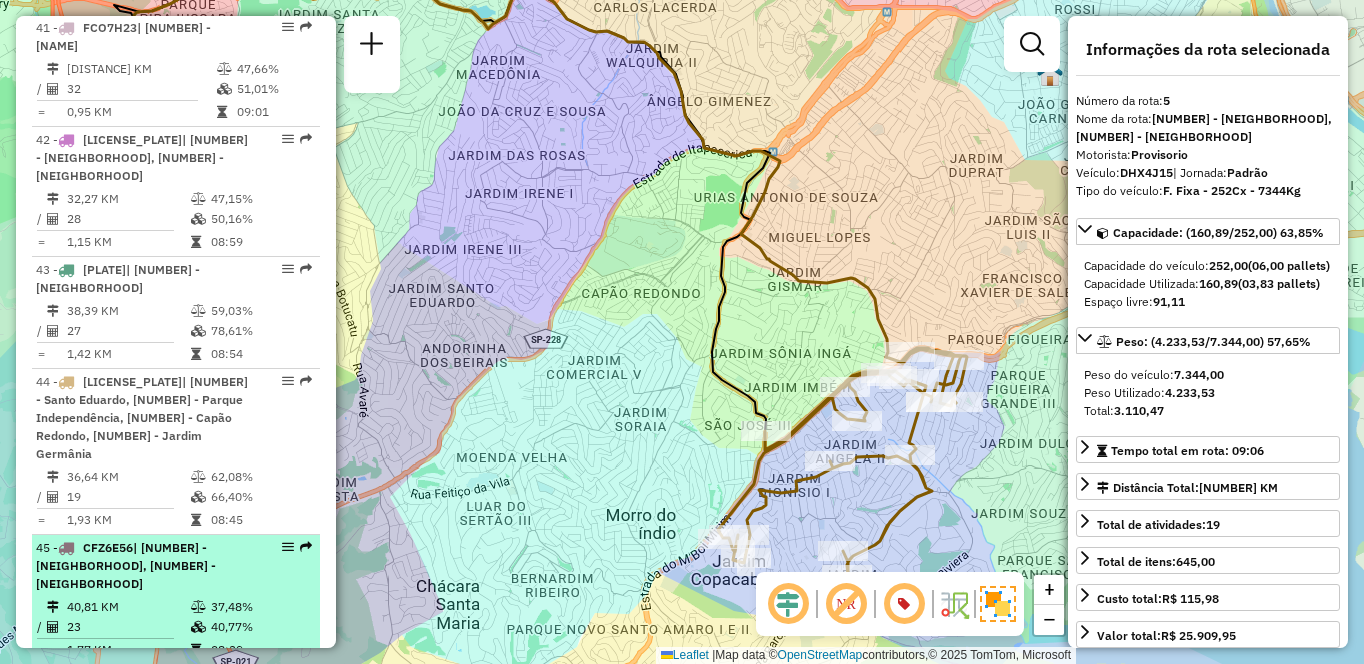 click on "[NUMBER] - CFZ6E56 | [NUMBER] - Jardim Nakamura, [NUMBER] - Parque Independência [DISTANCE] KM [PERCENTAGE]% / [NUMBER] [PERCENTAGE]% = [DISTANCE] KM [TIME]" at bounding box center (176, 600) 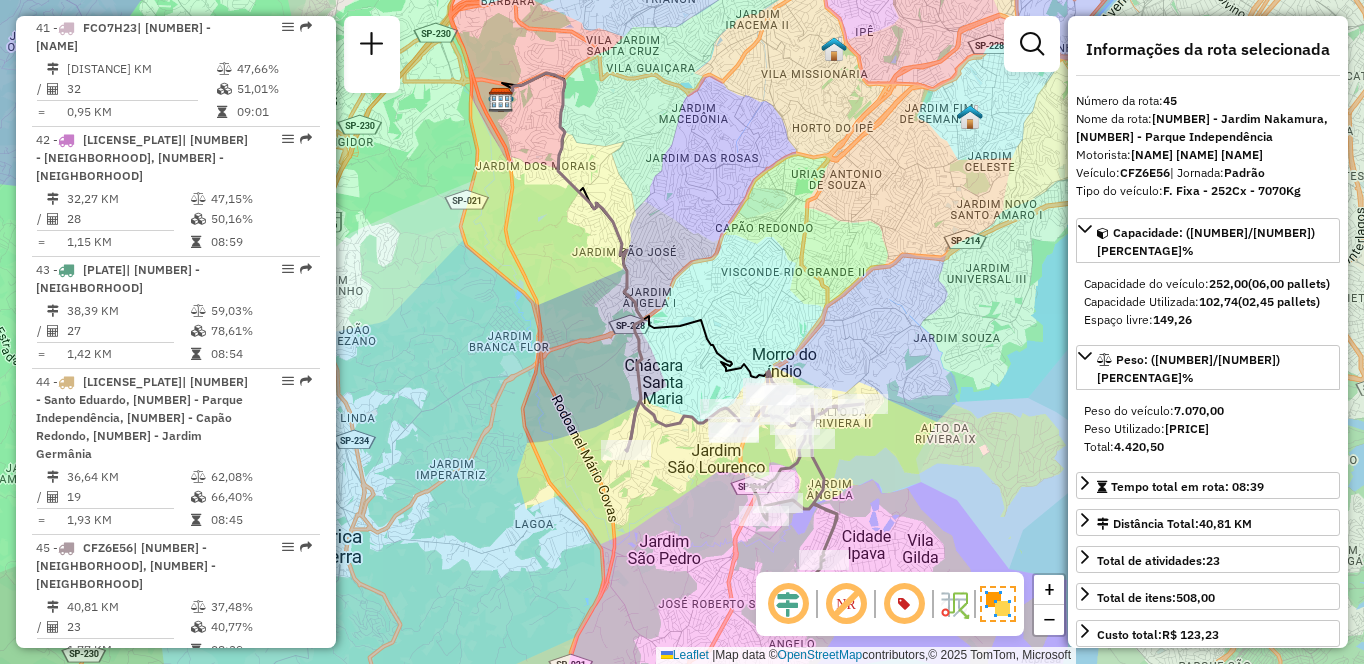 scroll, scrollTop: 4828, scrollLeft: 0, axis: vertical 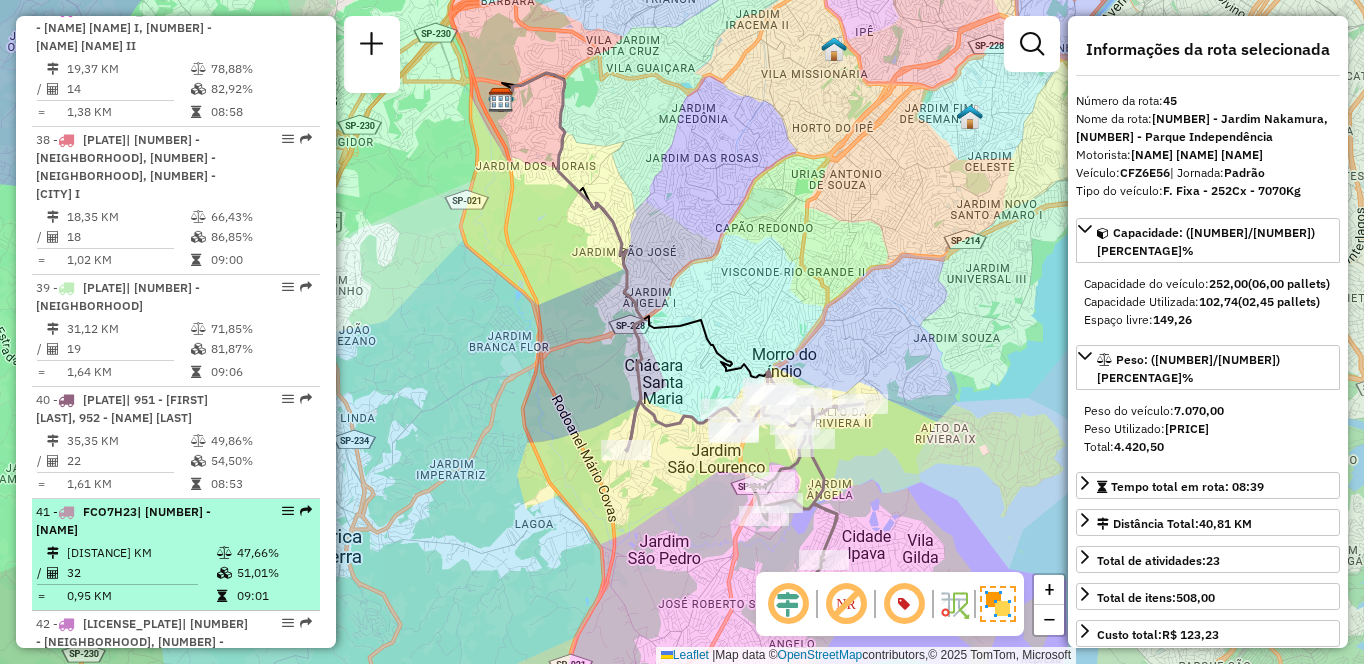 click on "[DISTANCE] KM" at bounding box center (141, 553) 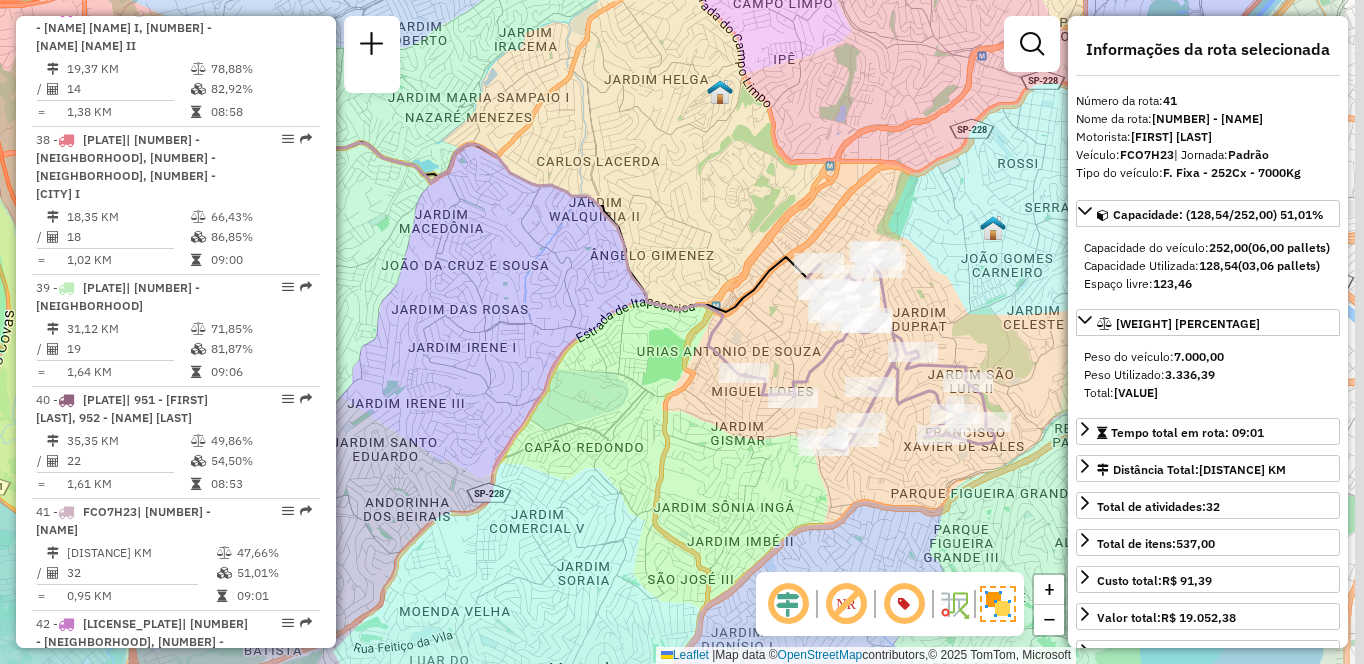 drag, startPoint x: 763, startPoint y: 422, endPoint x: 588, endPoint y: 358, distance: 186.33572 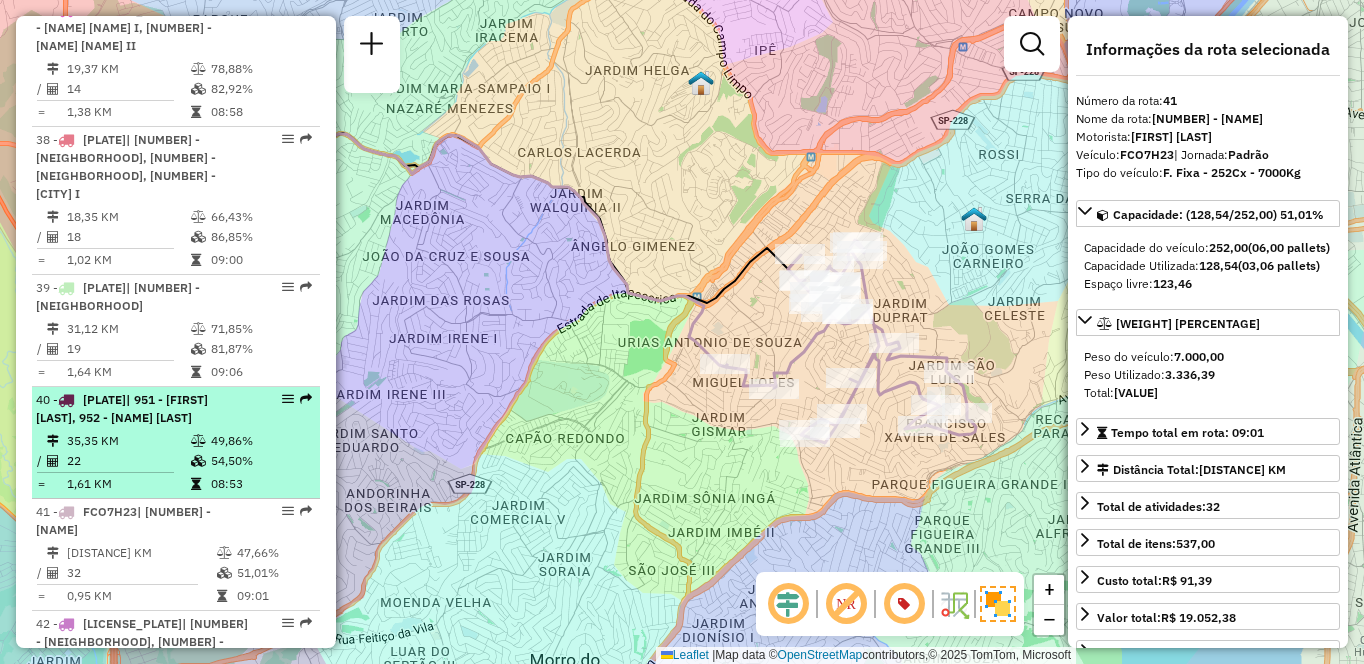 click on "| [NUMBER] - [NAME], [NUMBER] - [NAME]" at bounding box center [142, 409] 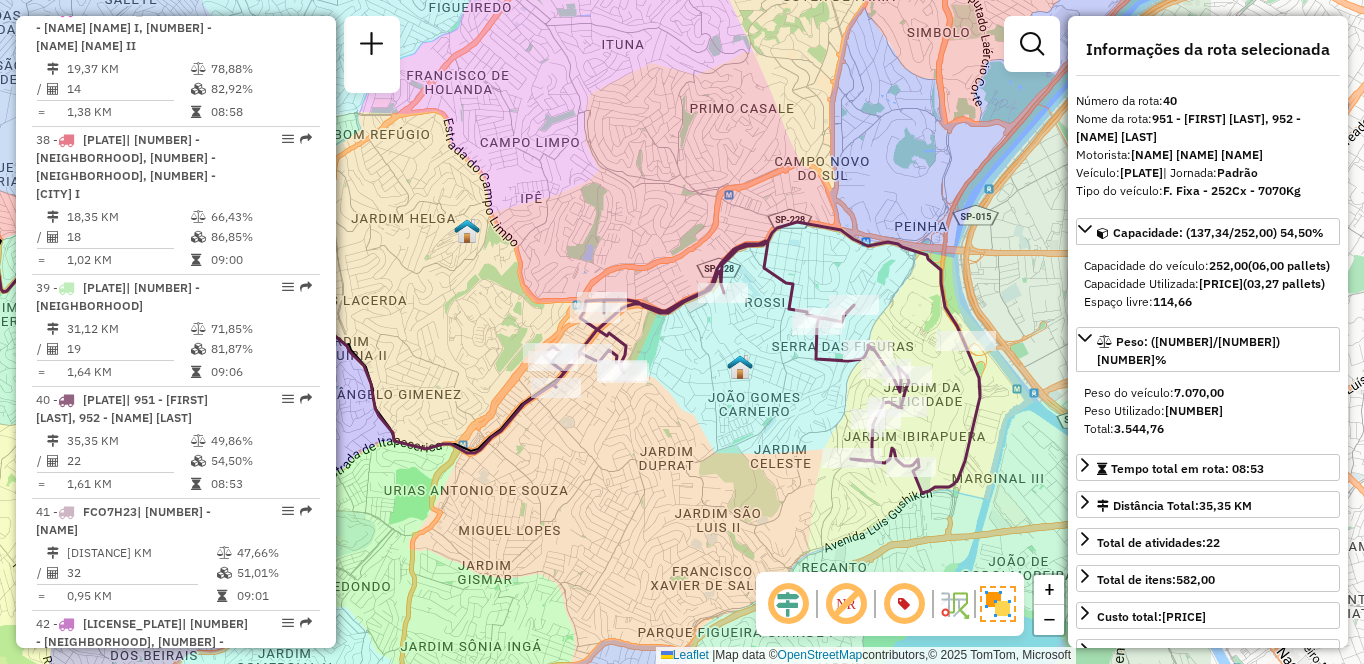 drag, startPoint x: 978, startPoint y: 436, endPoint x: 687, endPoint y: 466, distance: 292.5423 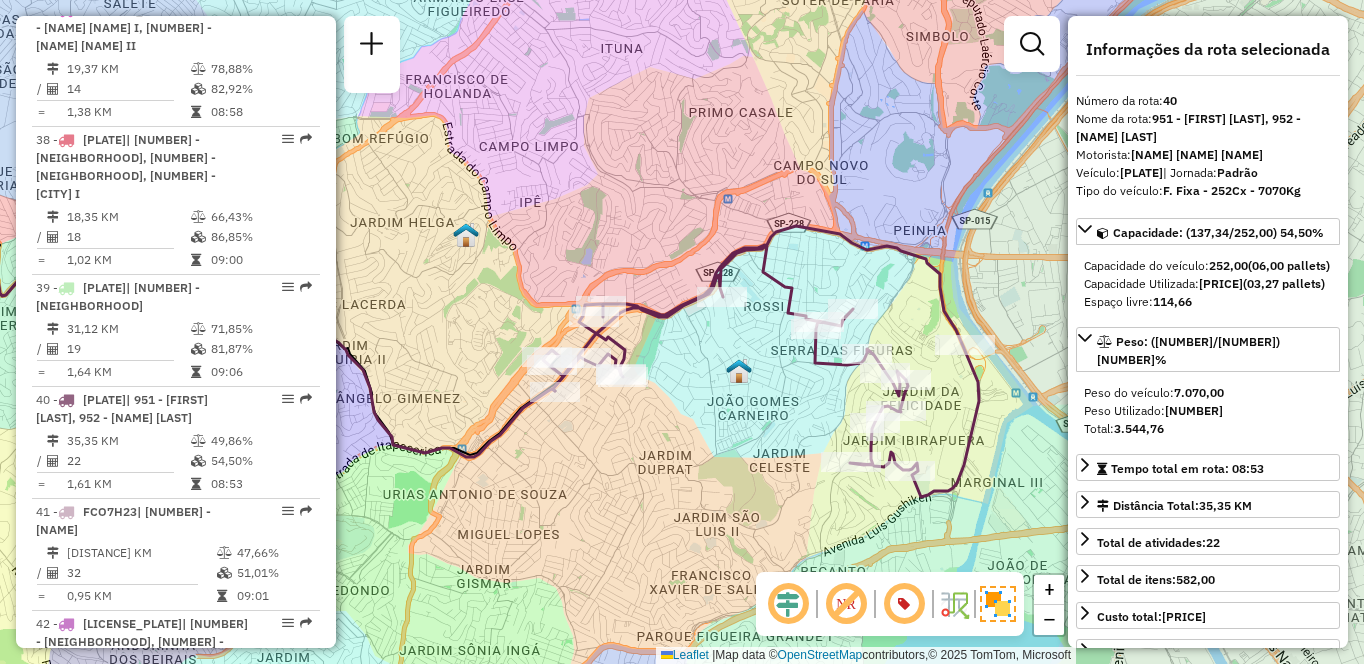 click on "38,39 KM" at bounding box center [128, 795] 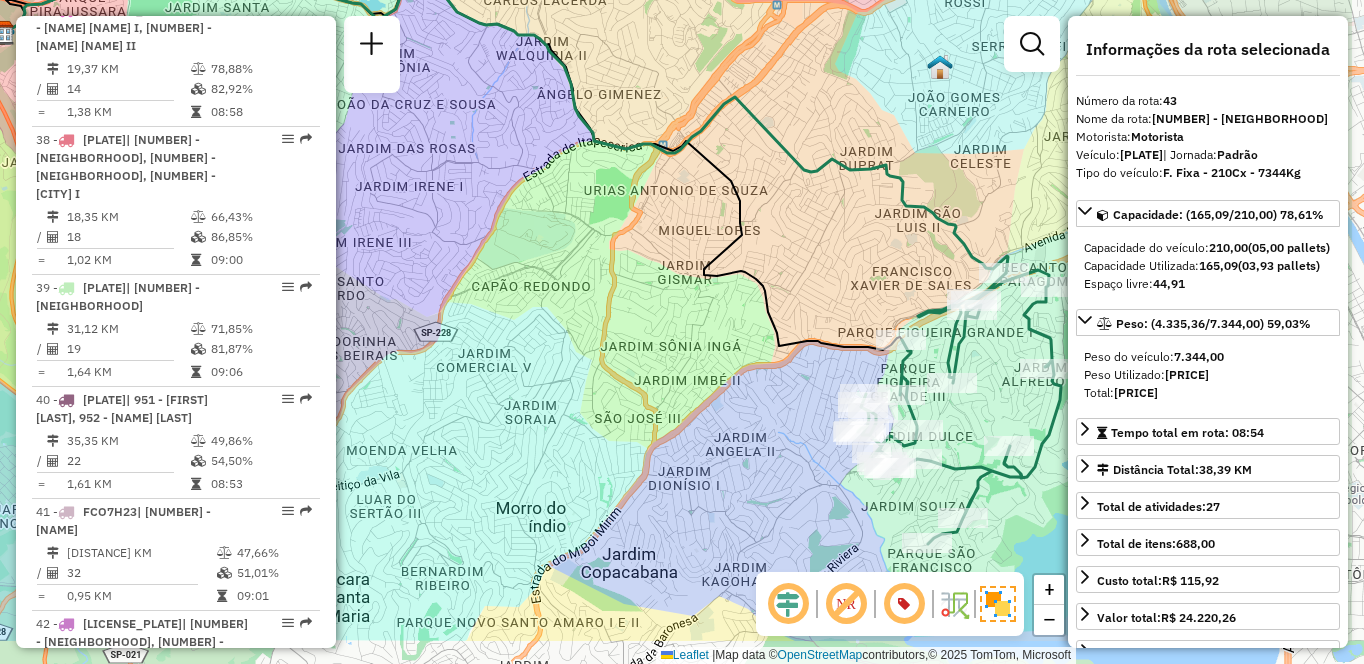 drag, startPoint x: 885, startPoint y: 415, endPoint x: 717, endPoint y: 316, distance: 195 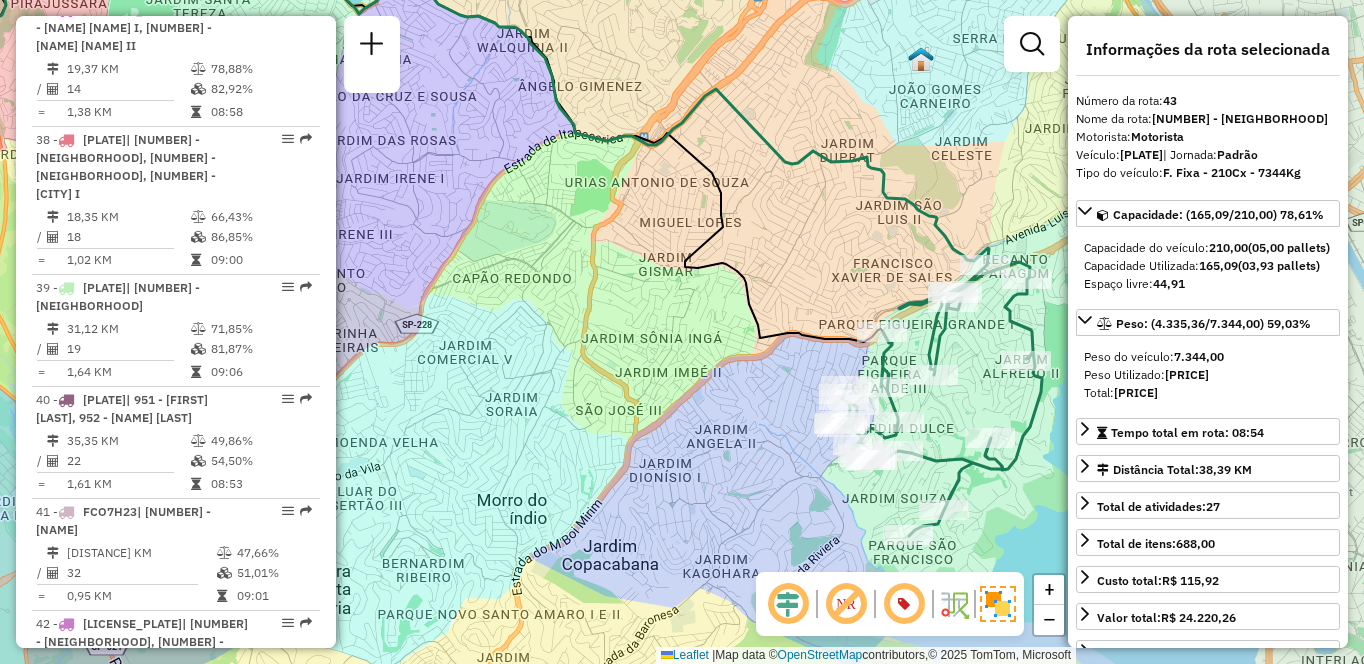 scroll, scrollTop: 3914, scrollLeft: 0, axis: vertical 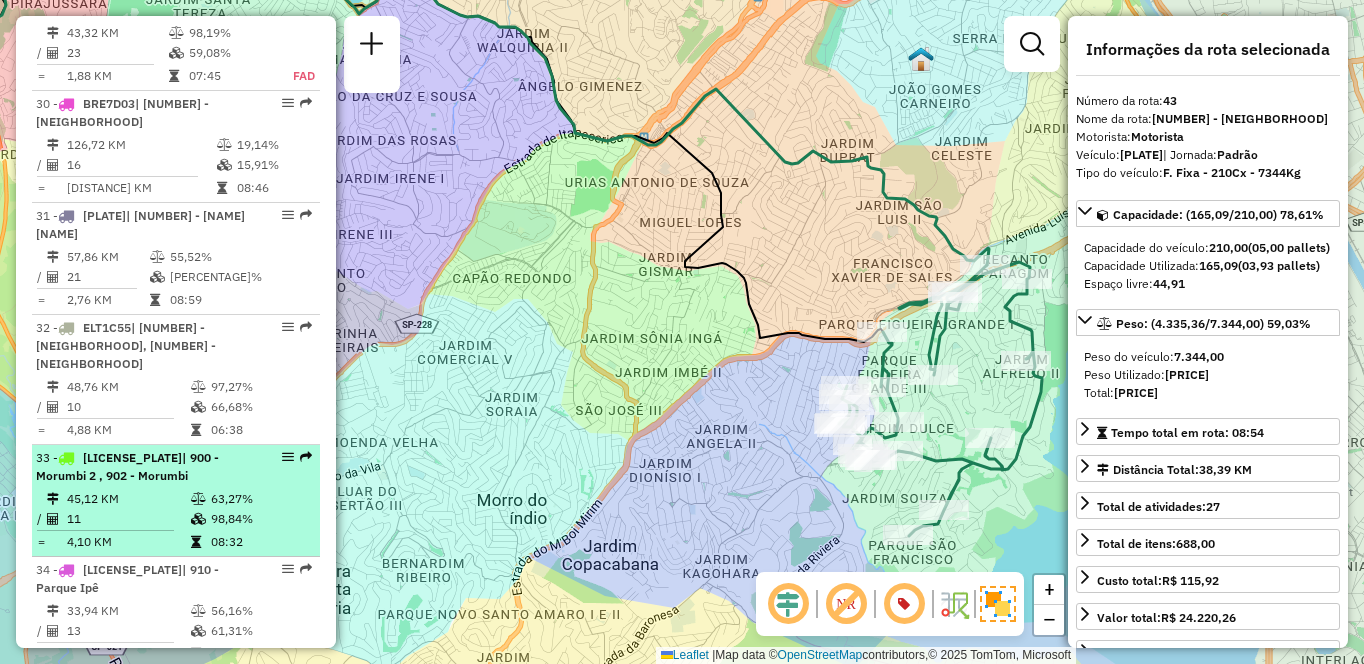 click on "45,12 KM" at bounding box center [128, 499] 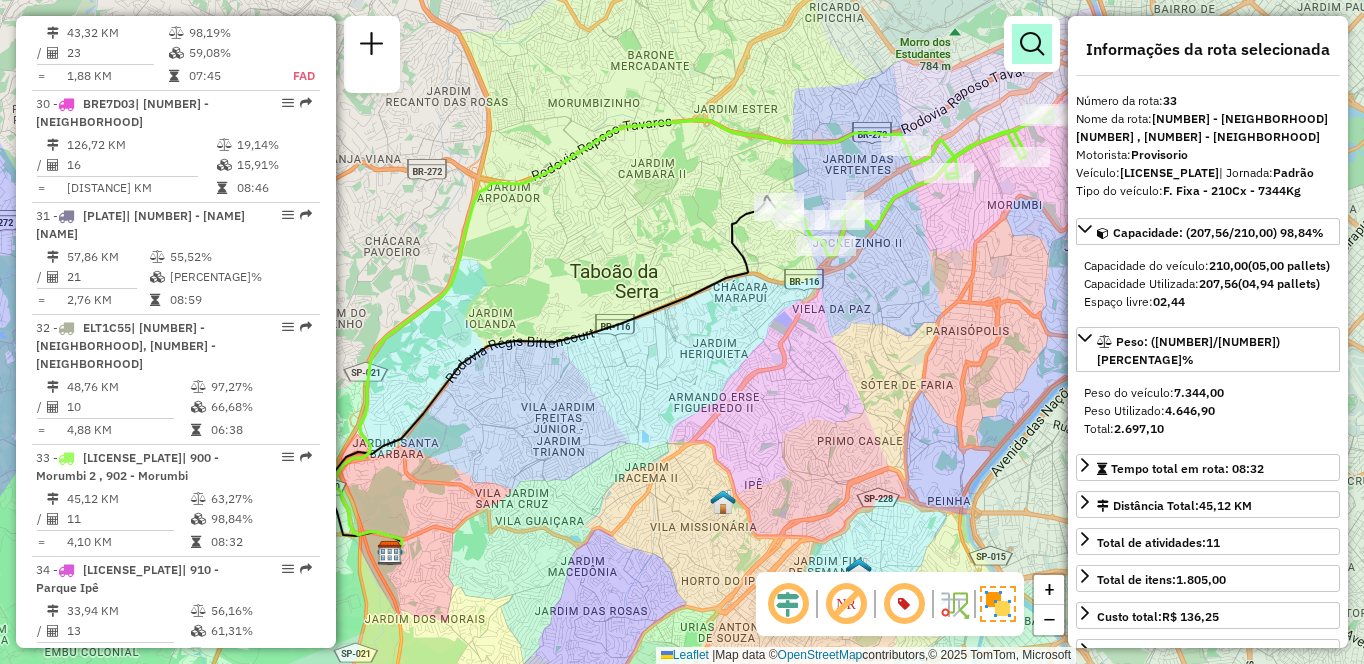 scroll, scrollTop: 4940, scrollLeft: 0, axis: vertical 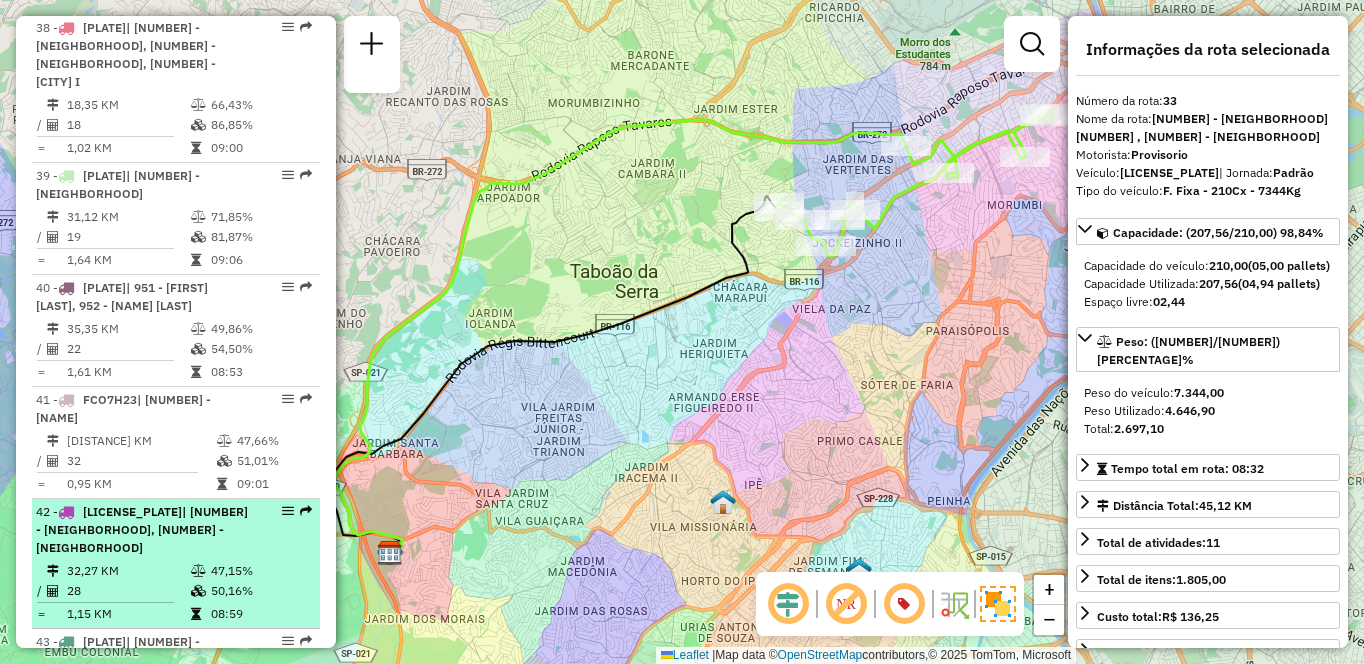 click on "[NUMBER]   [PLATE]   | [NUMBER] - Jardim Iracema, [NUMBER] - Capão Redondo" at bounding box center (176, 530) 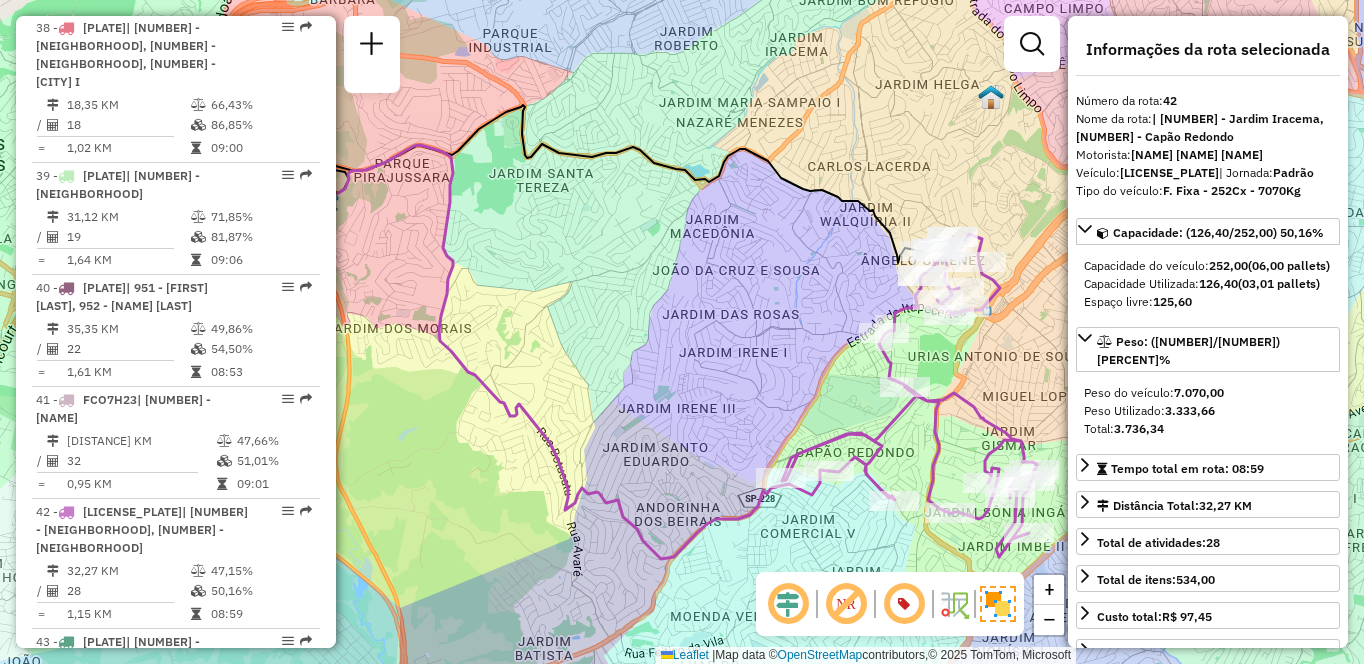scroll, scrollTop: 1034, scrollLeft: 0, axis: vertical 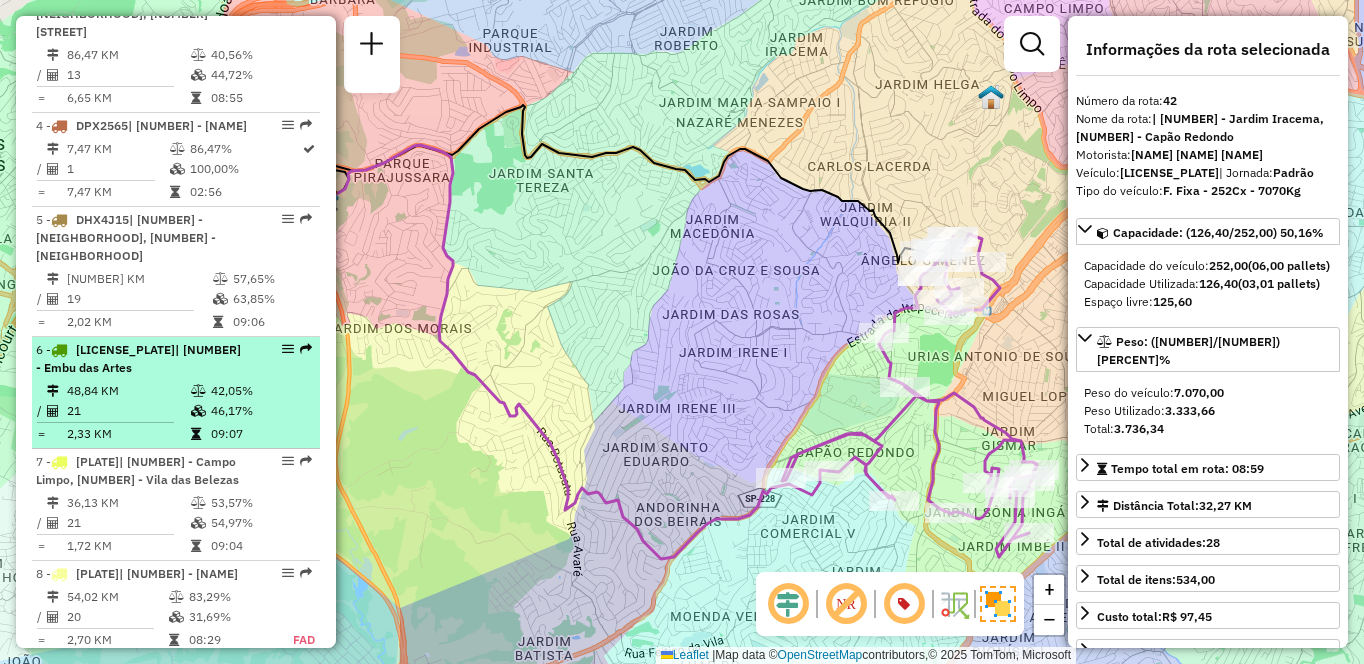 click on "48,84 KM" at bounding box center [128, 391] 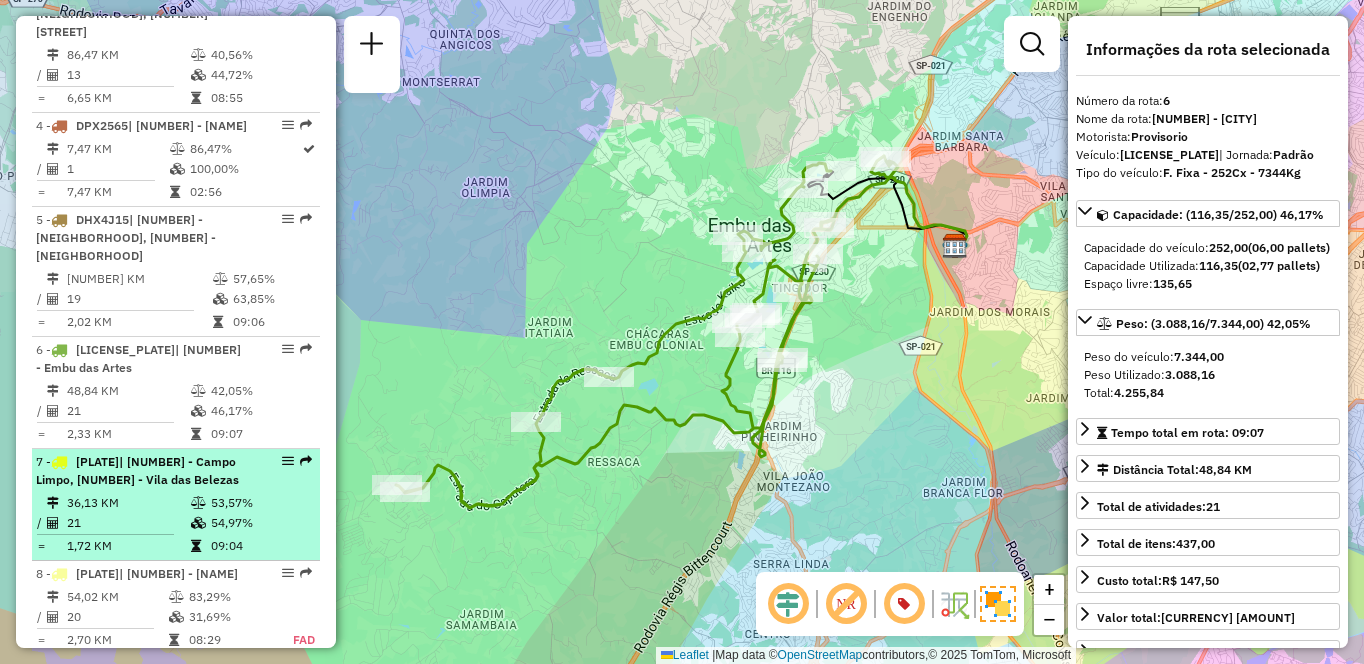 click on "[NUMBER] - [PLATE] | [NUMBER] - [NEIGHBORHOOD], [NUMBER] - [NEIGHBORHOOD]" at bounding box center [142, 471] 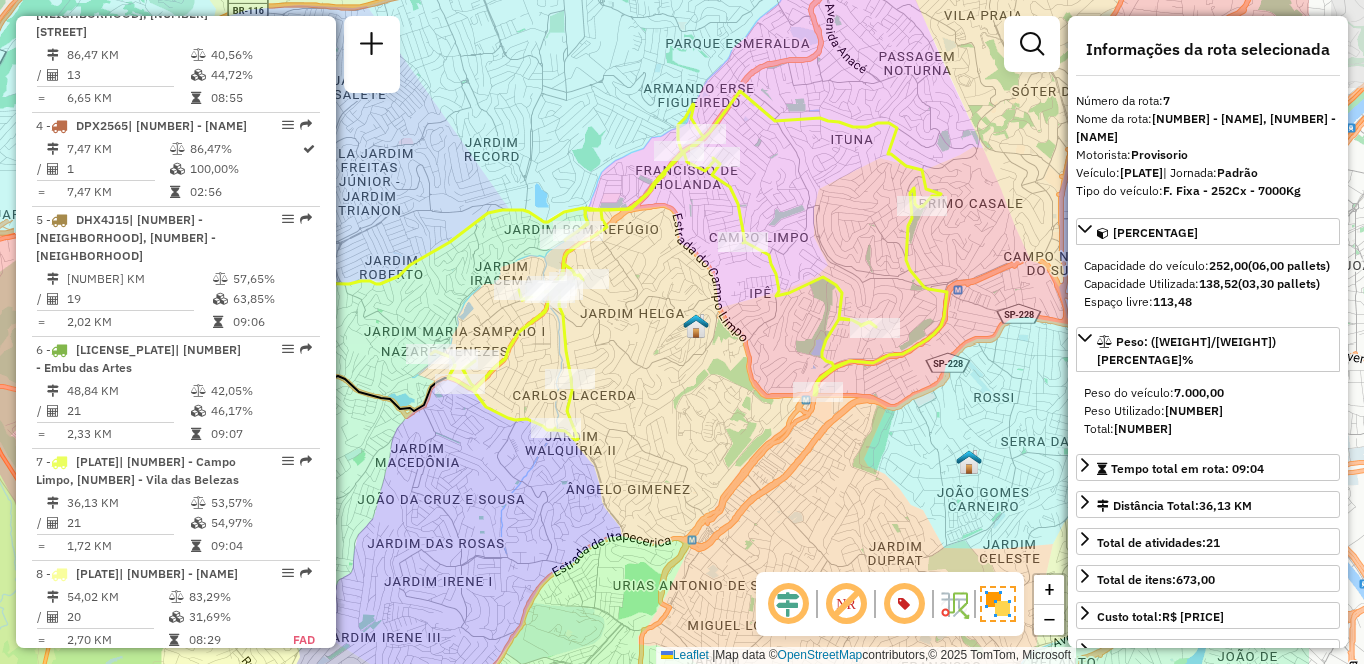 drag, startPoint x: 930, startPoint y: 505, endPoint x: 738, endPoint y: 440, distance: 202.70422 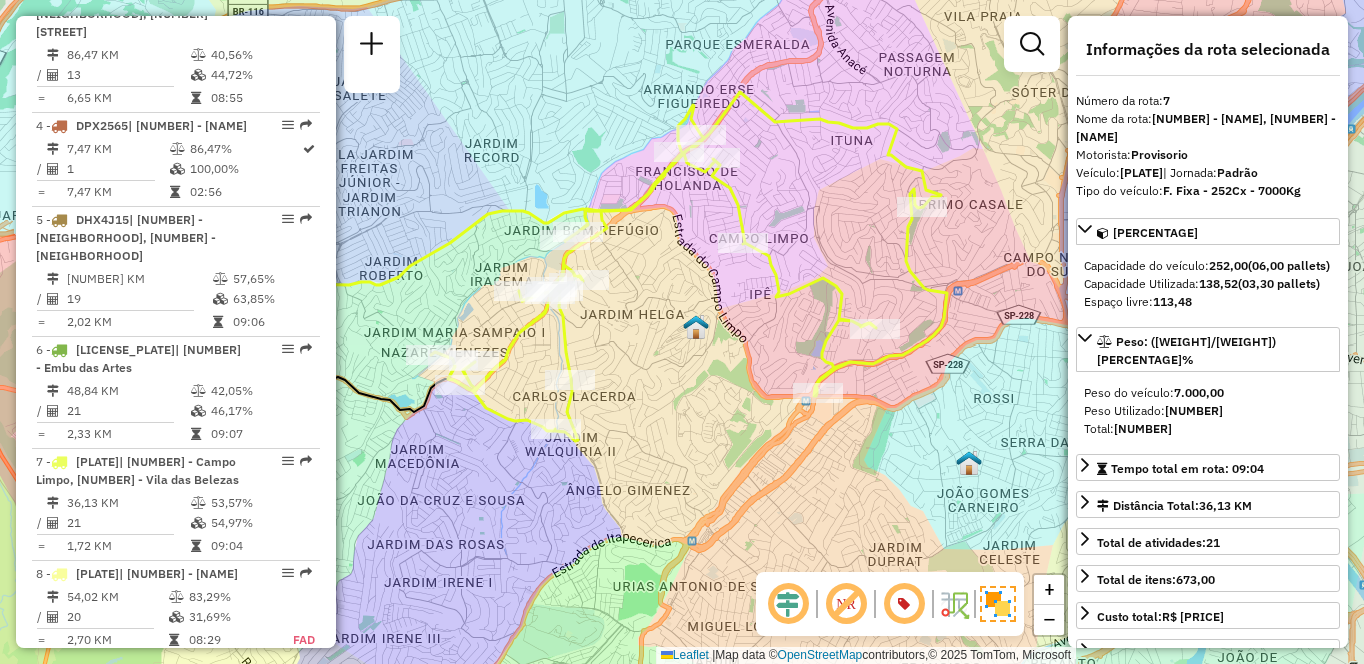 scroll, scrollTop: 4138, scrollLeft: 0, axis: vertical 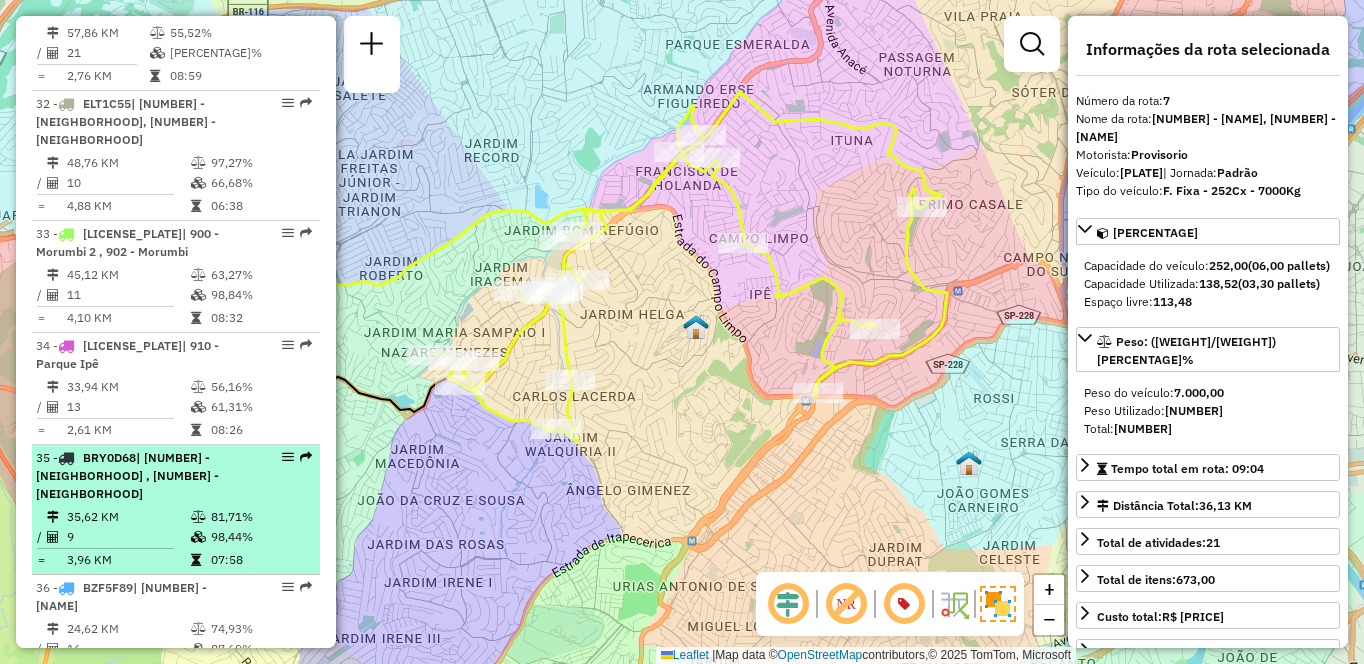 click on "35,62 KM   81,71%  /  9   98,44%     =  3,96 KM   07:58" at bounding box center [176, 538] 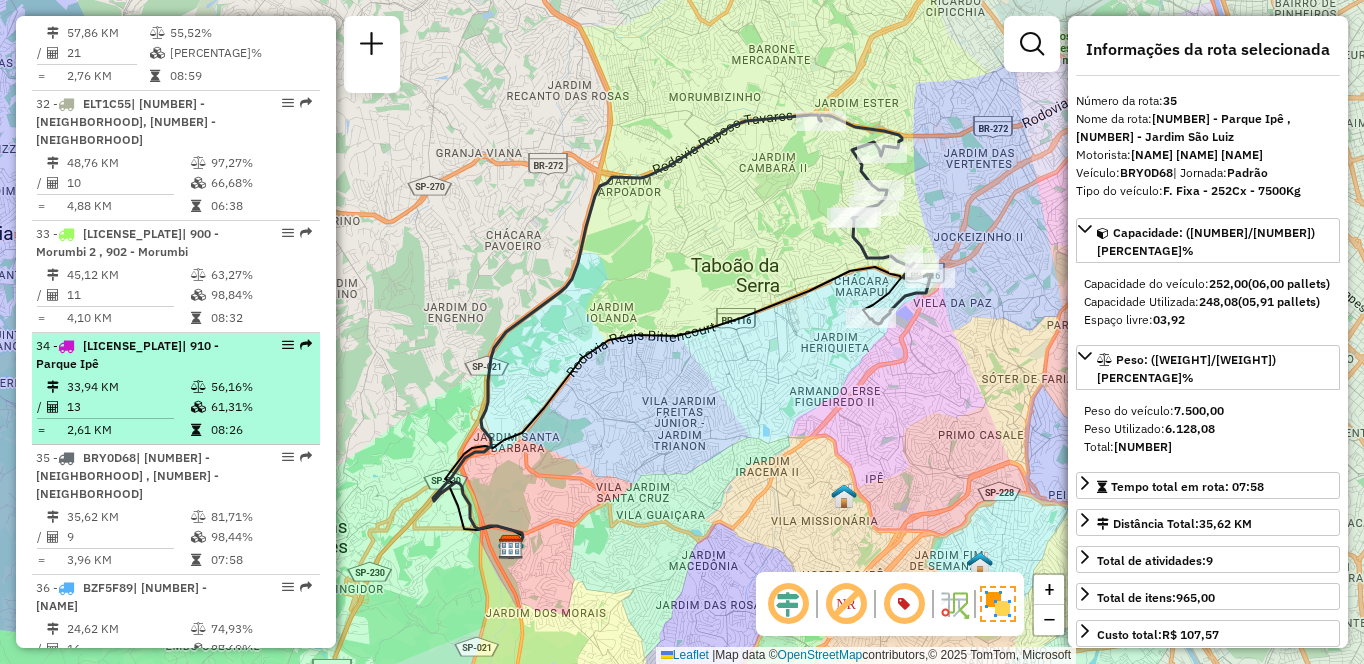 click on "[NUMBER] - [PLATE] | [NUMBER] - [NAME] [NUMBER] [PERCENT]% / [NUMBER] [PERCENT]% = [NUMBER] [TIME]" at bounding box center (176, 389) 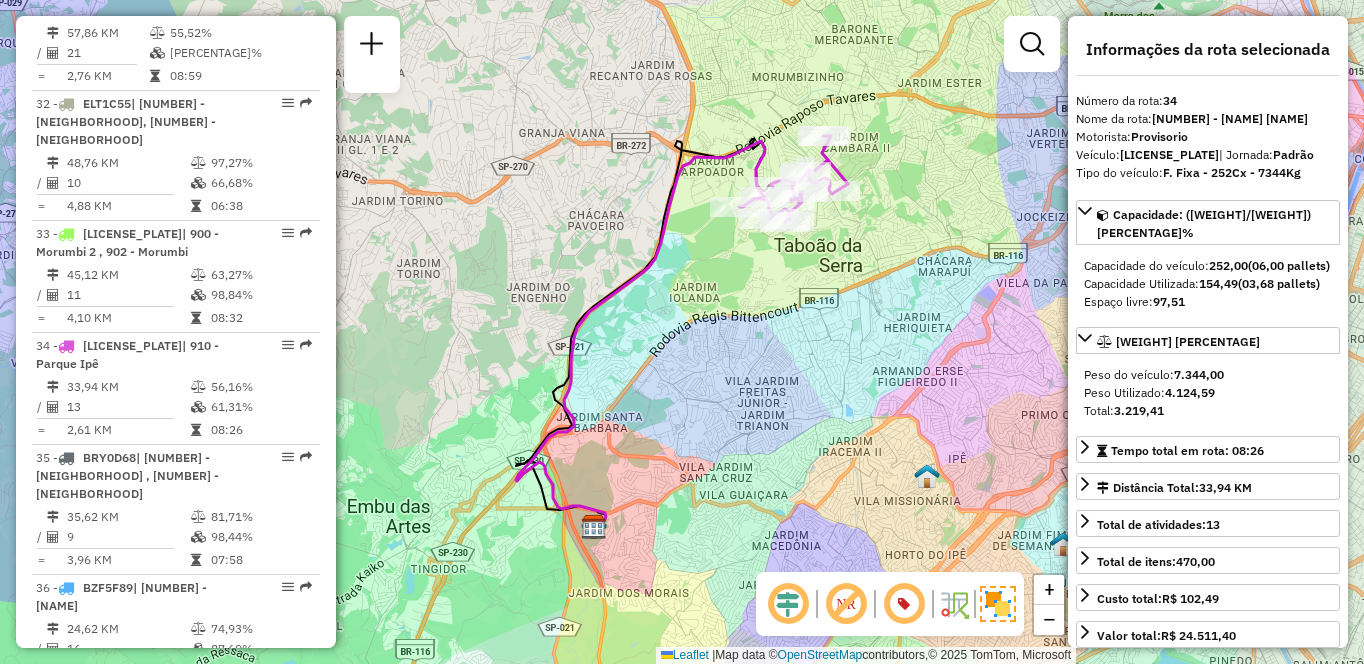 scroll, scrollTop: 4474, scrollLeft: 0, axis: vertical 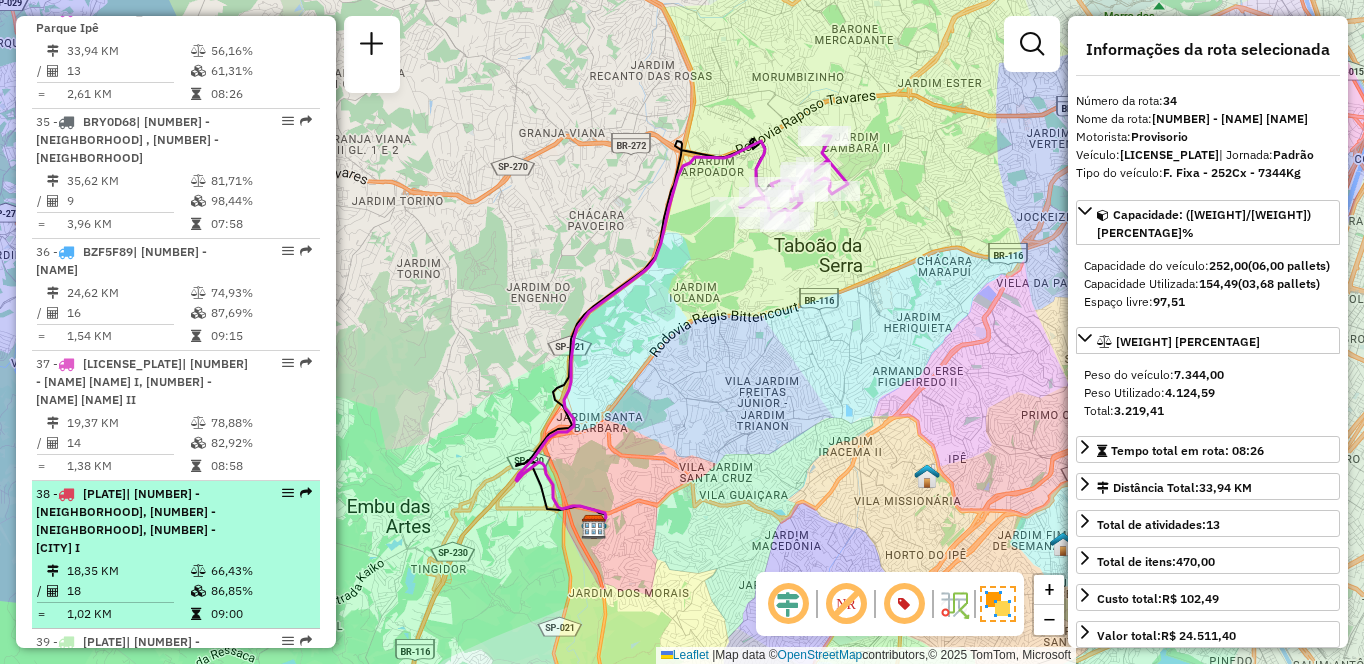 click on "| [NUMBER] - [NEIGHBORHOOD], [NUMBER] - [NEIGHBORHOOD], [NUMBER] - [CITY] I" at bounding box center (126, 520) 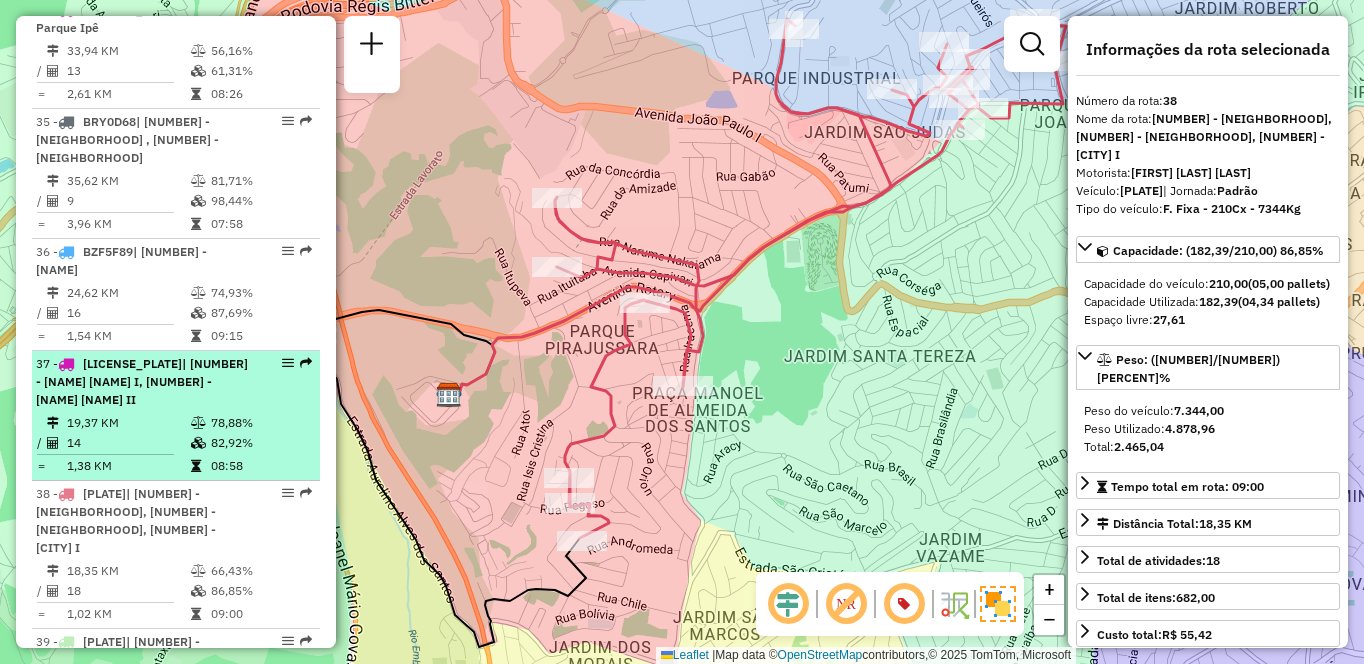 click on "| [NUMBER] - [NAME] [NAME] I, [NUMBER] - [NAME] [NAME] II" at bounding box center (142, 381) 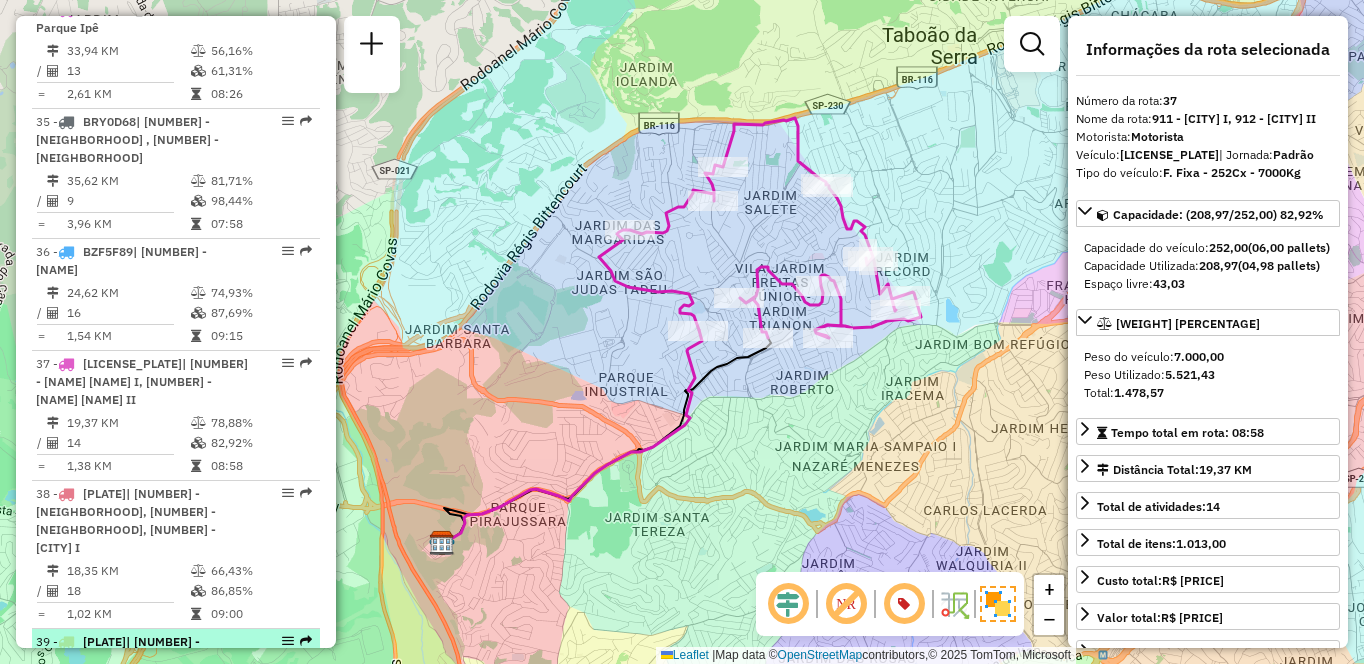 click on "19" at bounding box center [128, 703] 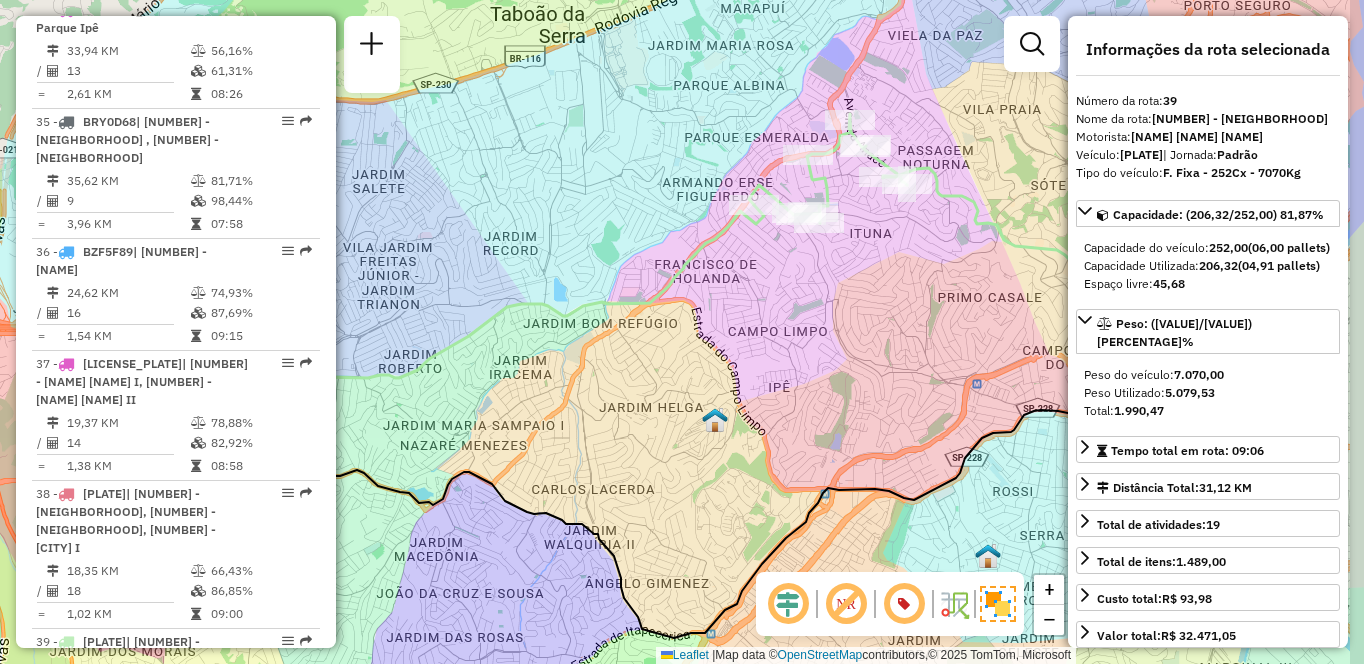 drag, startPoint x: 761, startPoint y: 420, endPoint x: 668, endPoint y: 492, distance: 117.61378 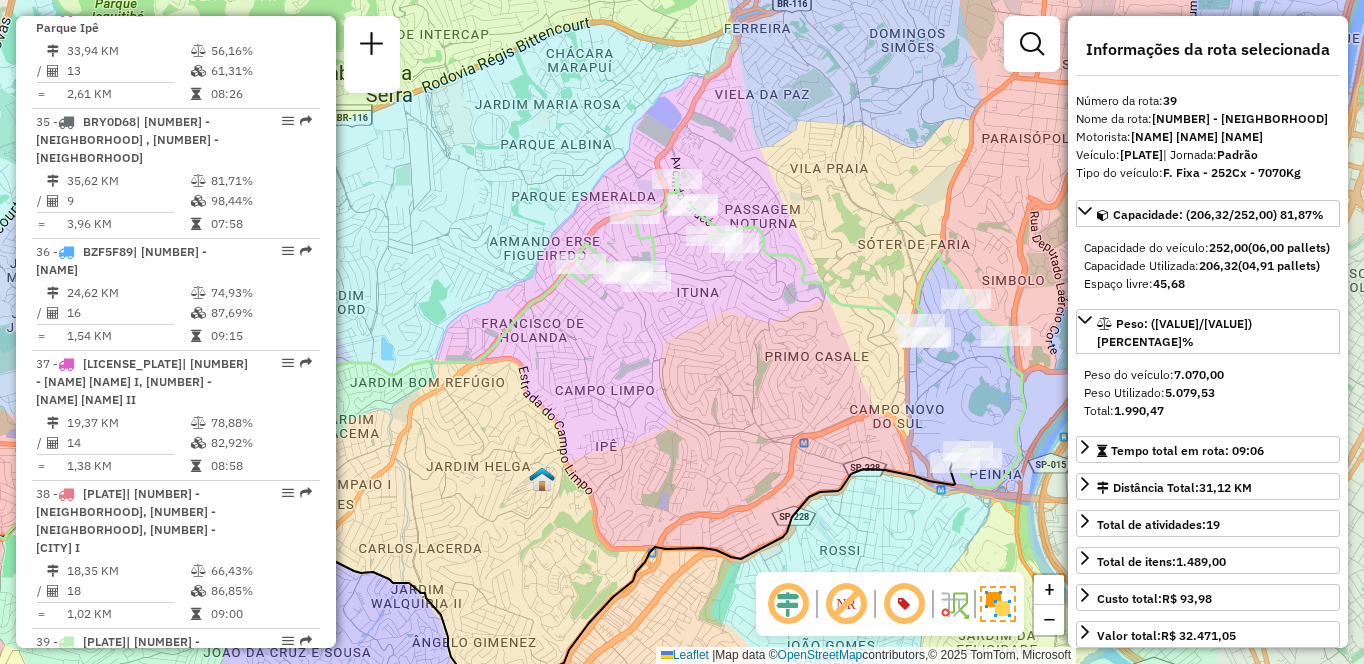 drag, startPoint x: 795, startPoint y: 357, endPoint x: 678, endPoint y: 377, distance: 118.69709 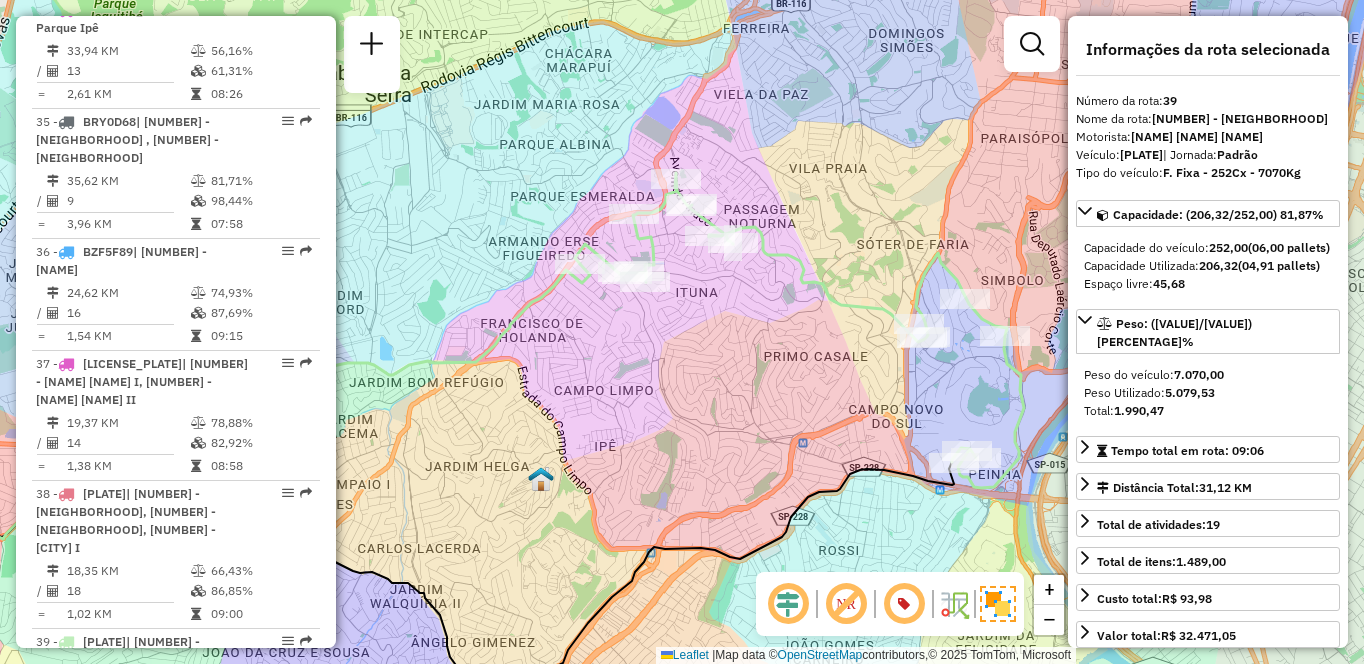 scroll, scrollTop: 5164, scrollLeft: 0, axis: vertical 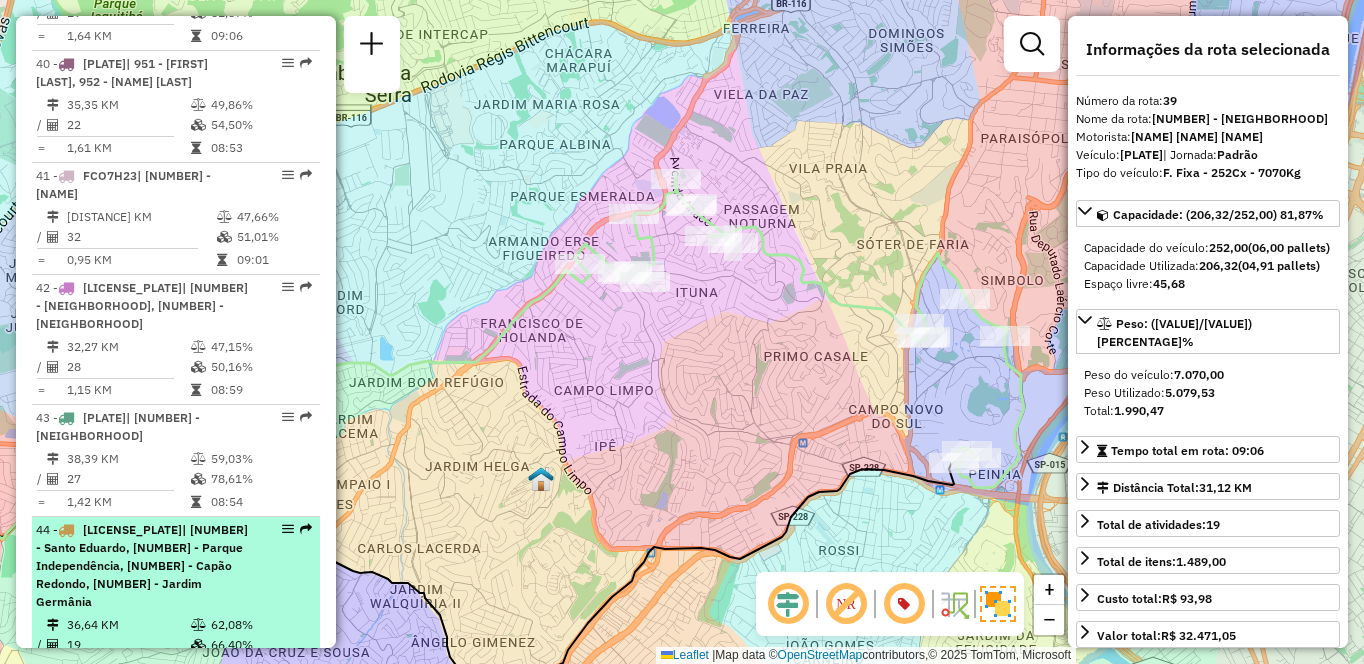 click at bounding box center [200, 625] 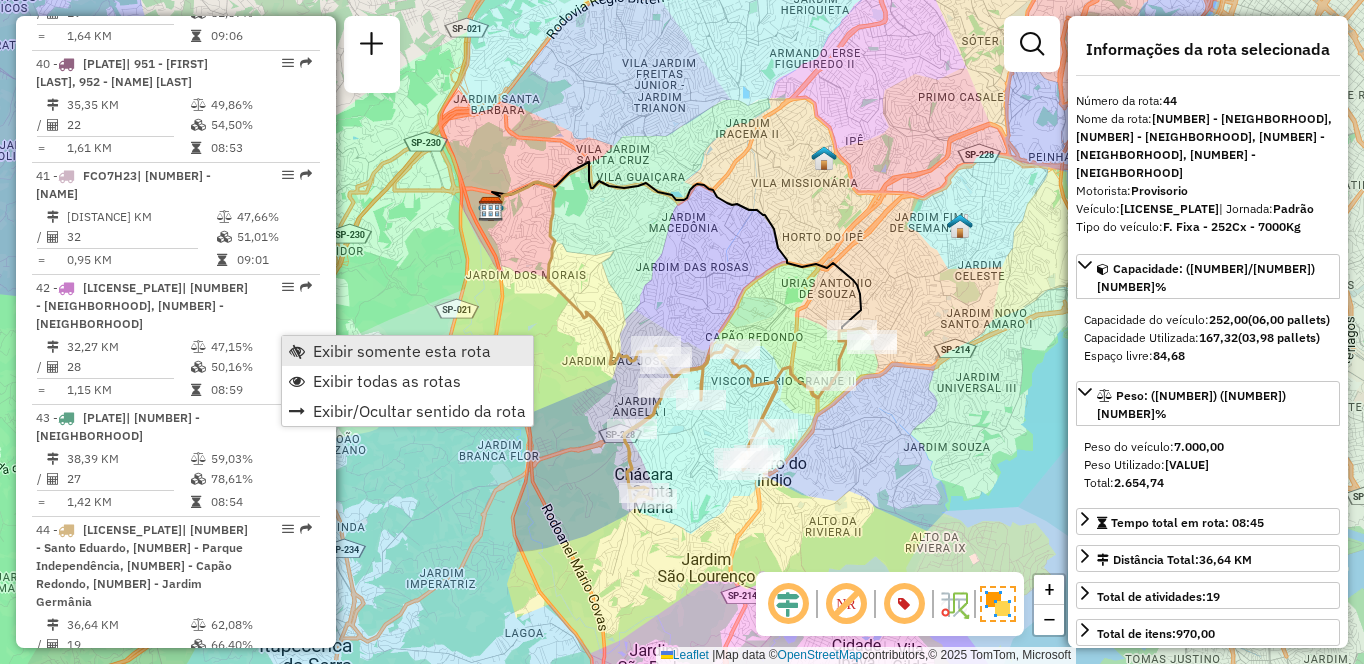 click on "Exibir somente esta rota" at bounding box center [402, 351] 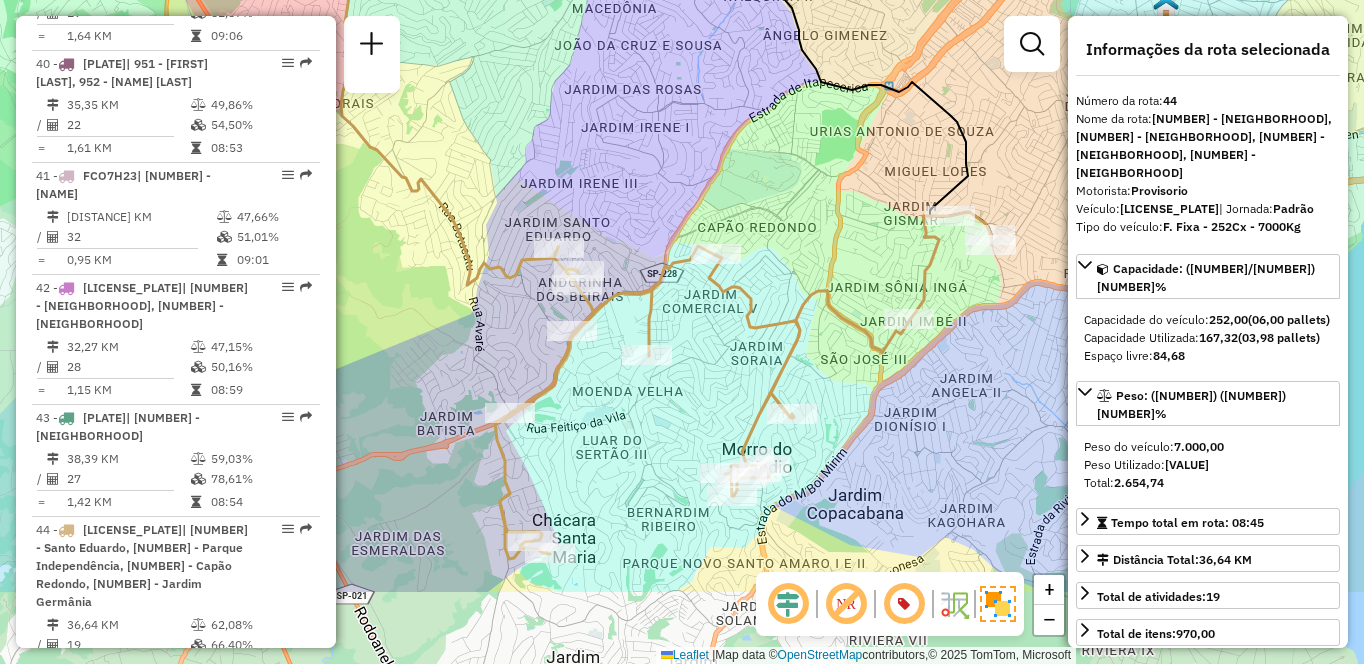 drag, startPoint x: 659, startPoint y: 331, endPoint x: 564, endPoint y: 191, distance: 169.18924 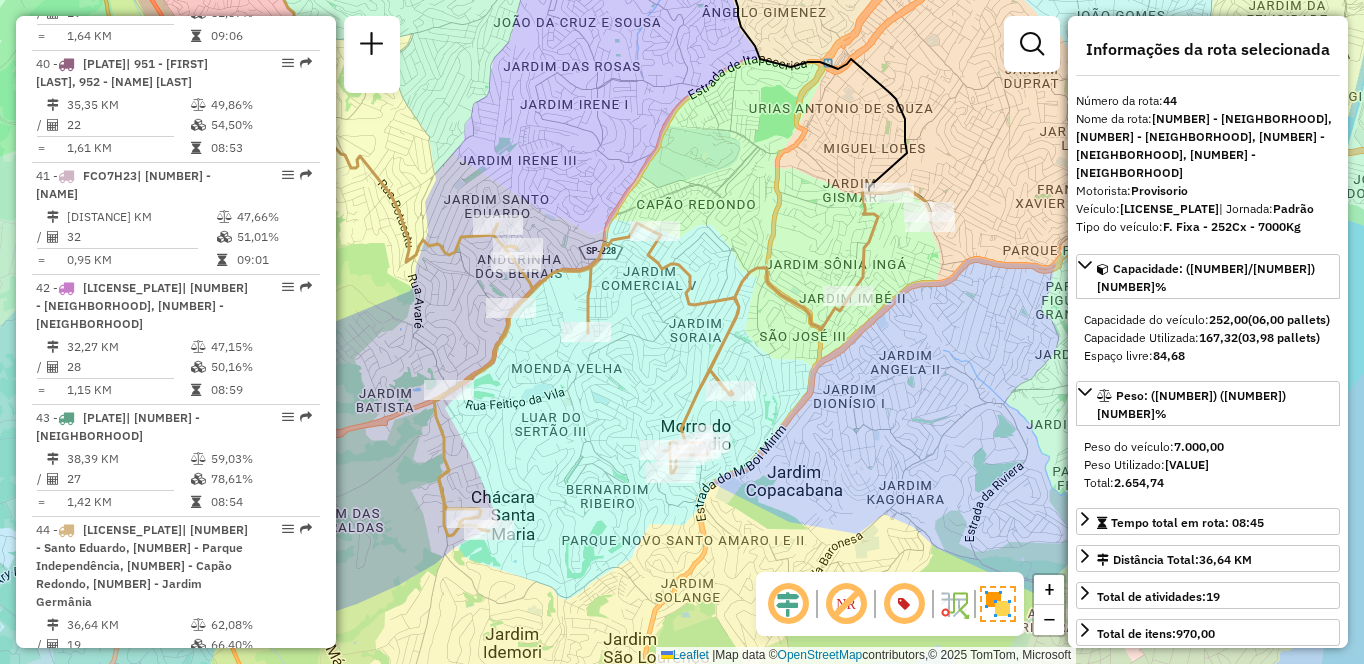drag, startPoint x: 761, startPoint y: 149, endPoint x: 701, endPoint y: 125, distance: 64.62198 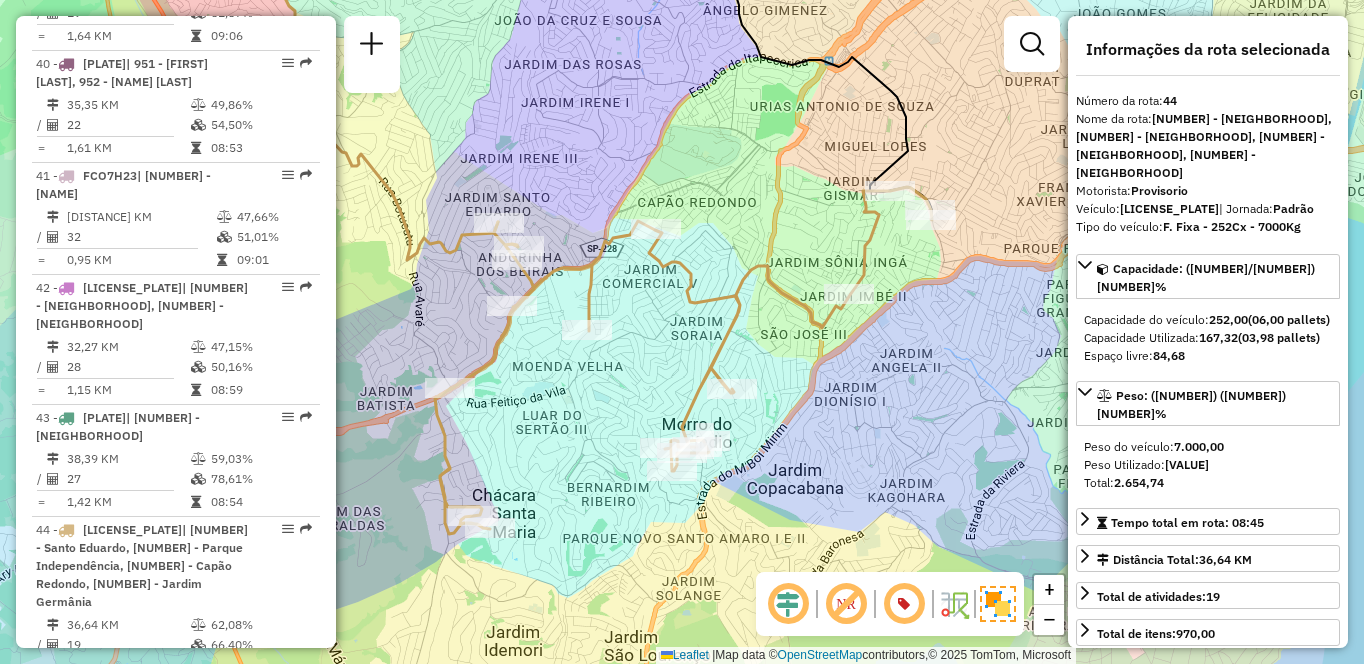click on "| [NUMBER] - [PLATE]   | [NUMBER] - [NAME], [NUMBER] - [NAME] [NAME]" at bounding box center [142, 714] 